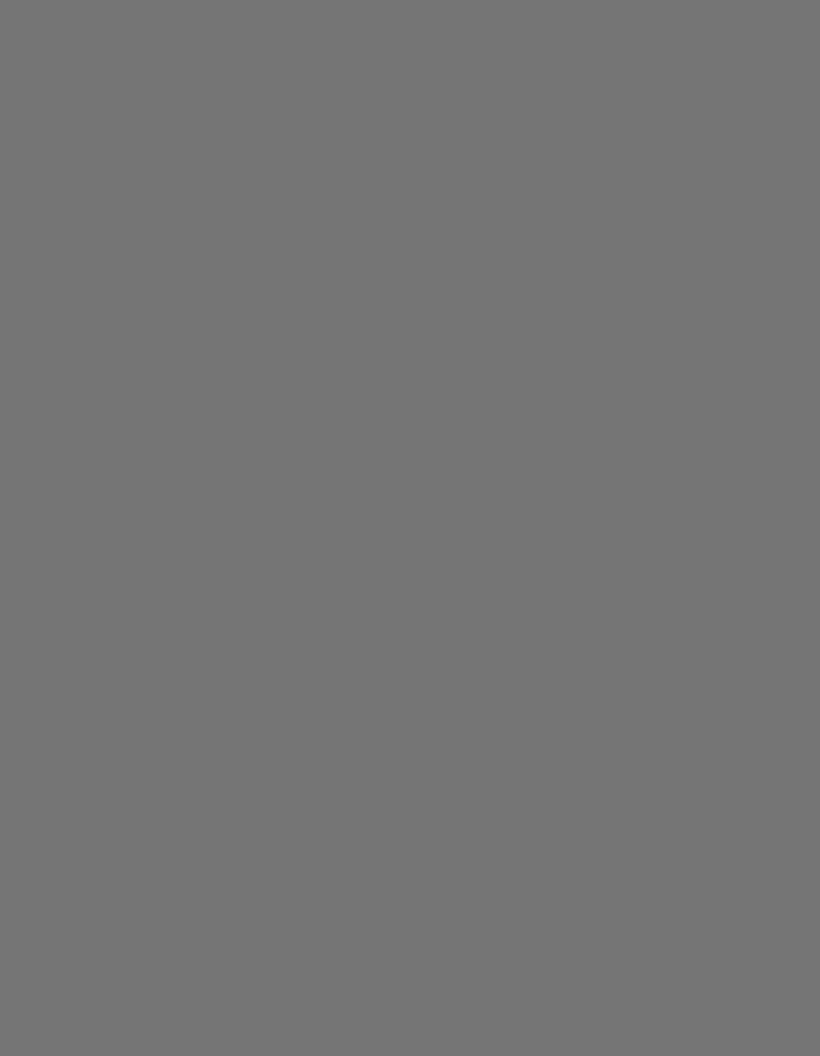 scroll, scrollTop: 0, scrollLeft: 0, axis: both 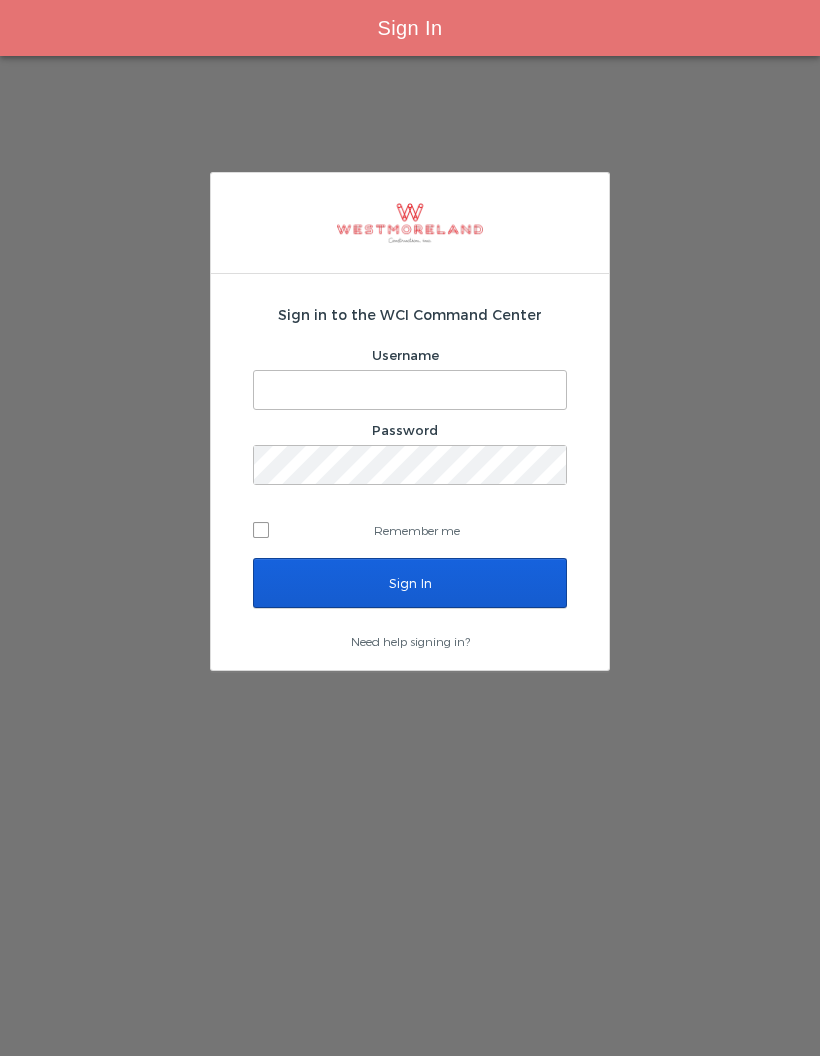 type on "[USERNAME]@[DOMAIN].nyc" 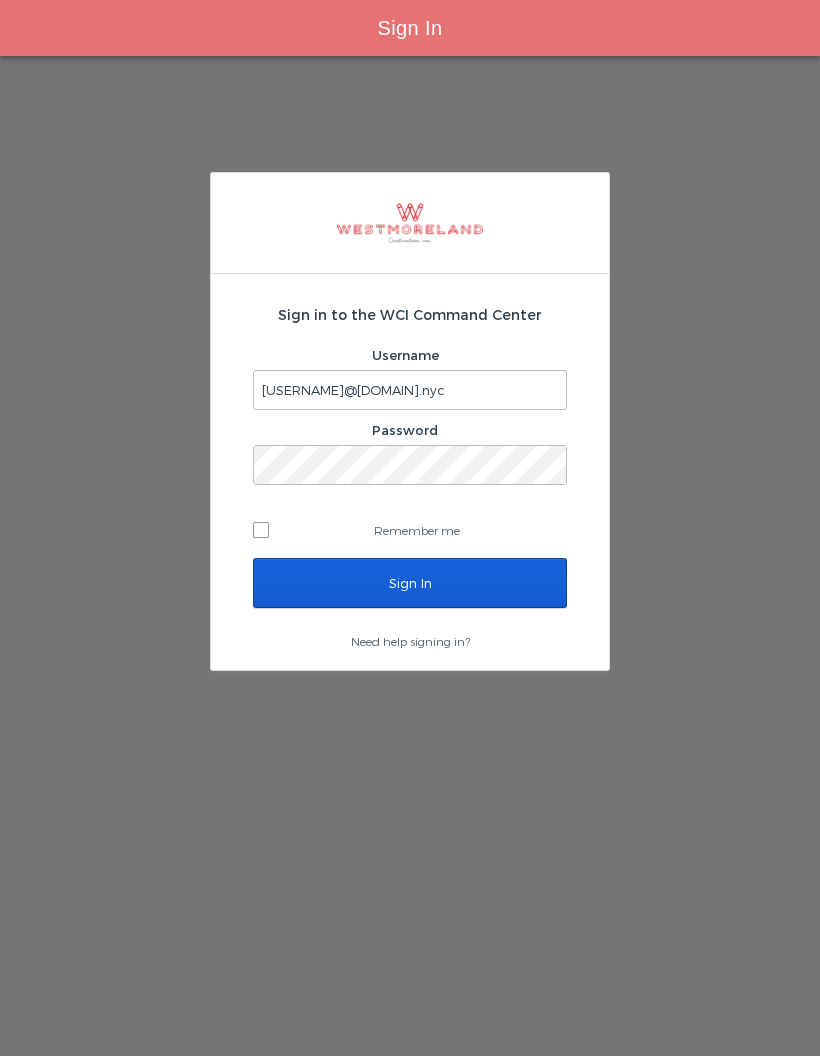 click on "Sign In" at bounding box center [410, 583] 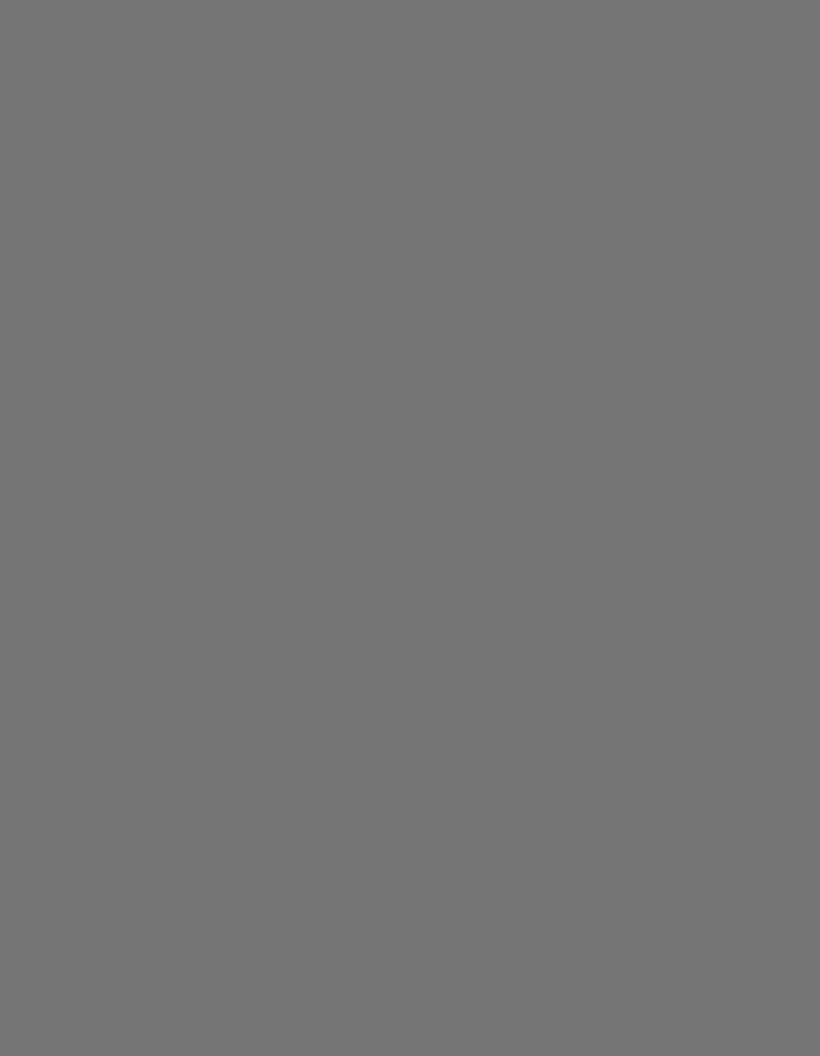 scroll, scrollTop: 0, scrollLeft: 0, axis: both 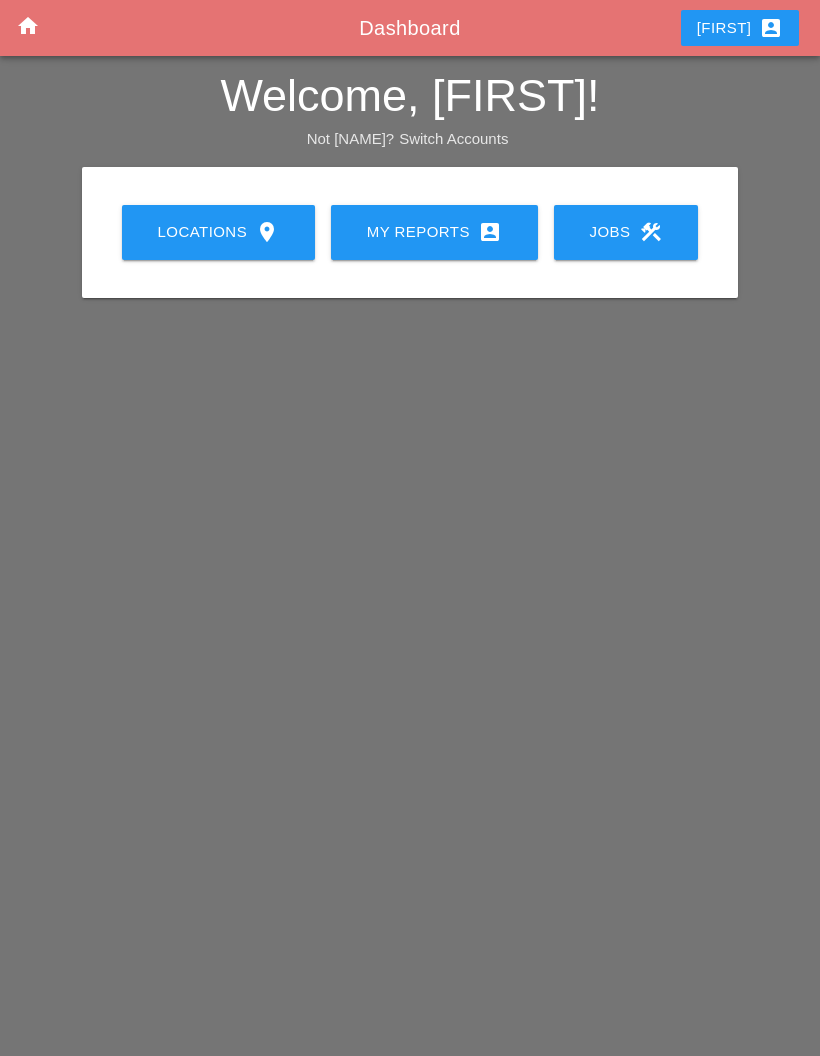 click on "My Reports account_box" at bounding box center (434, 232) 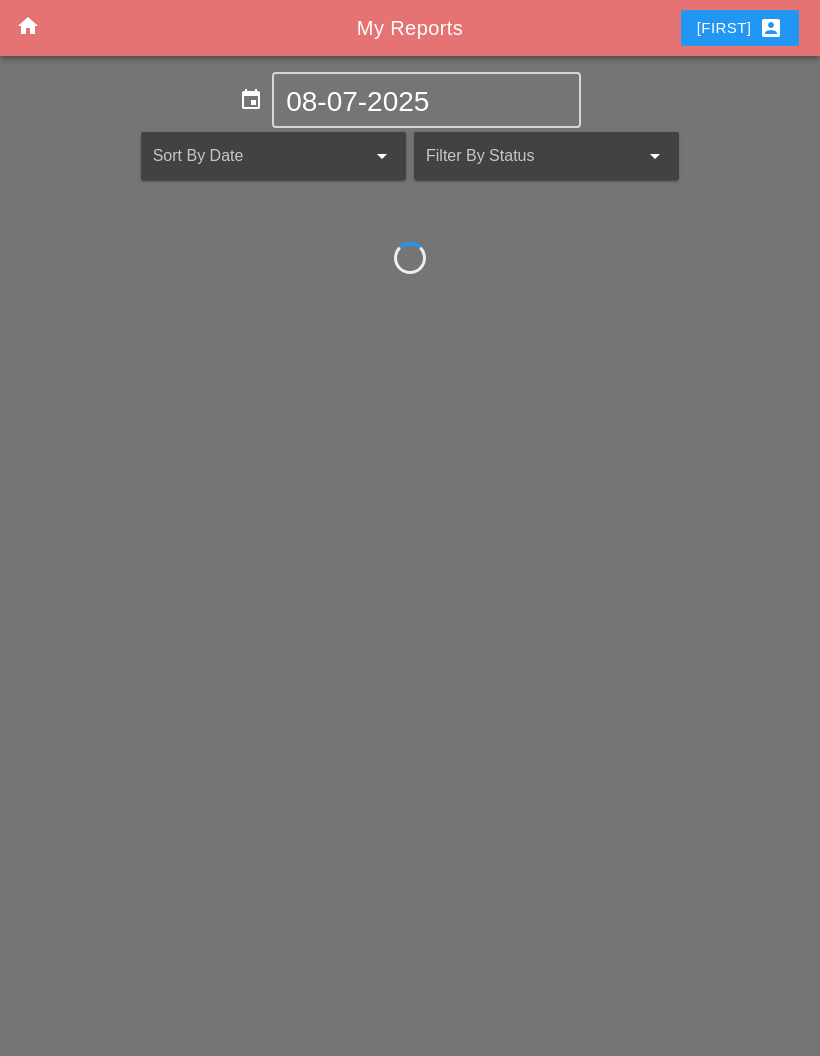 click on "event 08-07-2025 Sort By Date arrow_drop_down Filter By Status arrow_drop_down" at bounding box center (410, 173) 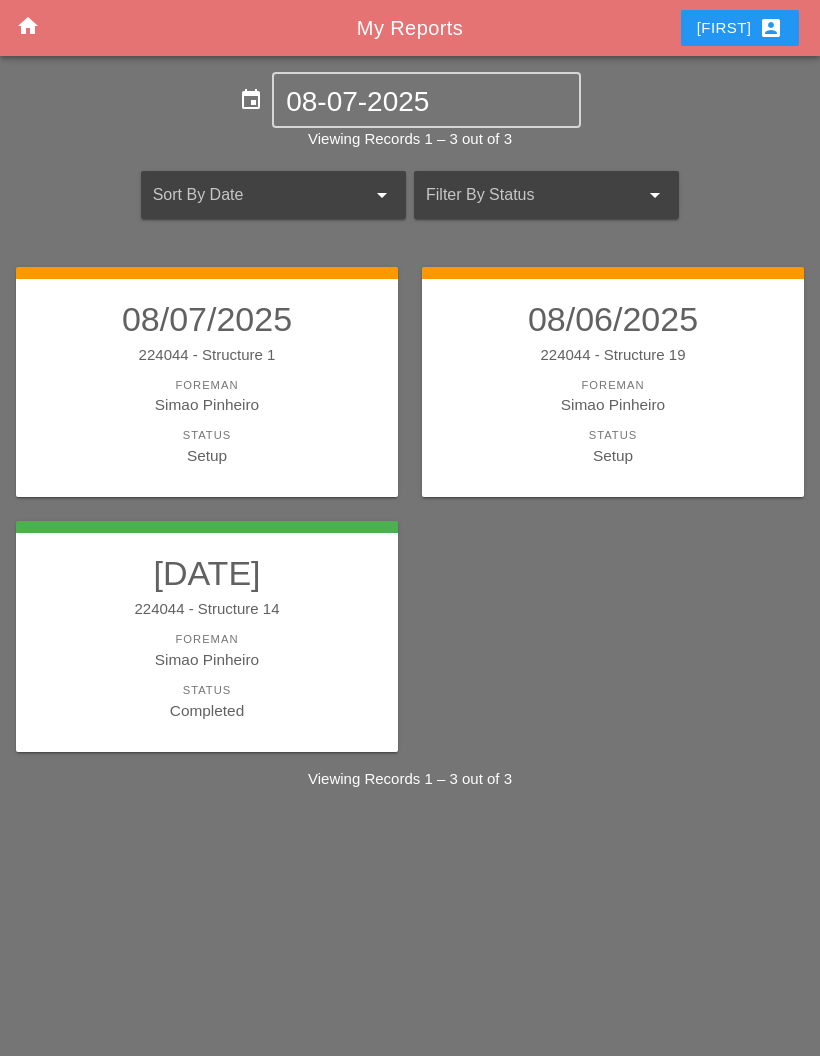 click on "Simao Pinheiro" at bounding box center (613, 404) 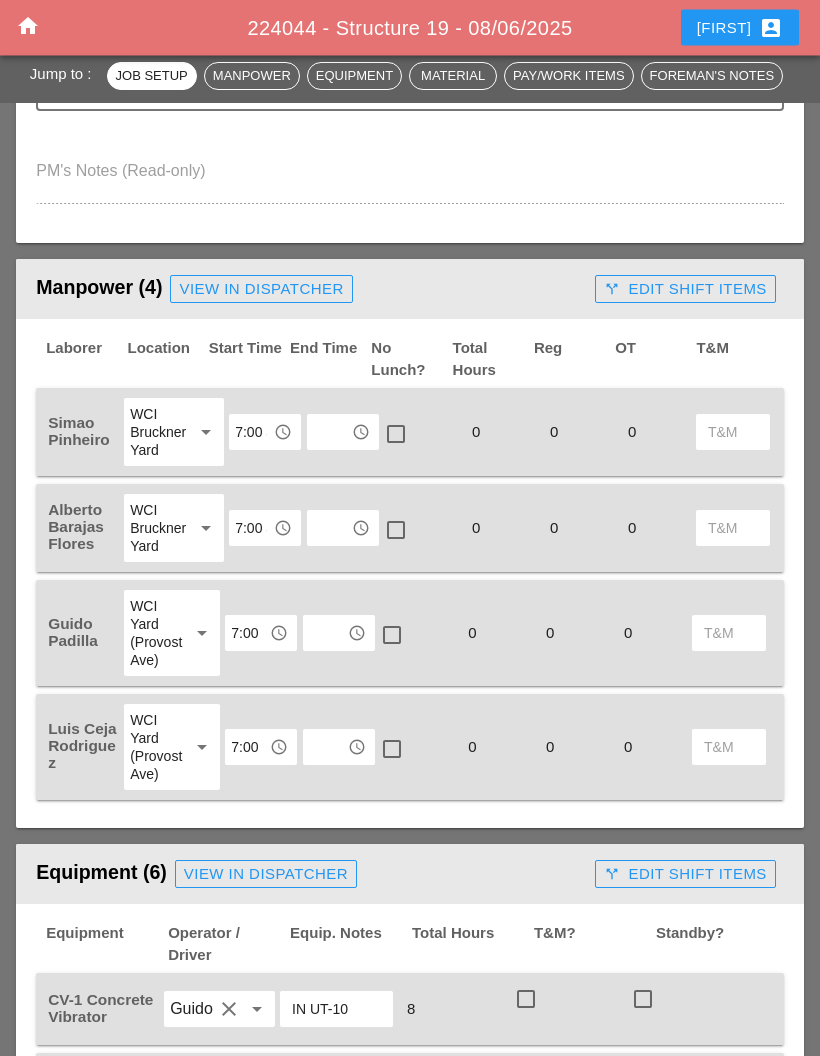 scroll, scrollTop: 926, scrollLeft: 0, axis: vertical 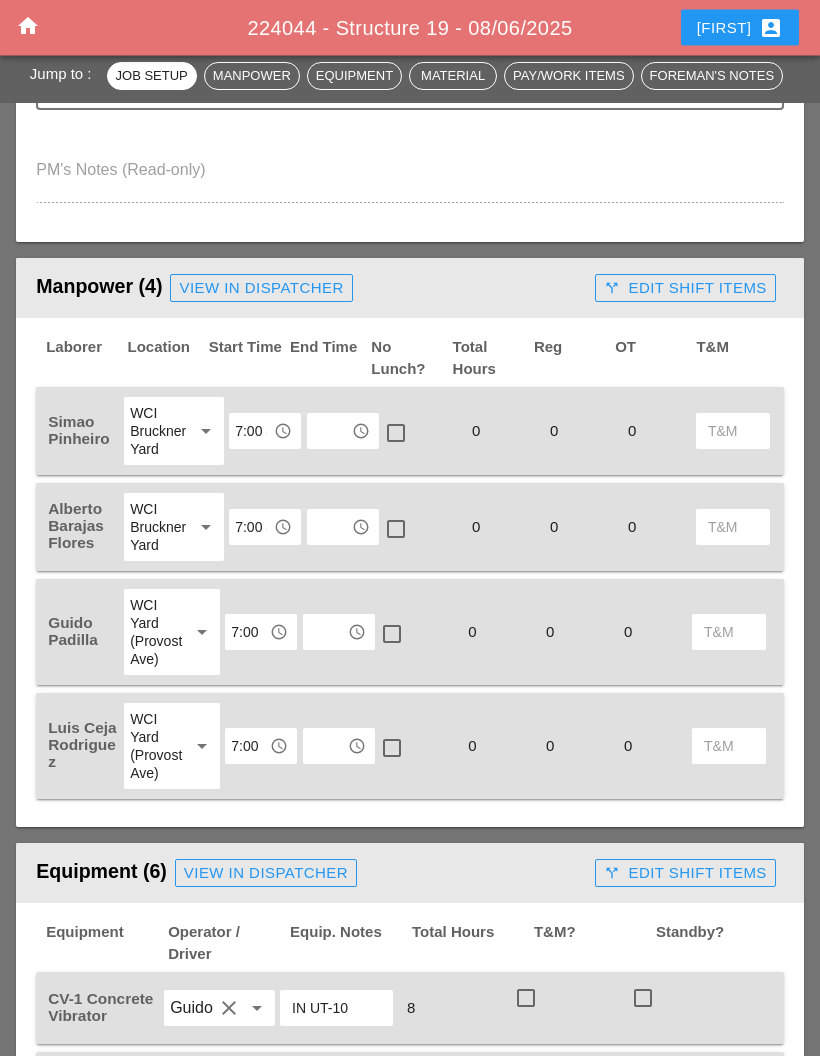 click at bounding box center (329, 432) 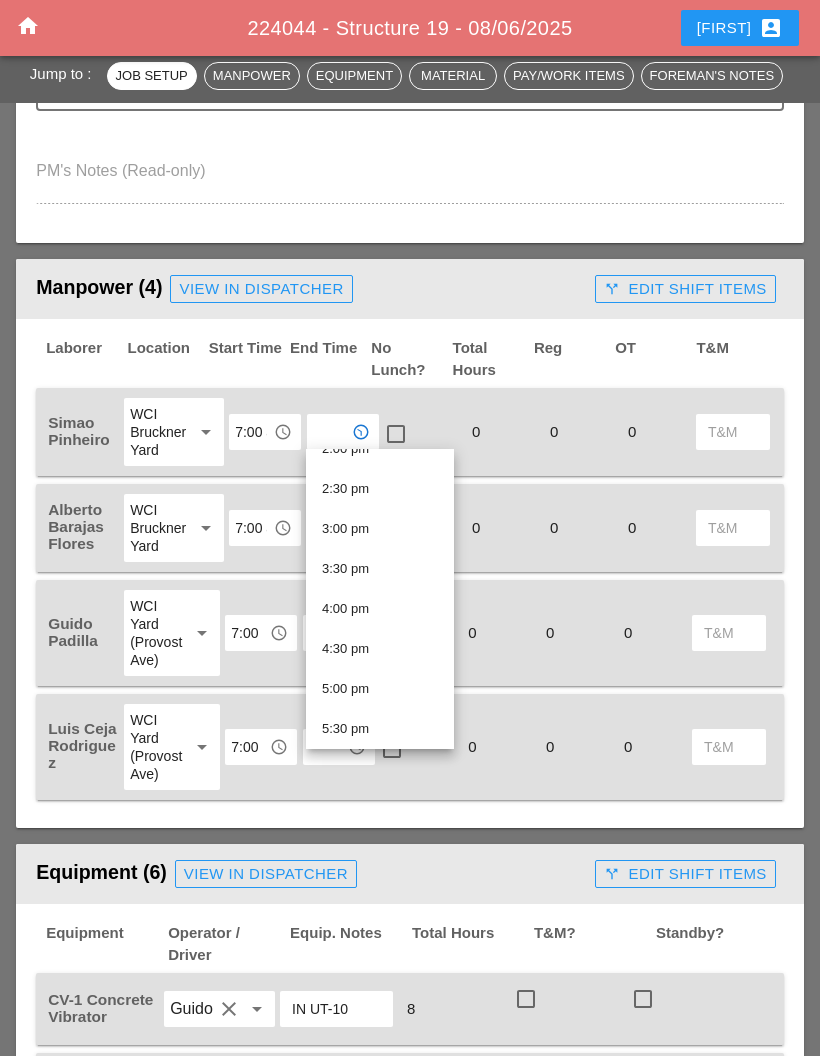 scroll, scrollTop: 1145, scrollLeft: 0, axis: vertical 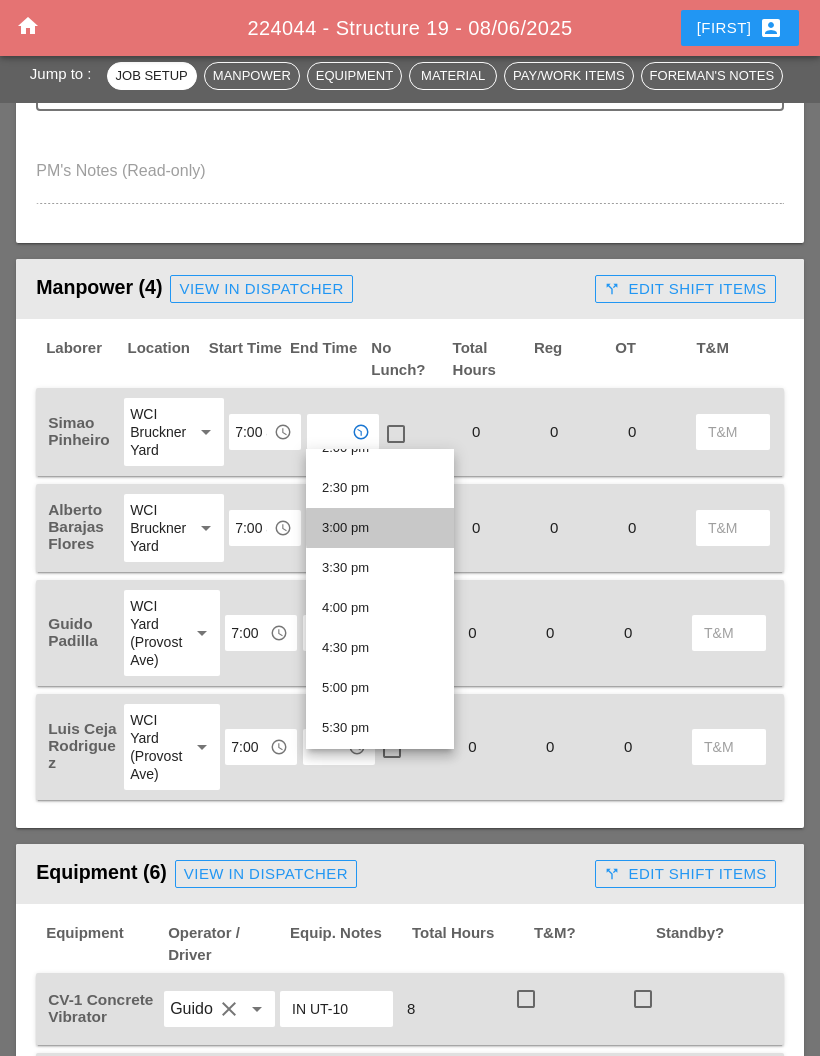 click on "3:00 pm" at bounding box center [380, 528] 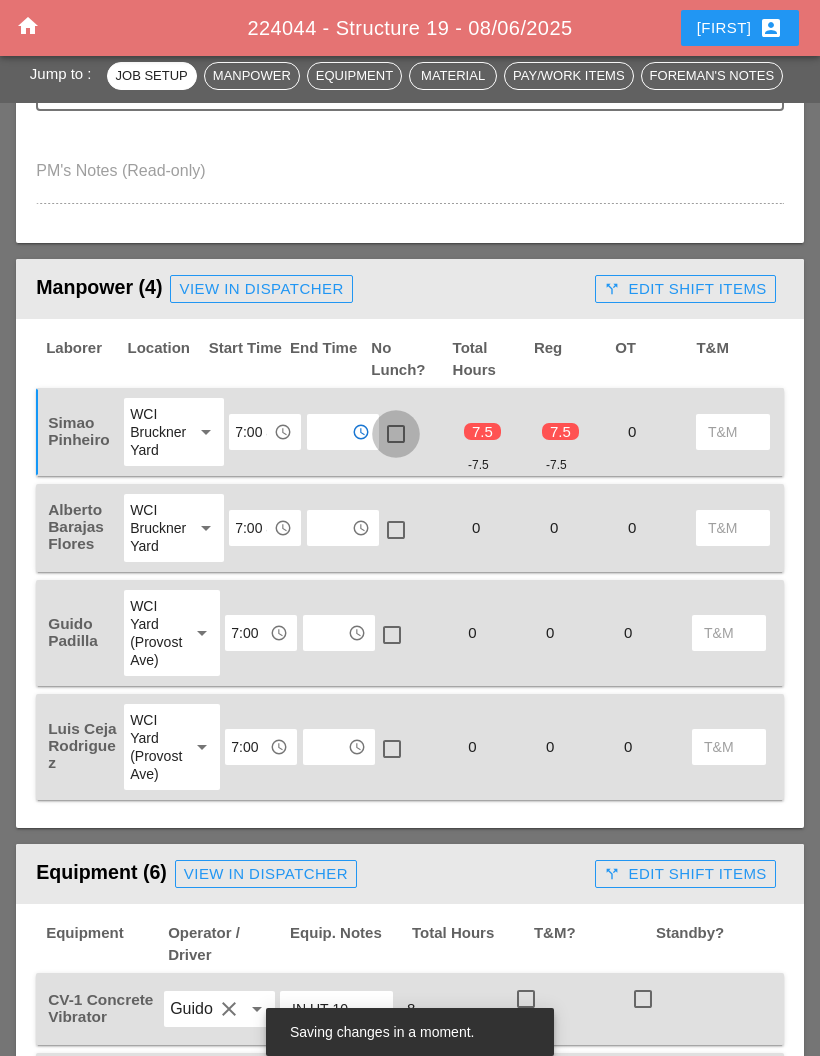 click at bounding box center [396, 434] 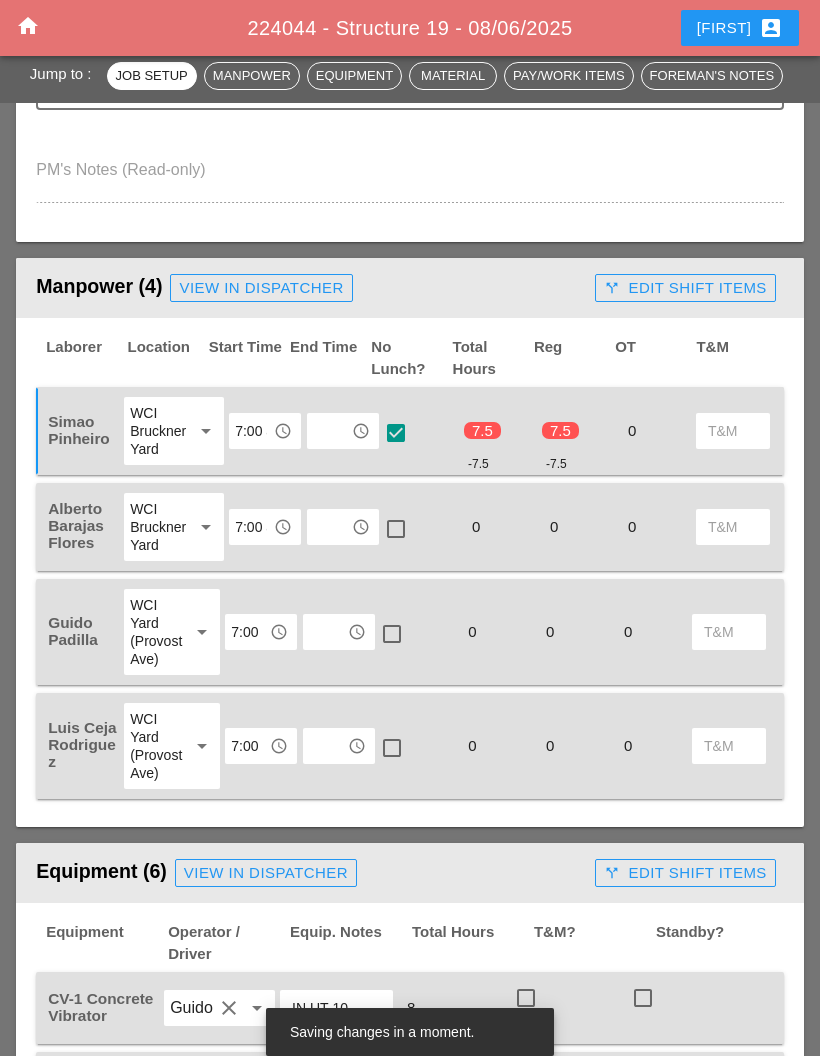 click at bounding box center [329, 527] 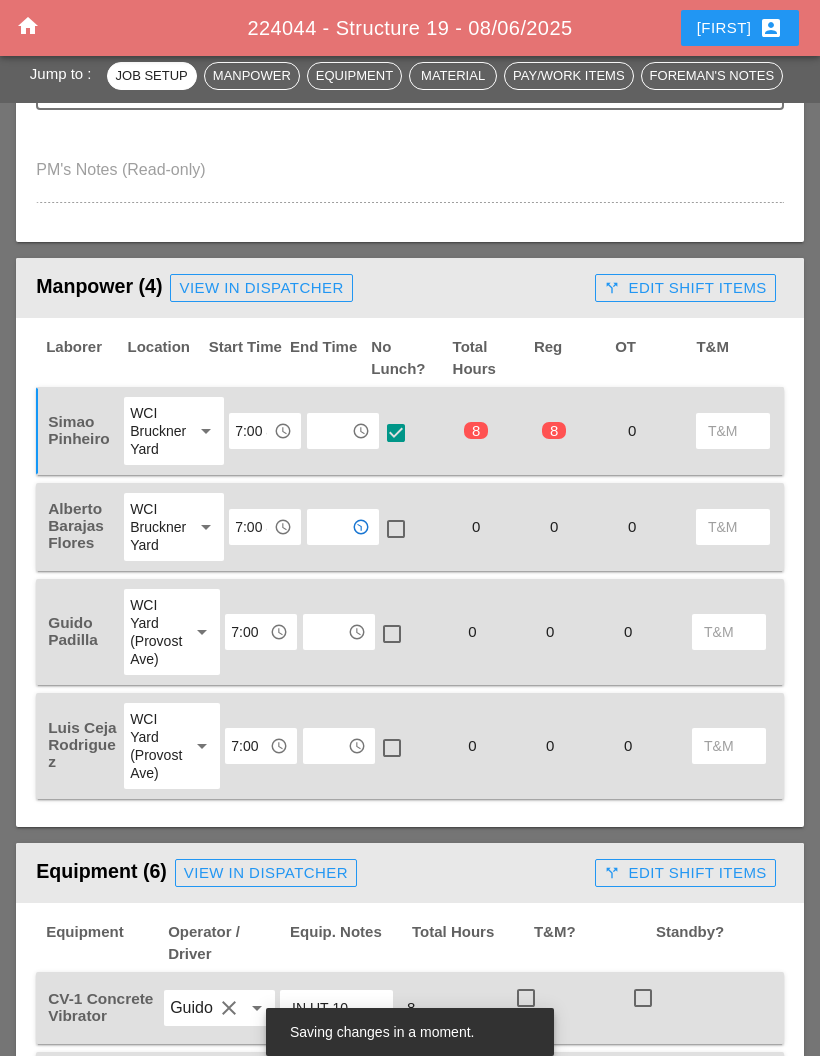 scroll, scrollTop: 926, scrollLeft: 0, axis: vertical 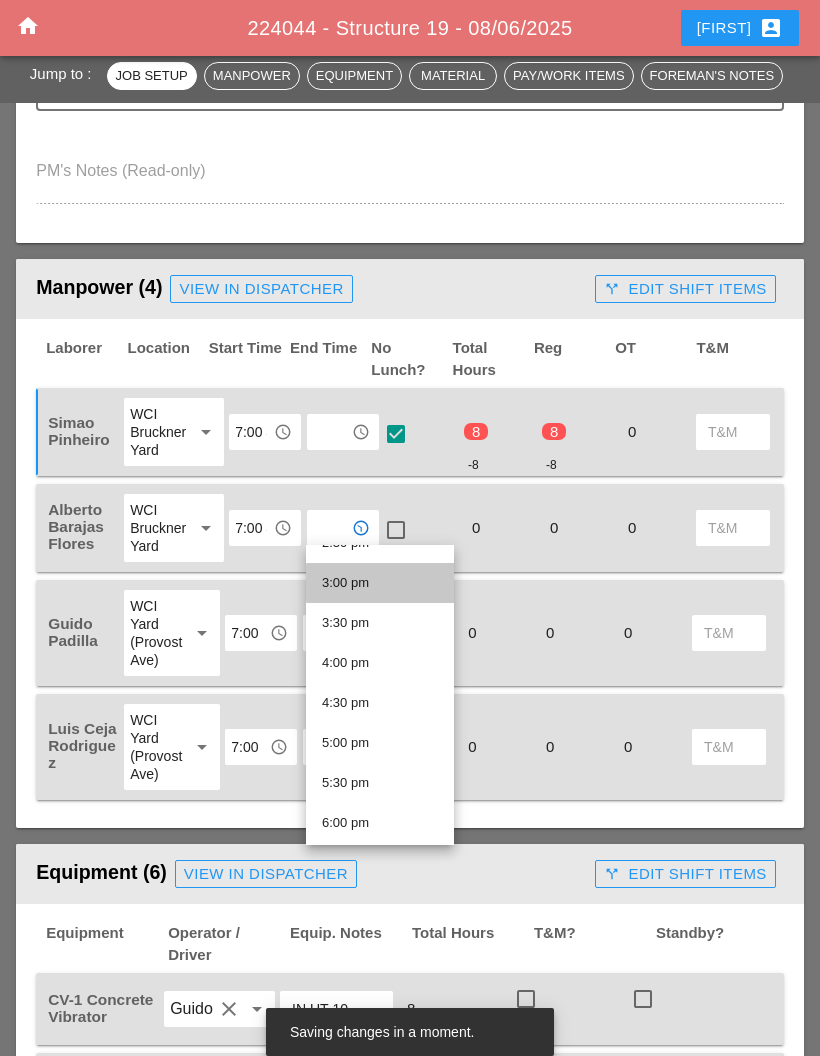 click on "3:00 pm" at bounding box center (380, 583) 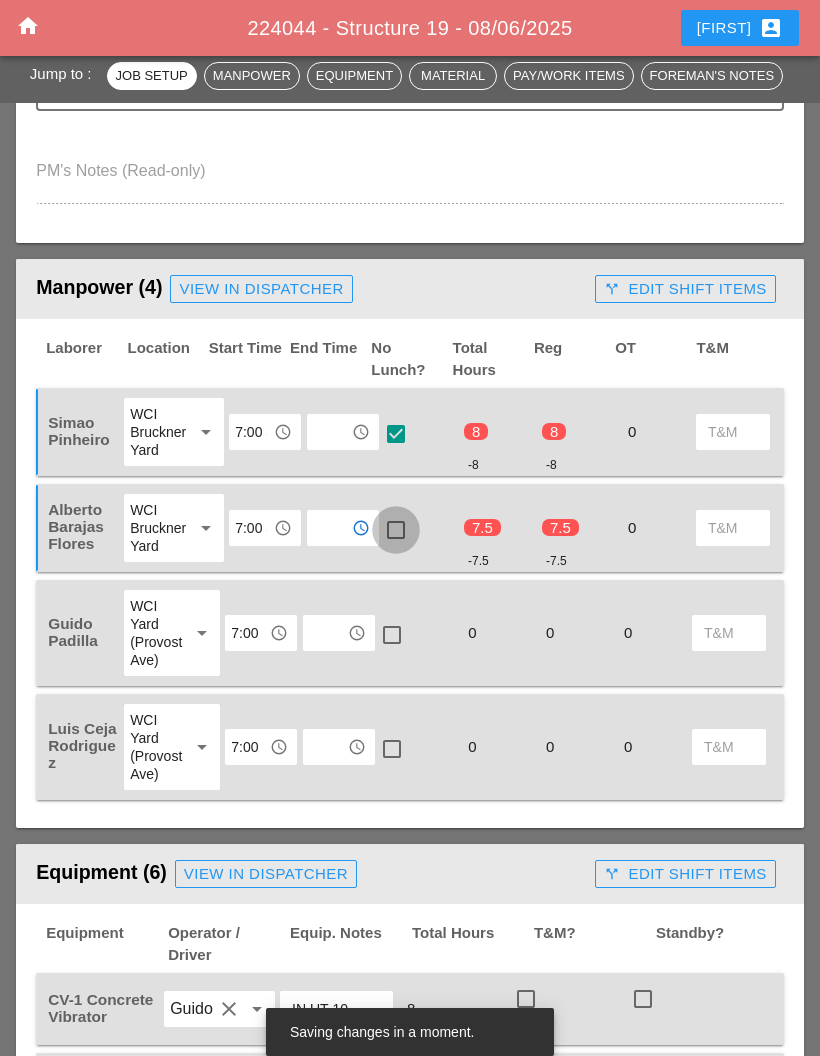 click at bounding box center [396, 530] 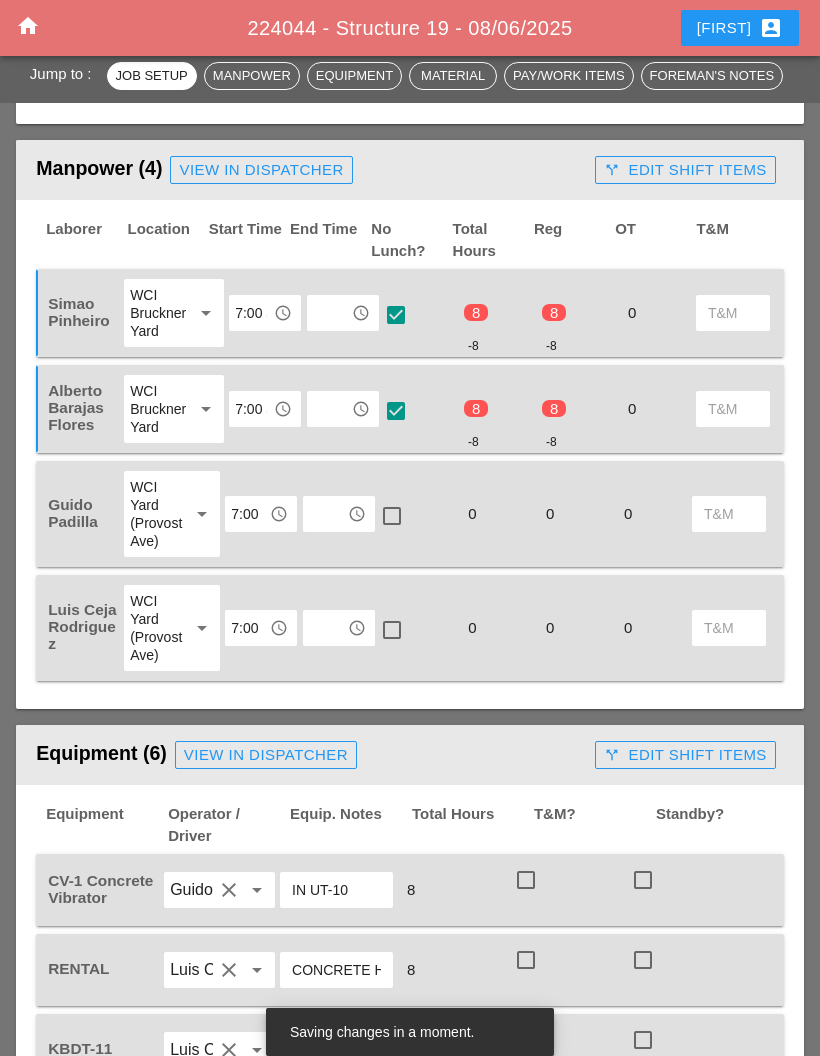click at bounding box center (325, 514) 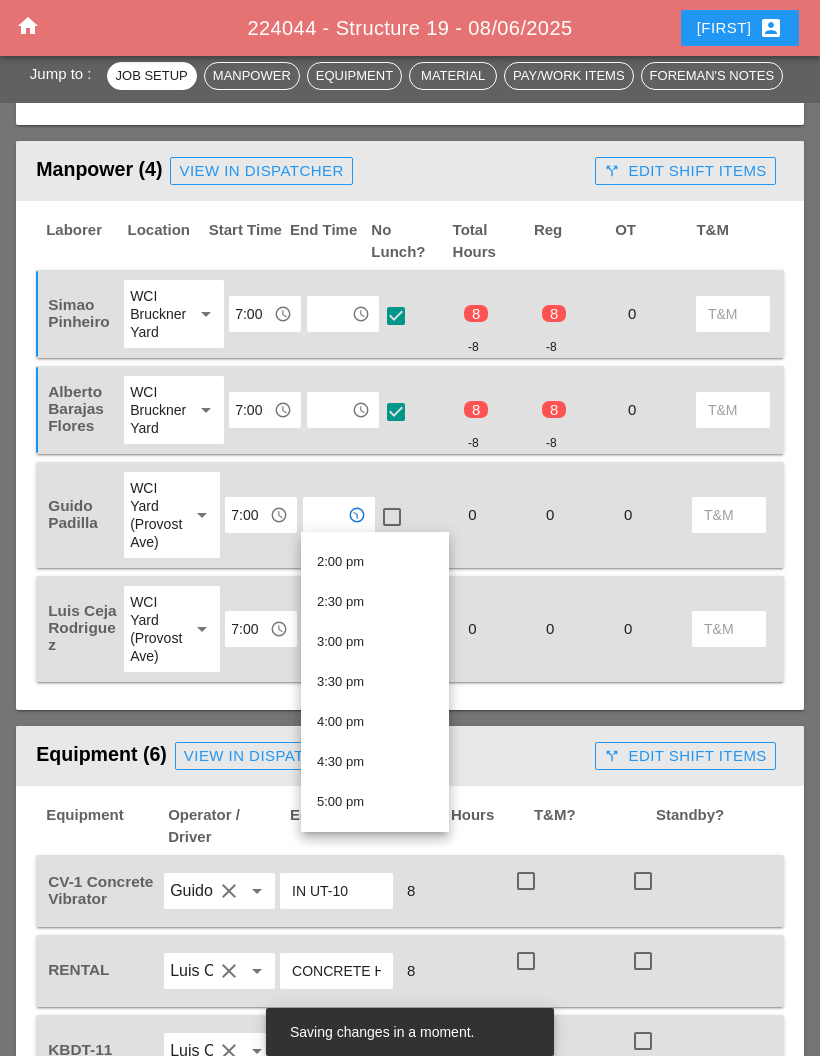 scroll, scrollTop: 1127, scrollLeft: 0, axis: vertical 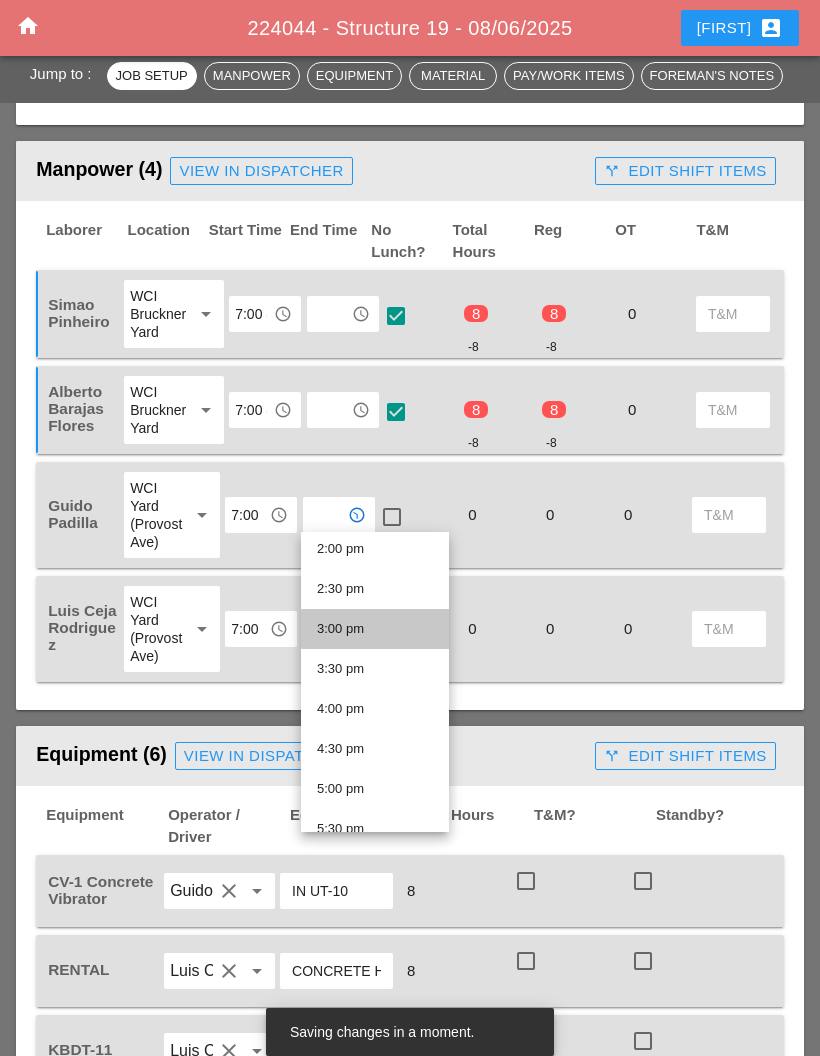 click on "3:00 pm" at bounding box center (375, 629) 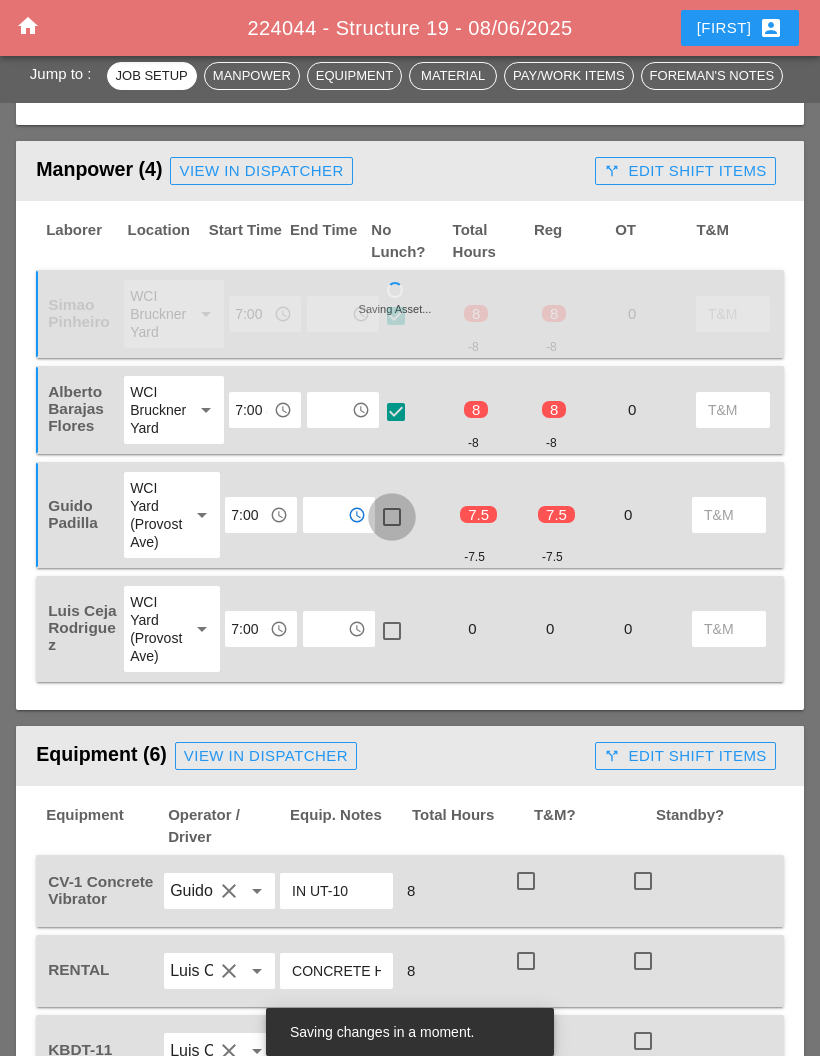 click at bounding box center [392, 517] 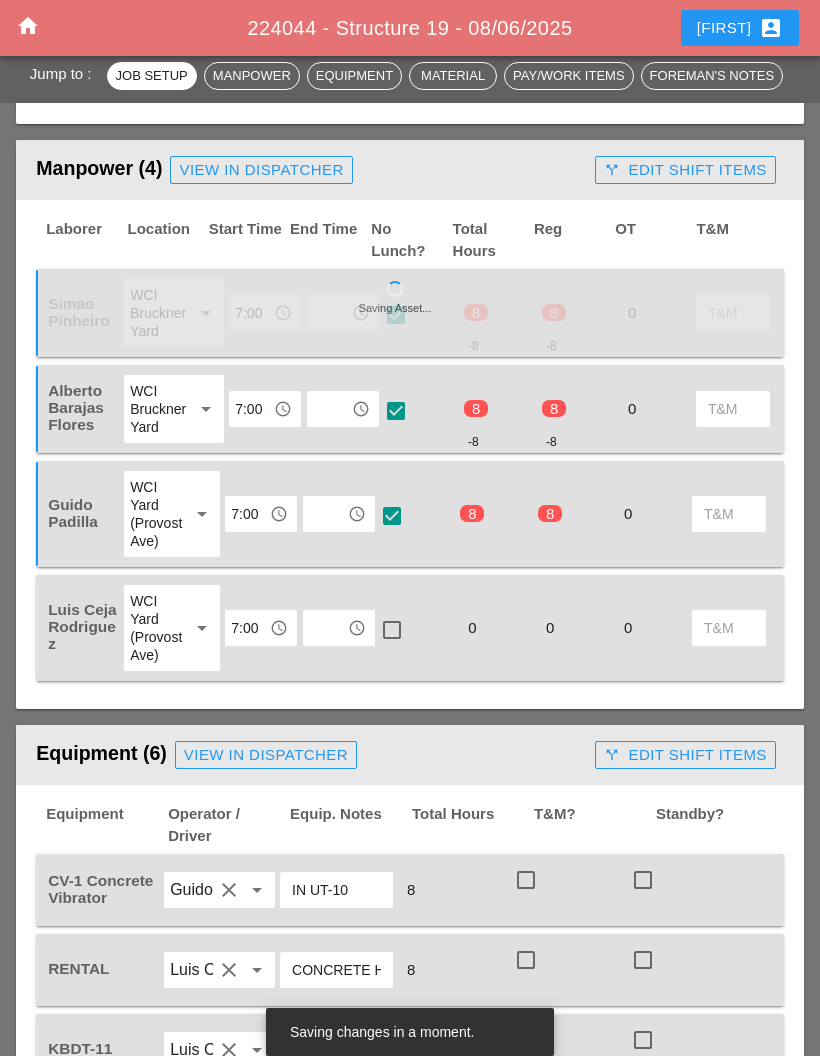 click at bounding box center [325, 628] 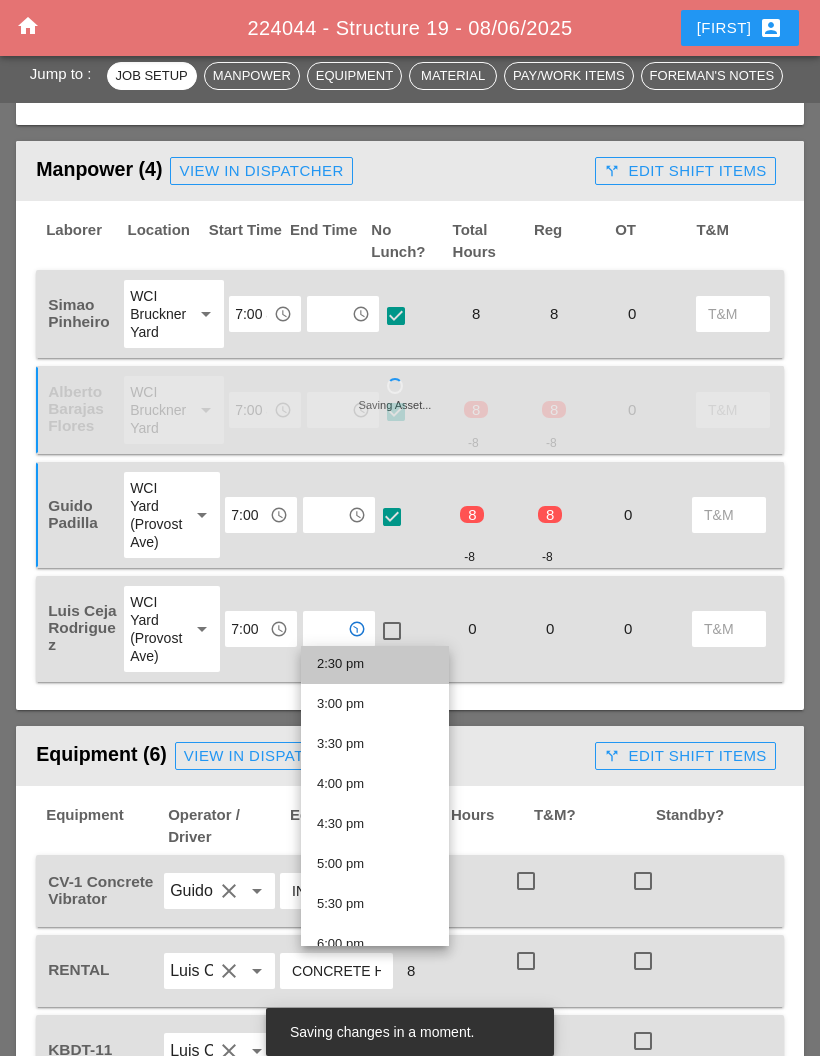 scroll, scrollTop: 1167, scrollLeft: 0, axis: vertical 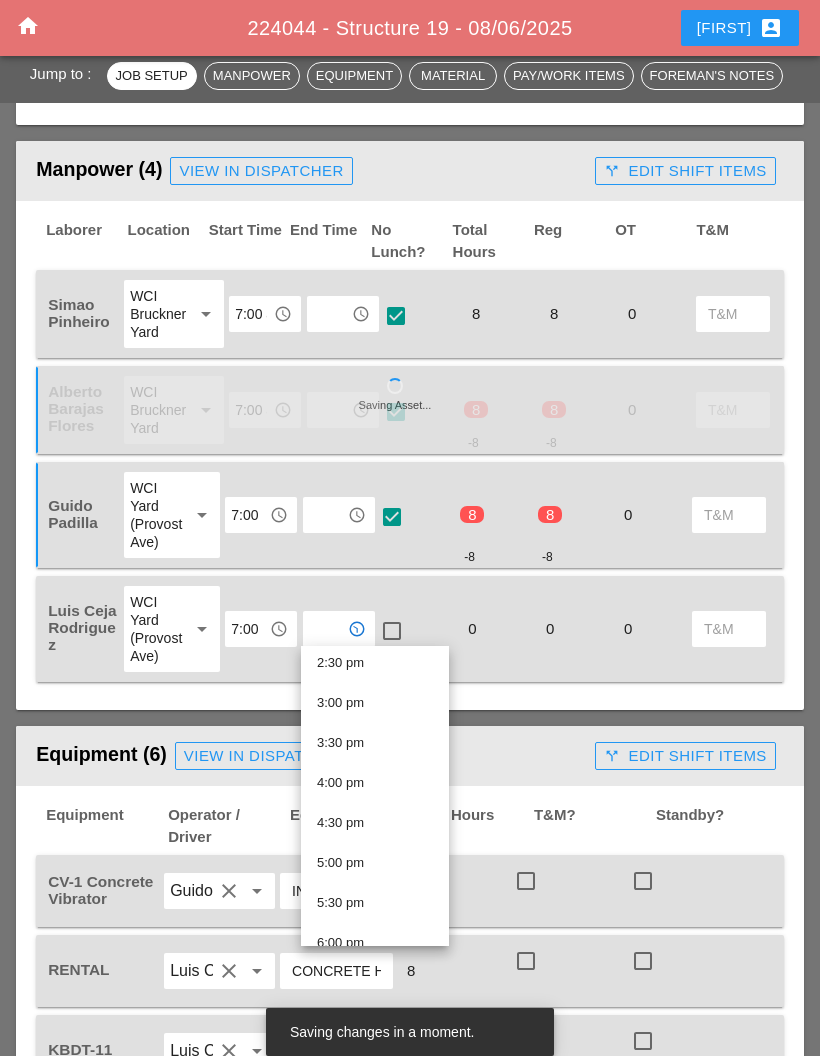 click on "3:00 pm" at bounding box center (375, 703) 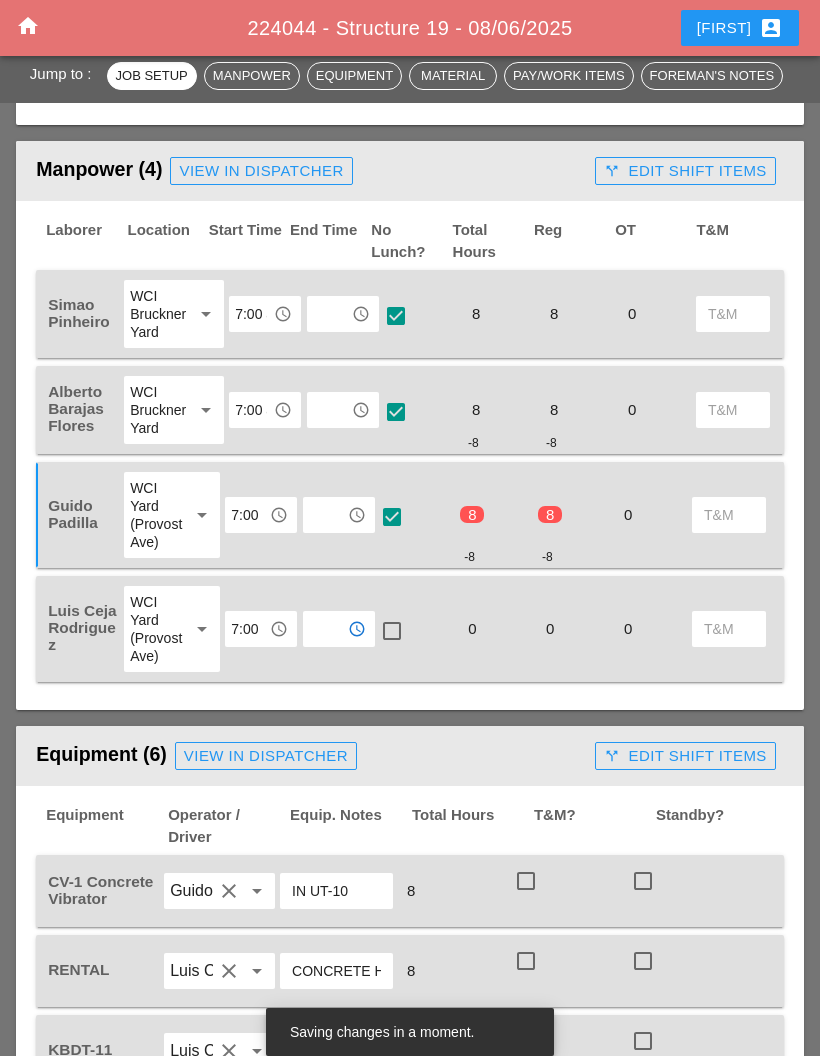 click at bounding box center (392, 631) 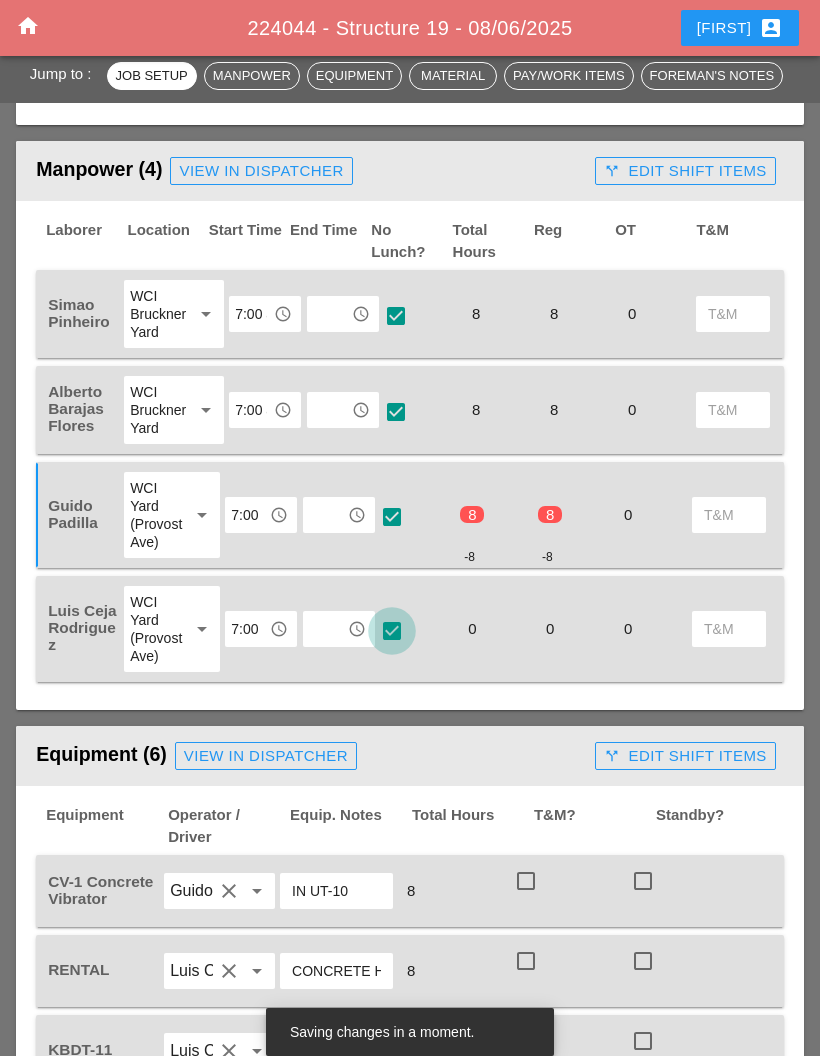 scroll, scrollTop: 1045, scrollLeft: 0, axis: vertical 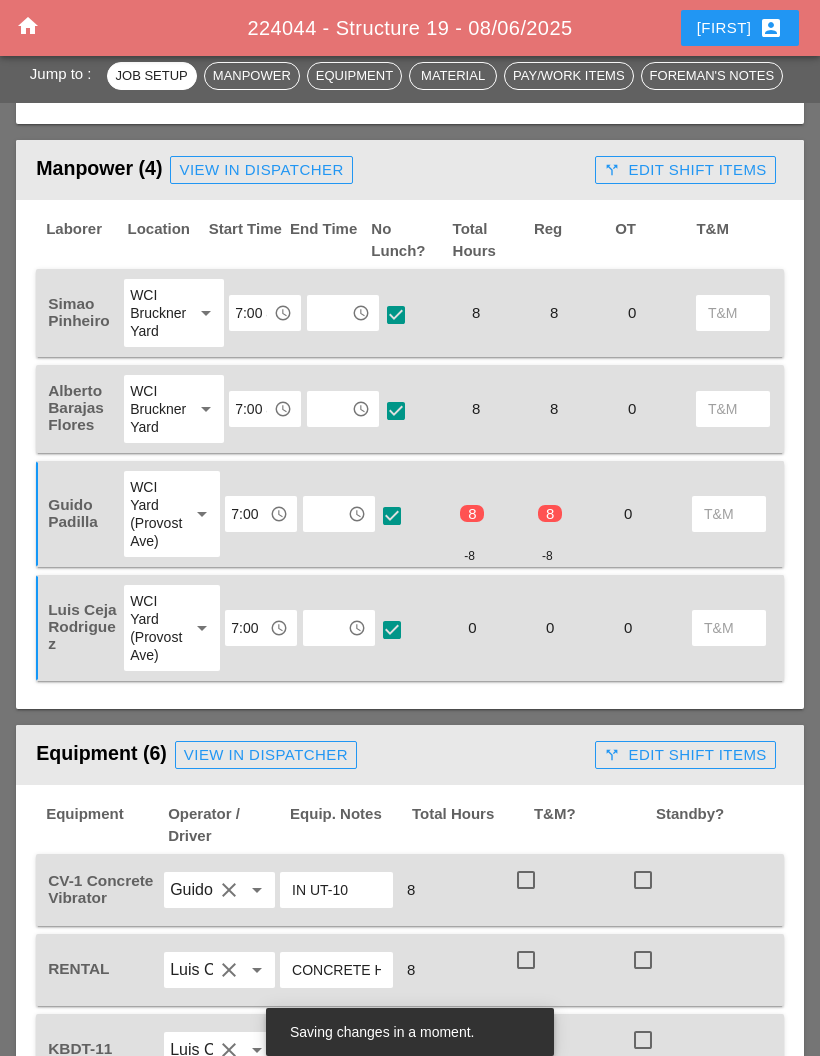 click at bounding box center (325, 628) 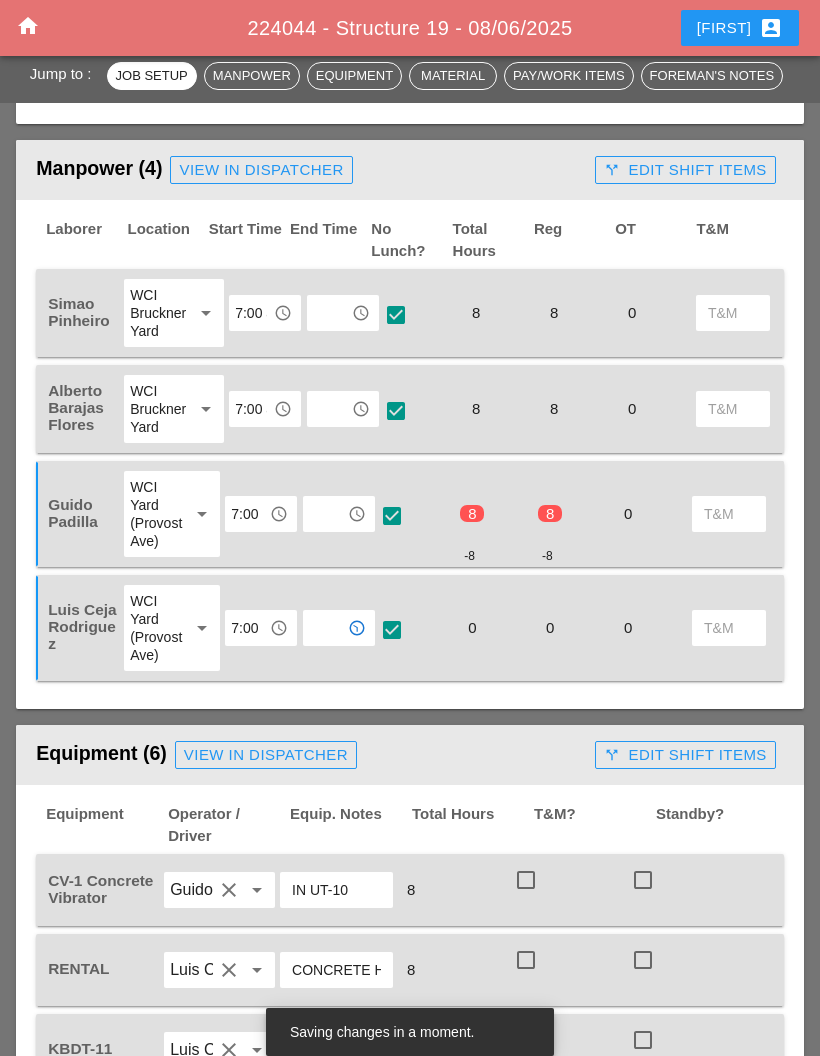 scroll, scrollTop: 1044, scrollLeft: 0, axis: vertical 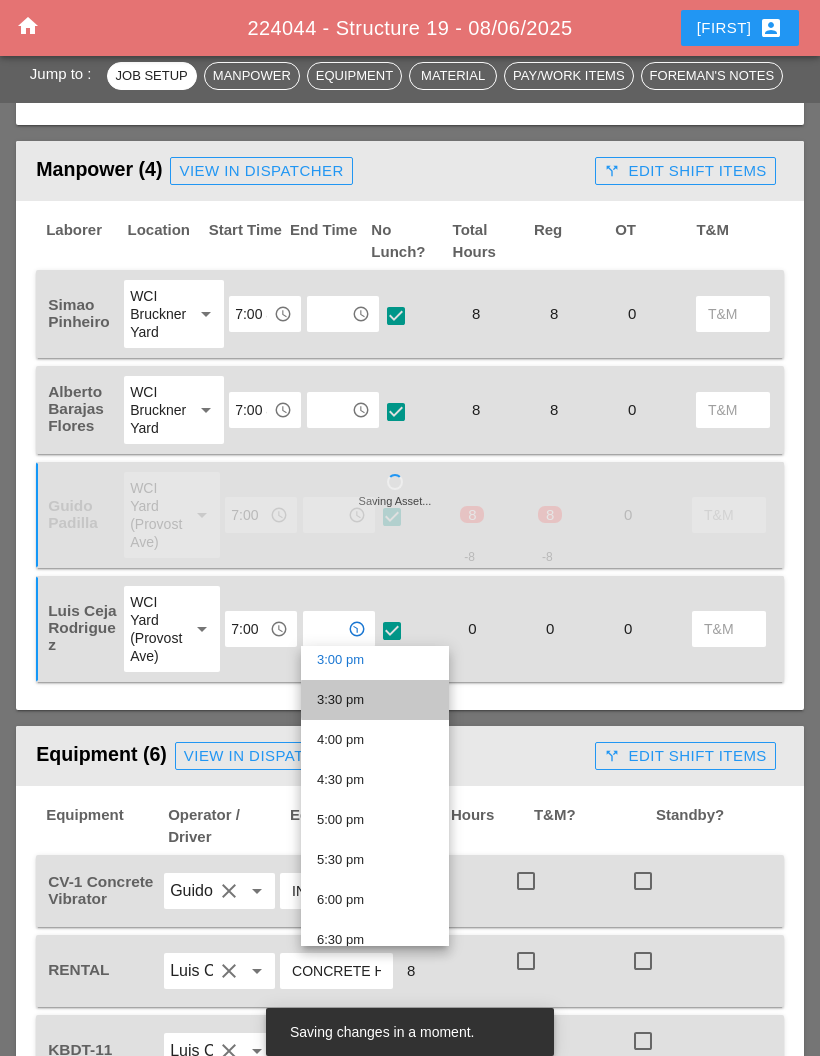 click on "3:30 pm" at bounding box center (375, 700) 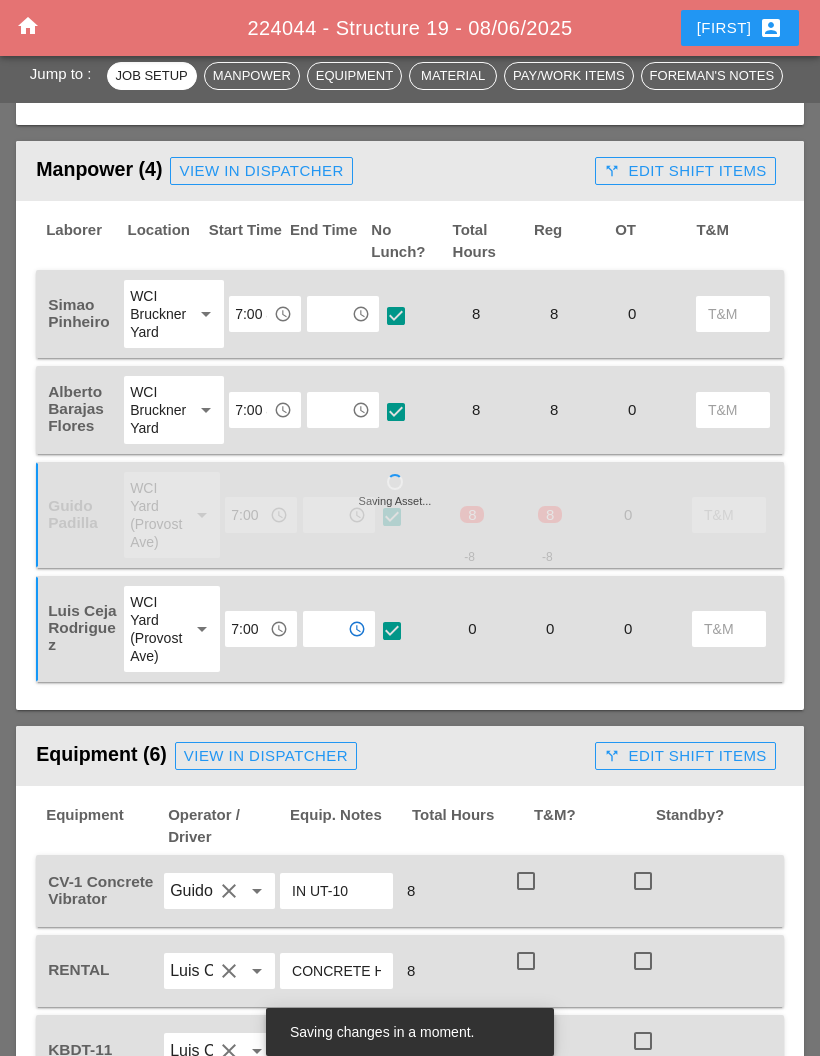 click at bounding box center (325, 629) 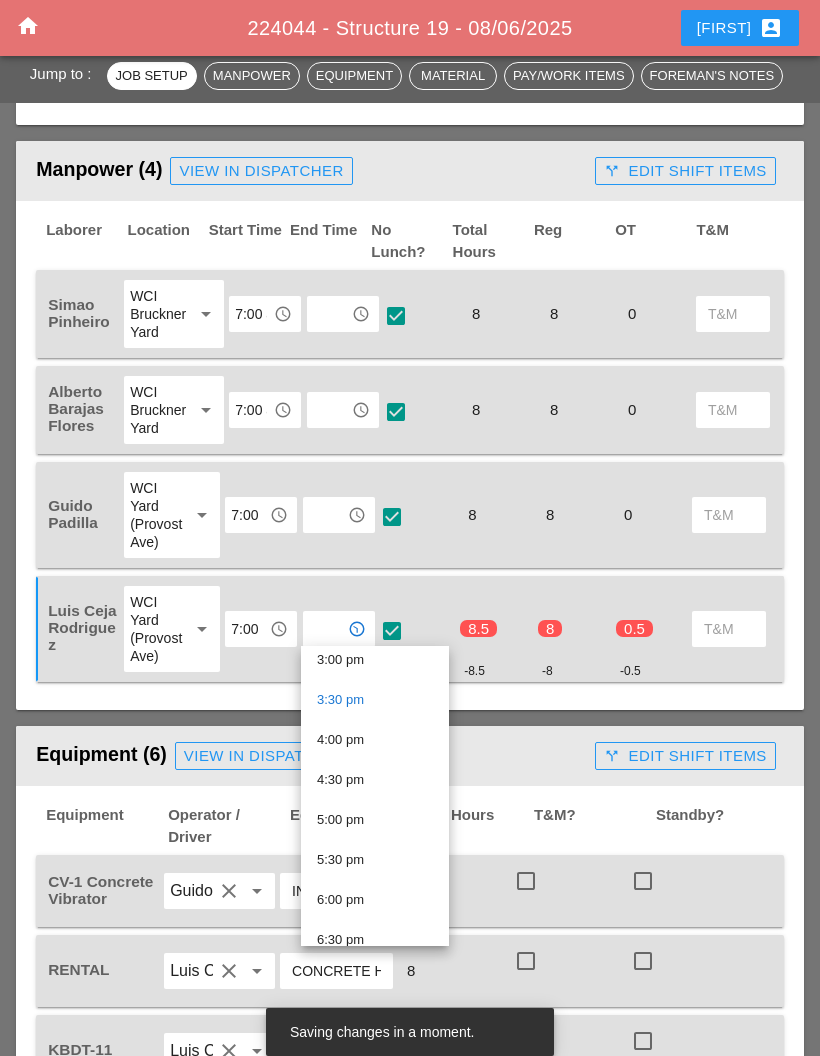 click on "3:00 pm" at bounding box center [375, 660] 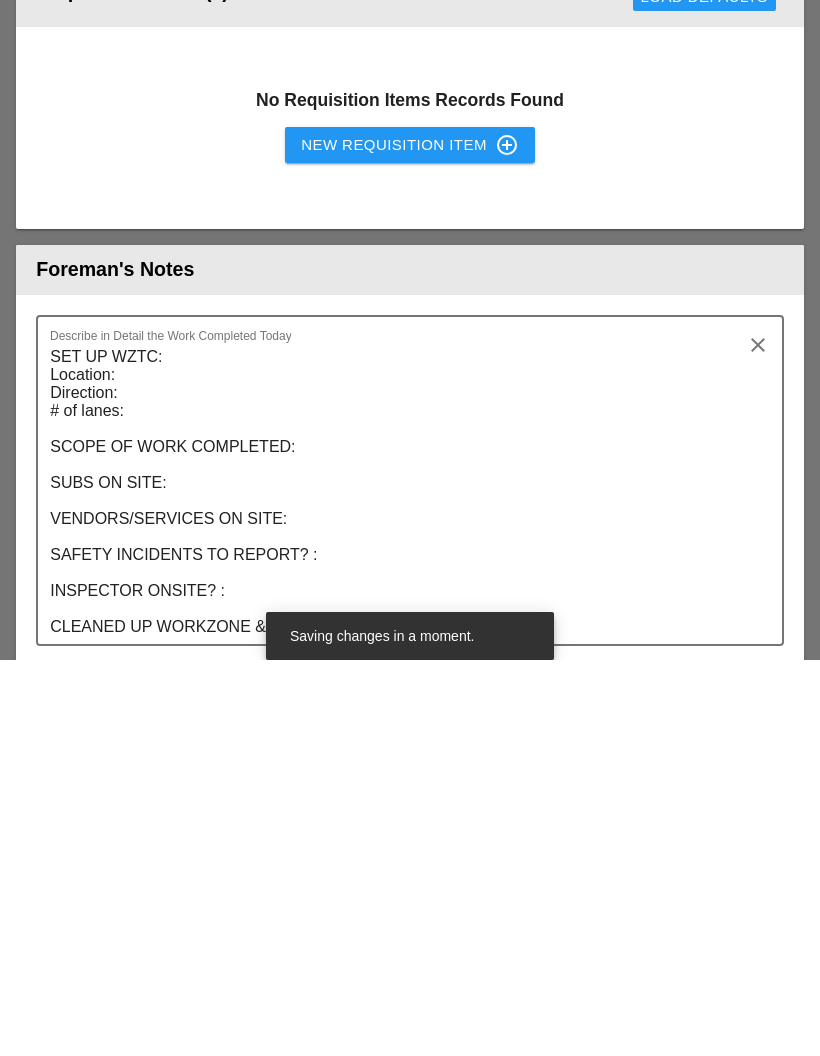 scroll, scrollTop: 2453, scrollLeft: 0, axis: vertical 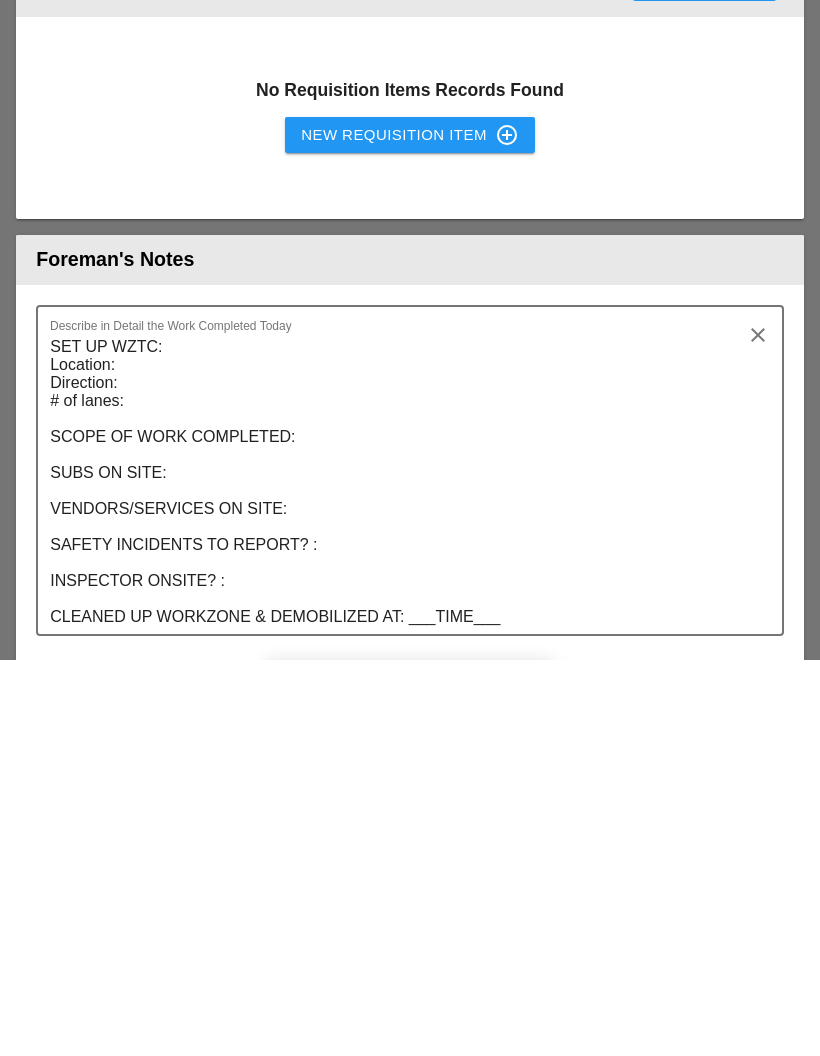 click on "SET UP WZTC:
Location:
Direction:
# of lanes:
SCOPE OF WORK COMPLETED:
SUBS ON SITE:
VENDORS/SERVICES ON SITE:
SAFETY INCIDENTS TO REPORT? :
INSPECTOR ONSITE? :
CLEANED UP WORKZONE & DEMOBILIZED AT: ___TIME___" at bounding box center (402, 878) 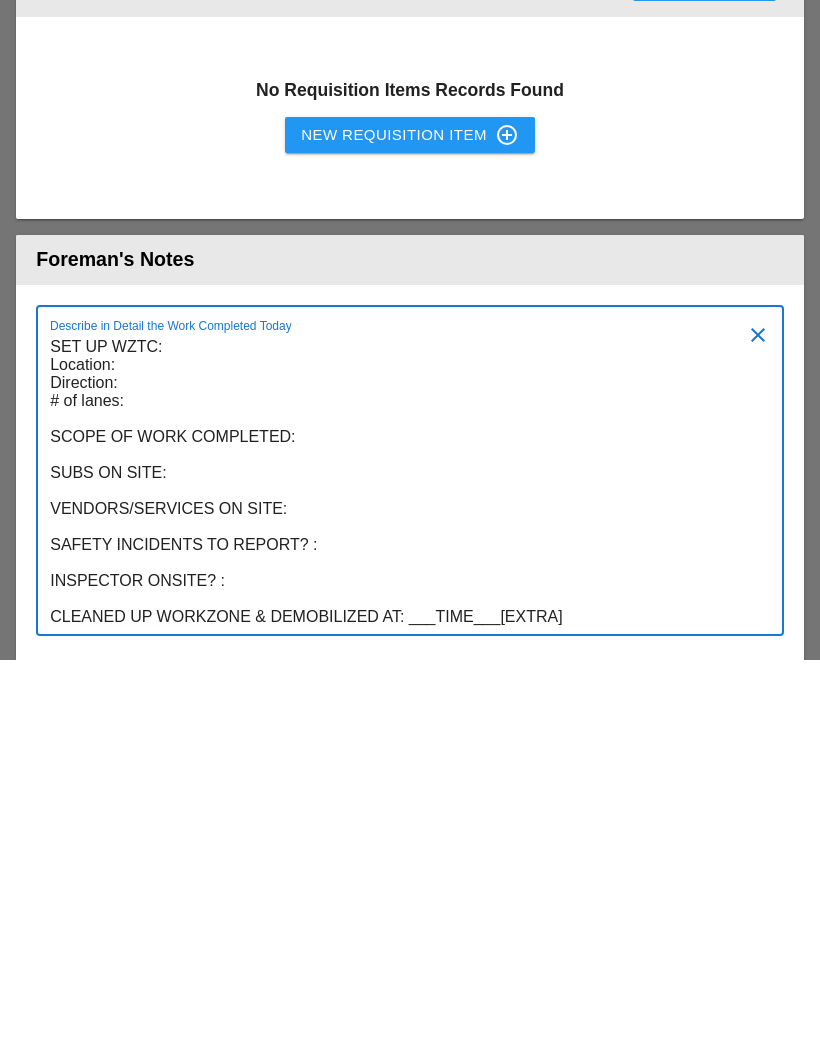 scroll, scrollTop: 0, scrollLeft: 0, axis: both 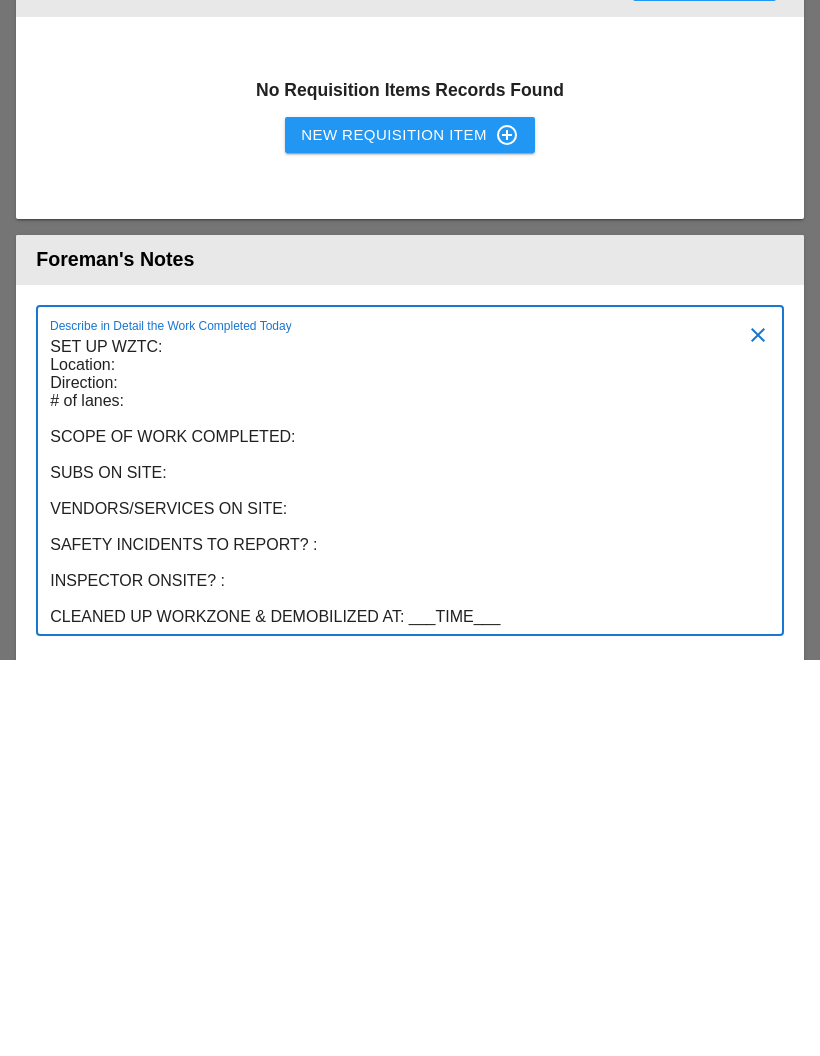 click on "SET UP WZTC:
Location:
Direction:
# of lanes:
SCOPE OF WORK COMPLETED:
SUBS ON SITE:
VENDORS/SERVICES ON SITE:
SAFETY INCIDENTS TO REPORT? :
INSPECTOR ONSITE? :
CLEANED UP WORKZONE & DEMOBILIZED AT: ___TIME___" at bounding box center [402, 878] 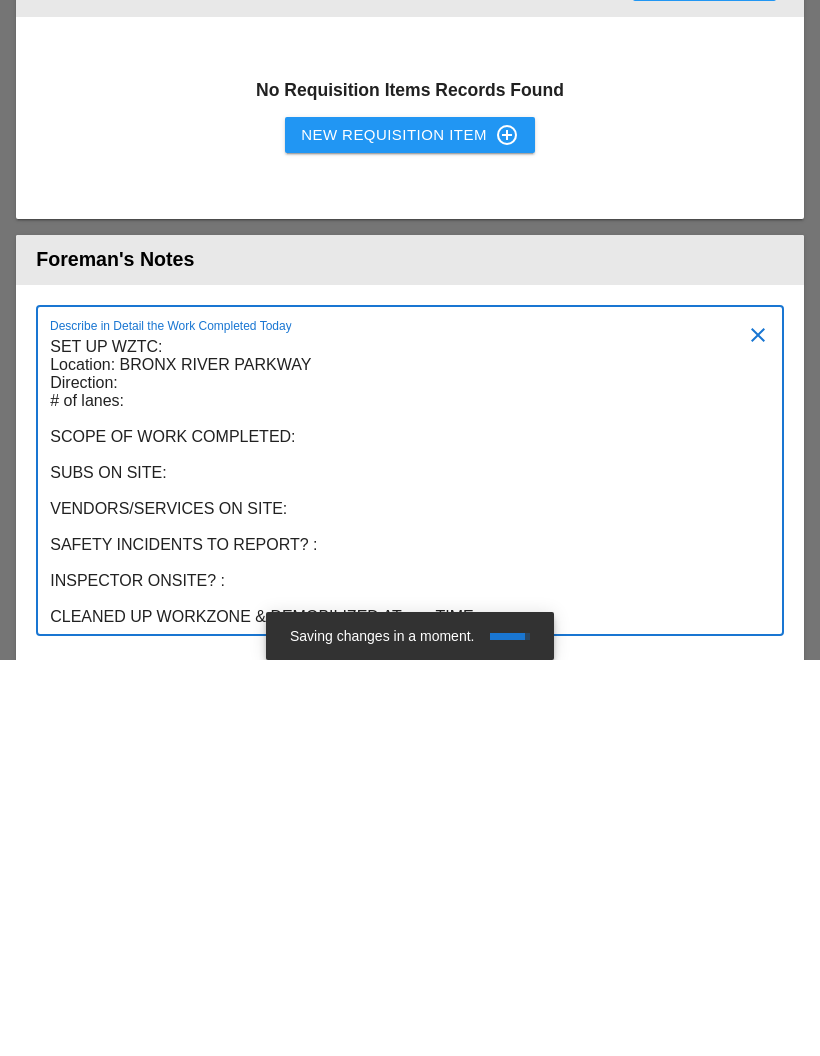 click on "SET UP WZTC:
Location: BRONX RIVER PARKWAY
Direction:
# of lanes:
SCOPE OF WORK COMPLETED:
SUBS ON SITE:
VENDORS/SERVICES ON SITE:
SAFETY INCIDENTS TO REPORT? :
INSPECTOR ONSITE? :
CLEANED UP WORKZONE & DEMOBILIZED AT: ___TIME___" at bounding box center [402, 878] 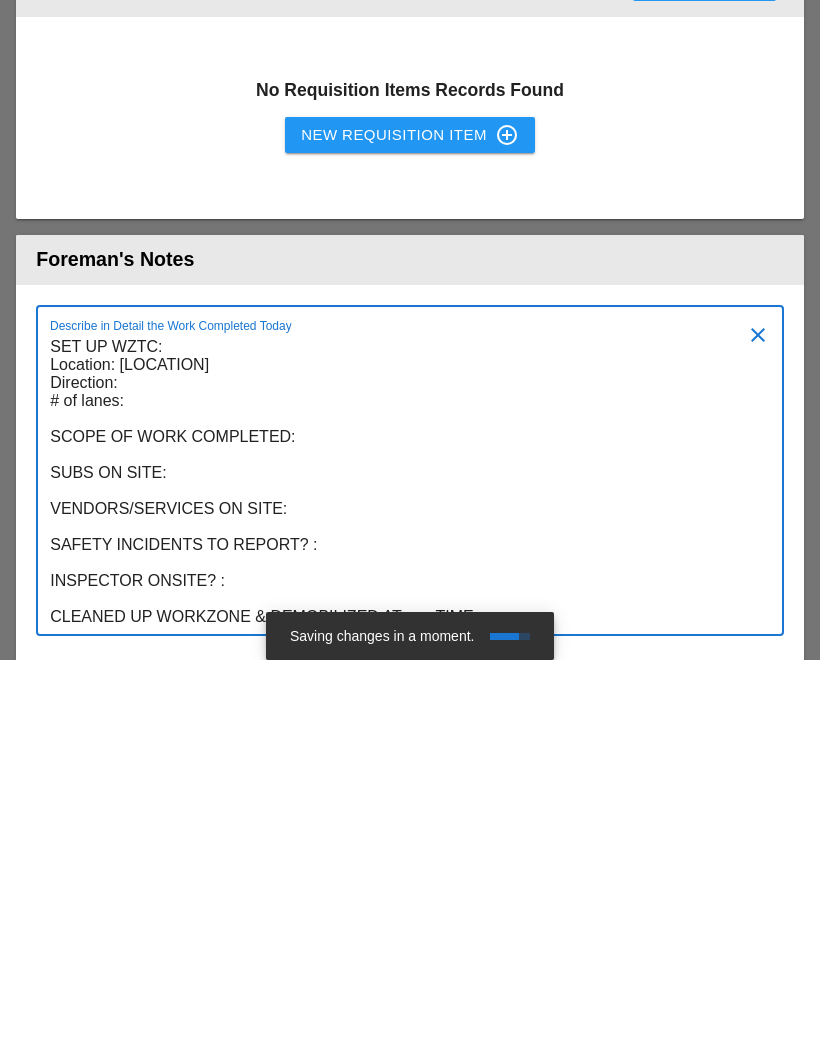 scroll, scrollTop: 0, scrollLeft: 0, axis: both 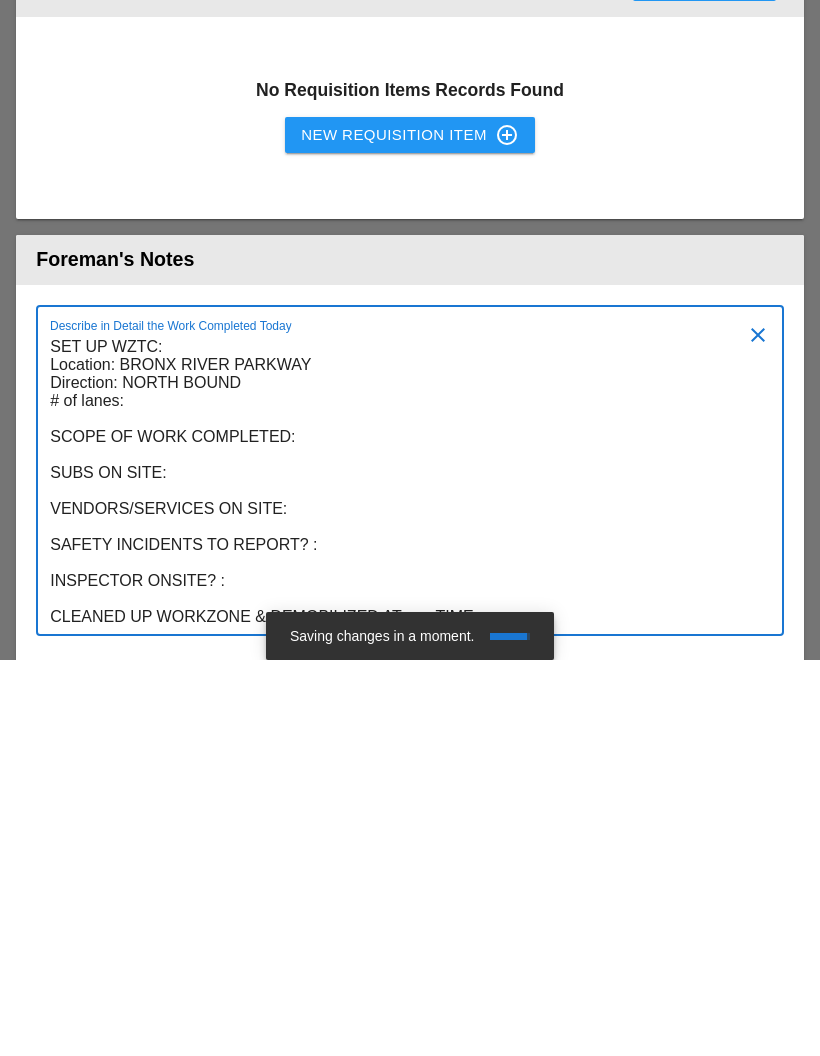 click on "SET UP WZTC:
Location: BRONX RIVER PARKWAY
Direction: NORTH BOUND
# of lanes:
SCOPE OF WORK COMPLETED:
SUBS ON SITE:
VENDORS/SERVICES ON SITE:
SAFETY INCIDENTS TO REPORT? :
INSPECTOR ONSITE? :
CLEANED UP WORKZONE & DEMOBILIZED AT: ___TIME___" at bounding box center [402, 878] 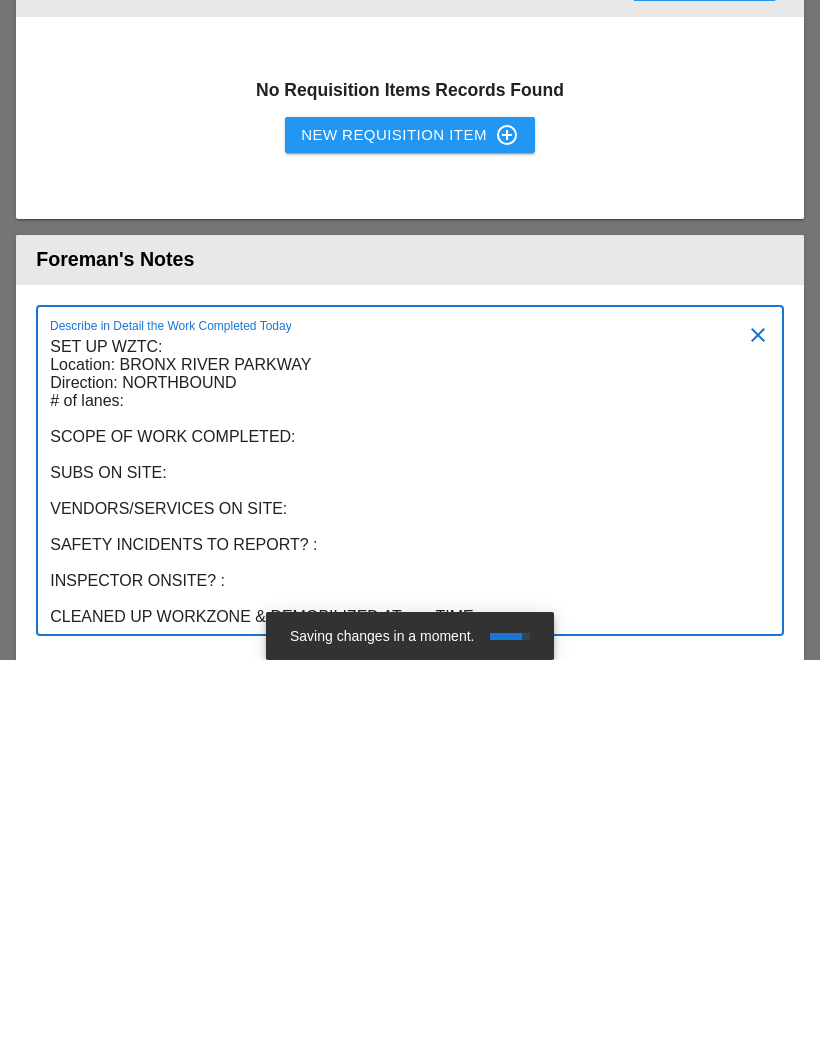 scroll, scrollTop: 0, scrollLeft: 0, axis: both 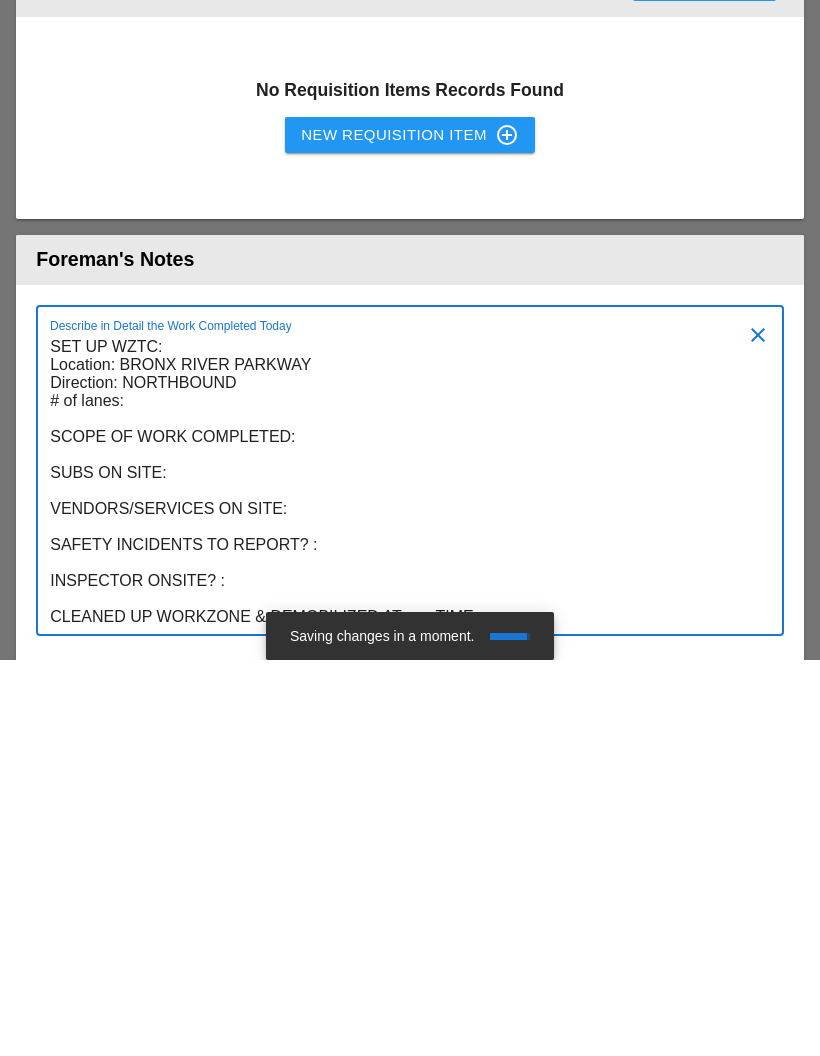 click on "SET UP WZTC:
Location: BRONX RIVER PARKWAY
Direction: NORTHBOUND
# of lanes:
SCOPE OF WORK COMPLETED:
SUBS ON SITE:
VENDORS/SERVICES ON SITE:
SAFETY INCIDENTS TO REPORT? :
INSPECTOR ONSITE? :
CLEANED UP WORKZONE & DEMOBILIZED AT: ___TIME___" at bounding box center (402, 878) 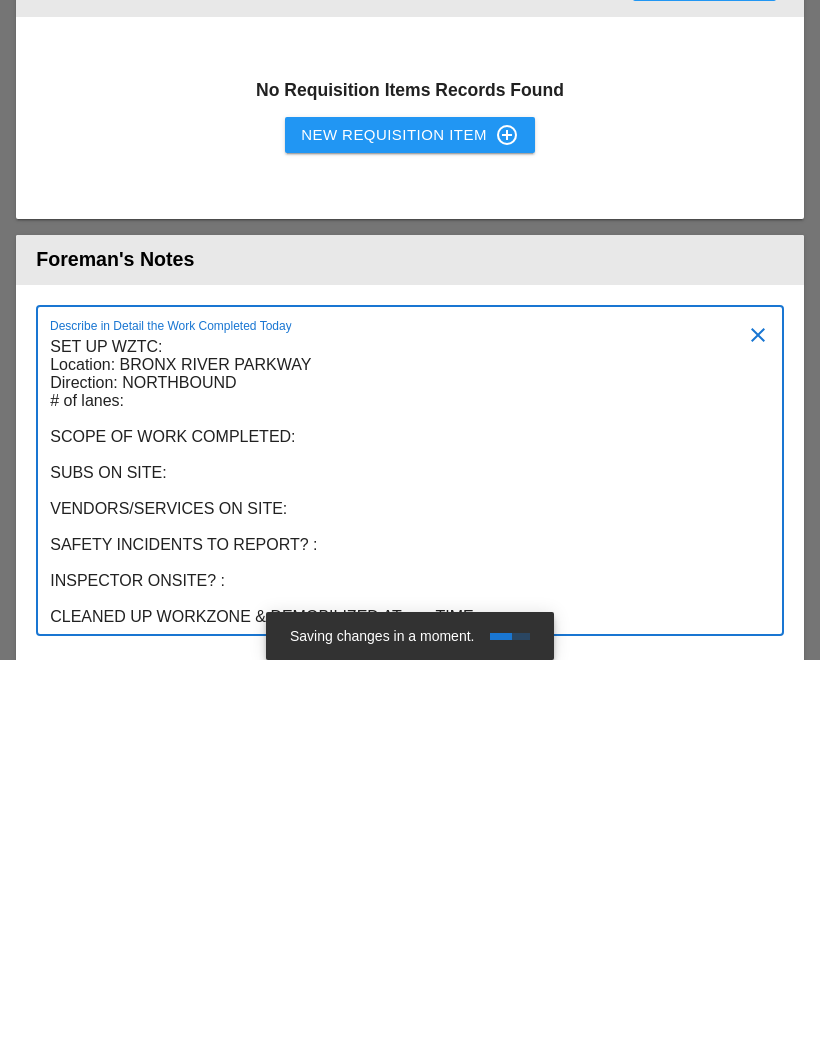 click on "SET UP WZTC:
Location: BRONX RIVER PARKWAY
Direction: NORTHBOUND
# of lanes:
SCOPE OF WORK COMPLETED:
SUBS ON SITE:
VENDORS/SERVICES ON SITE:
SAFETY INCIDENTS TO REPORT? :
INSPECTOR ONSITE? :
CLEANED UP WORKZONE & DEMOBILIZED AT: ___TIME___" at bounding box center [402, 878] 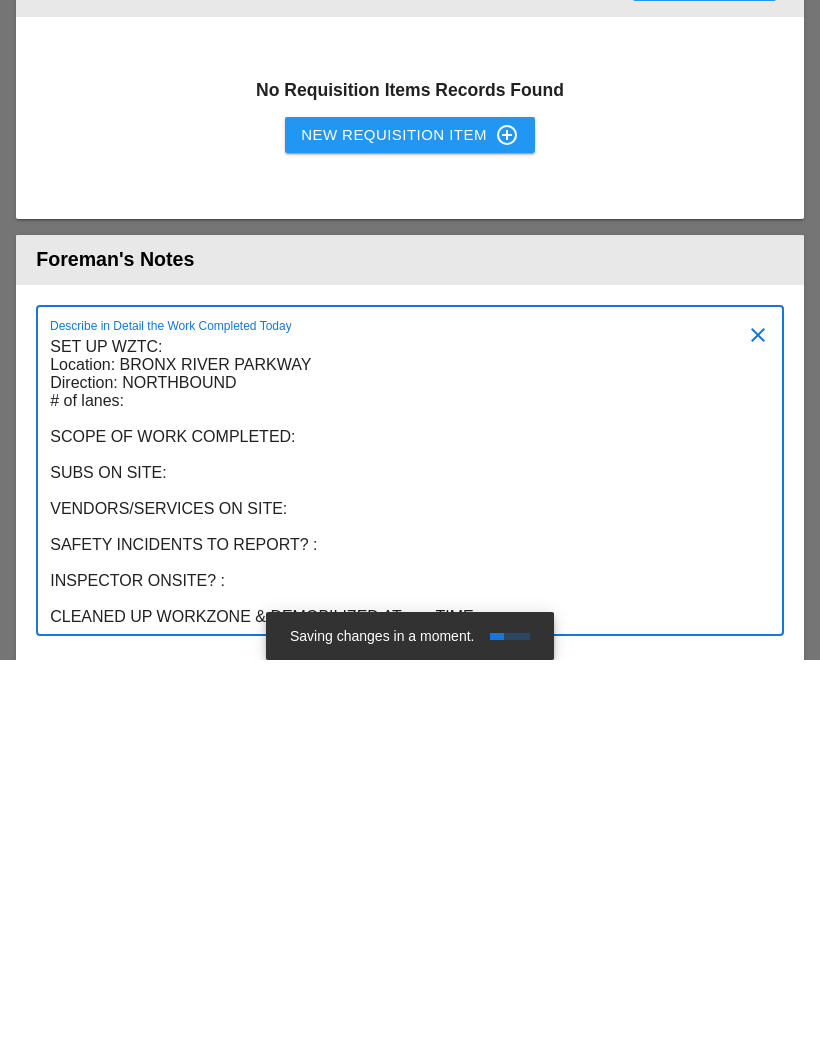 scroll, scrollTop: 0, scrollLeft: 0, axis: both 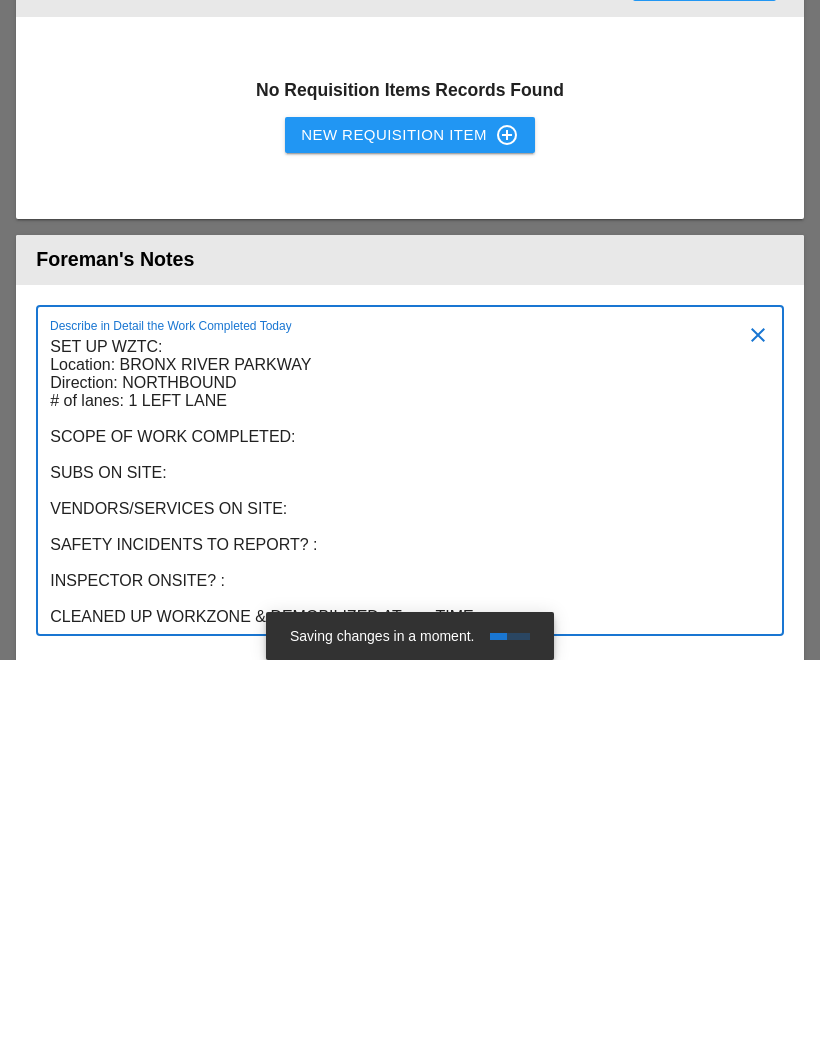 click on "SET UP WZTC:
Location: BRONX RIVER PARKWAY
Direction: NORTHBOUND
# of lanes: 1 LEFT LANE
SCOPE OF WORK COMPLETED:
SUBS ON SITE:
VENDORS/SERVICES ON SITE:
SAFETY INCIDENTS TO REPORT? :
INSPECTOR ONSITE? :
CLEANED UP WORKZONE & DEMOBILIZED AT: ___TIME___" at bounding box center [402, 878] 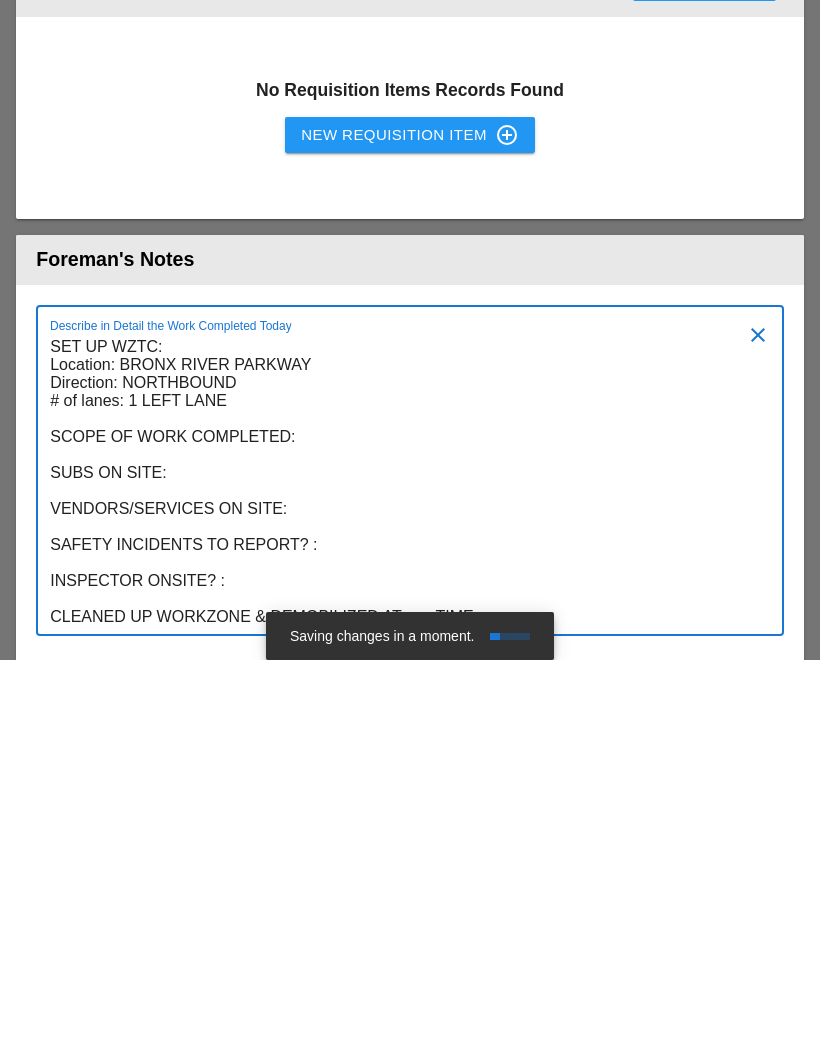 click on "SET UP WZTC:
Location: BRONX RIVER PARKWAY
Direction: NORTHBOUND
# of lanes: 1 LEFT LANE
SCOPE OF WORK COMPLETED:
SUBS ON SITE:
VENDORS/SERVICES ON SITE:
SAFETY INCIDENTS TO REPORT? :
INSPECTOR ONSITE? :
CLEANED UP WORKZONE & DEMOBILIZED AT: ___TIME___" at bounding box center (402, 878) 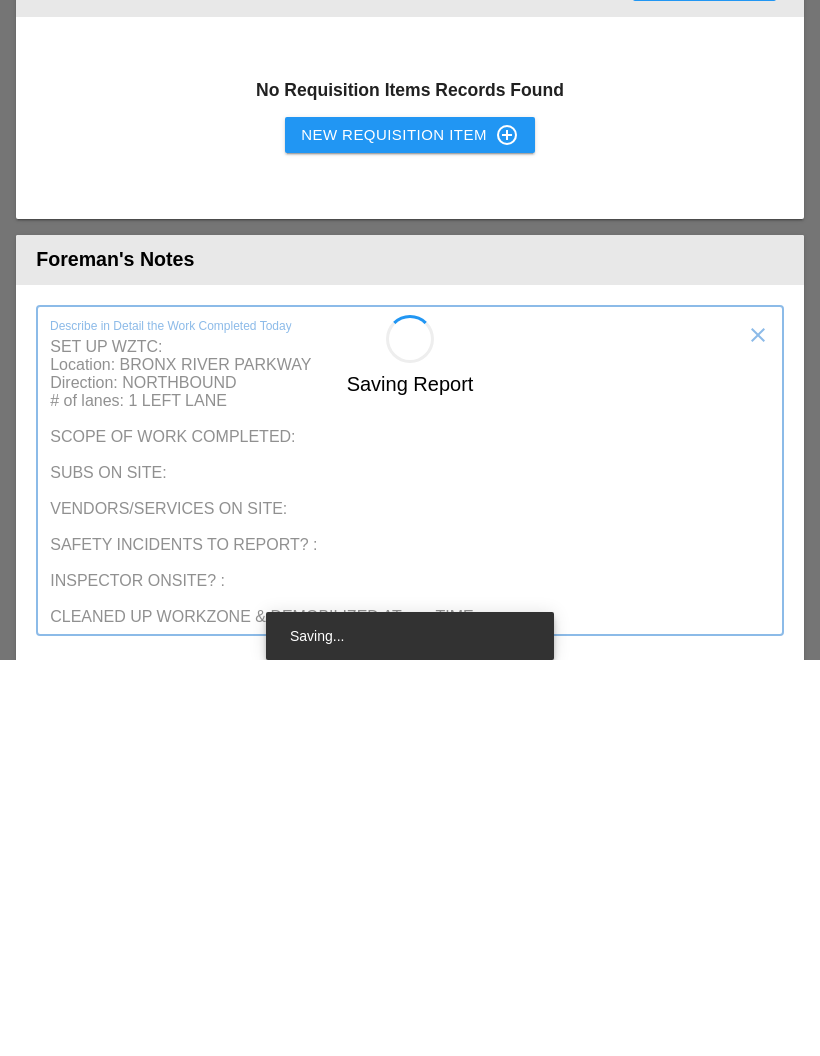 click on "Saving Report" at bounding box center (410, 1166) 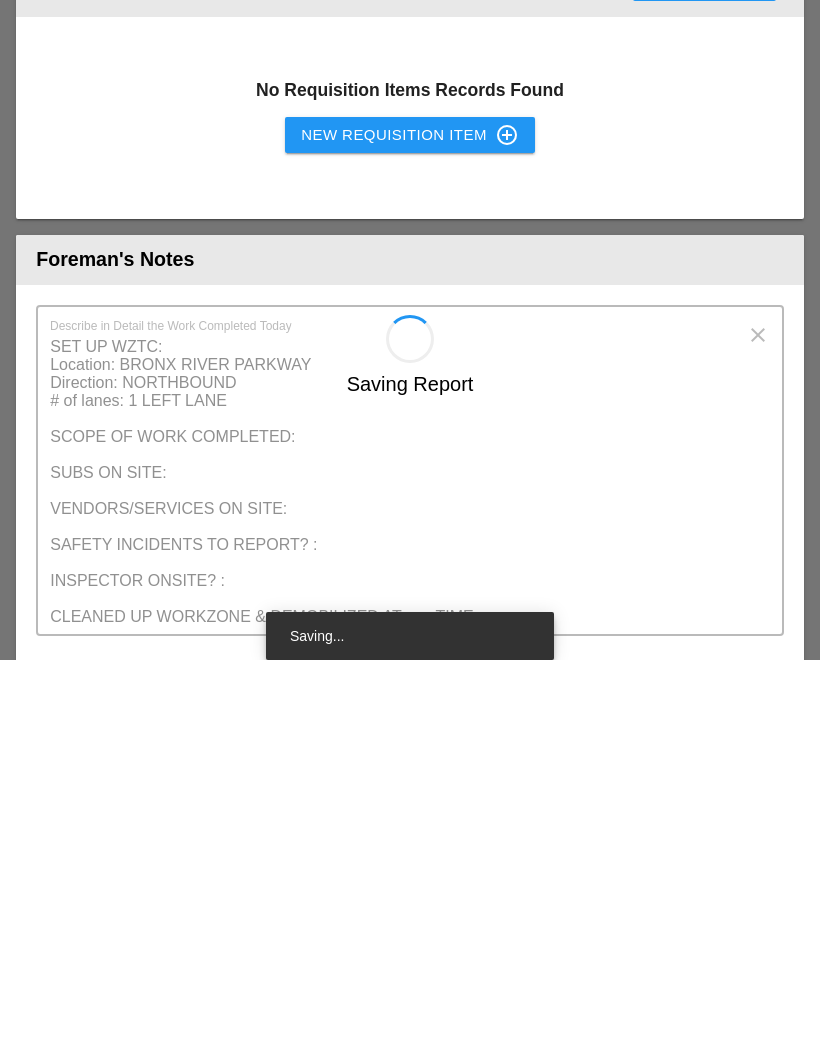 scroll, scrollTop: 2850, scrollLeft: 0, axis: vertical 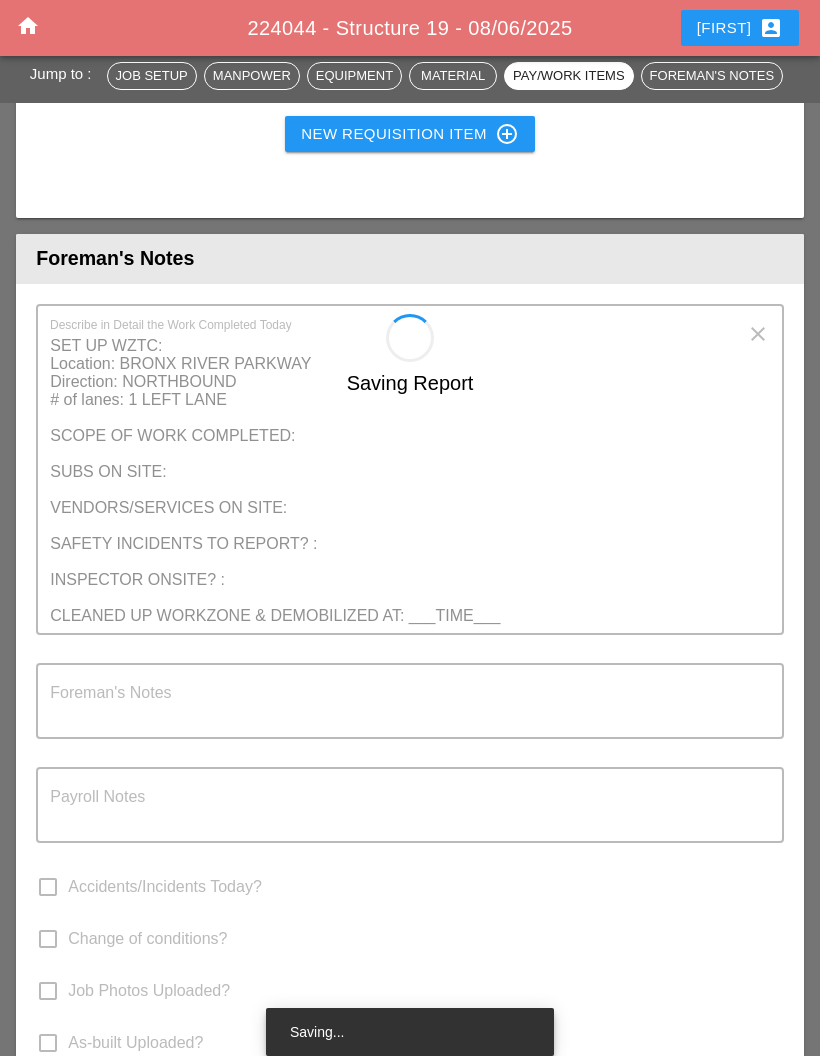 click on "Saving Report" at bounding box center [410, 769] 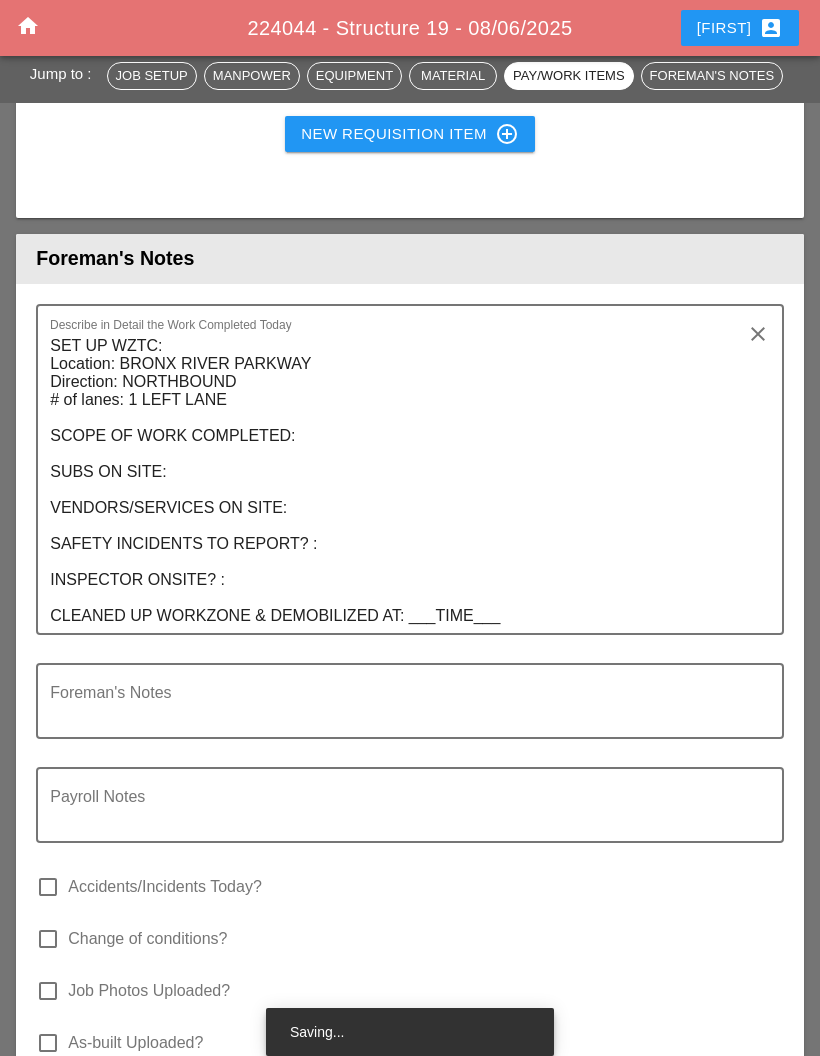 click on "SET UP WZTC:
Location: BRONX RIVER PARKWAY
Direction: NORTHBOUND
# of lanes: 1 LEFT LANE
SCOPE OF WORK COMPLETED:
SUBS ON SITE:
VENDORS/SERVICES ON SITE:
SAFETY INCIDENTS TO REPORT? :
INSPECTOR ONSITE? :
CLEANED UP WORKZONE & DEMOBILIZED AT: ___TIME___" at bounding box center [402, 481] 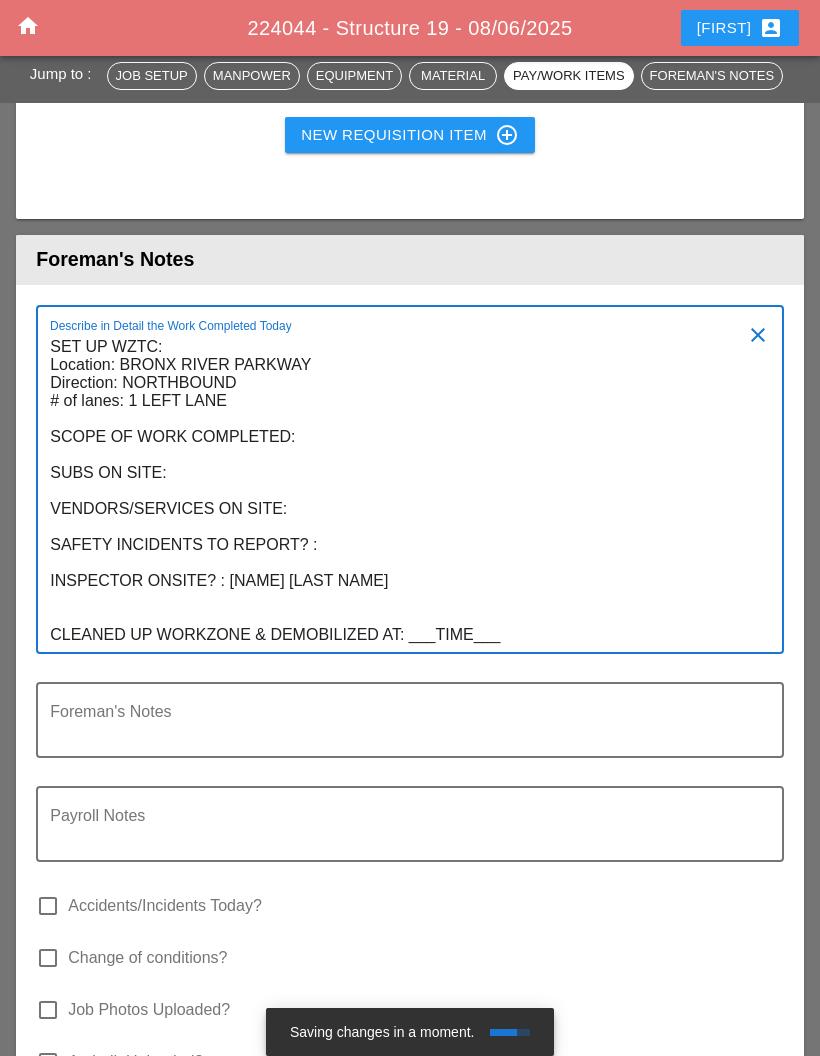 scroll, scrollTop: 0, scrollLeft: 0, axis: both 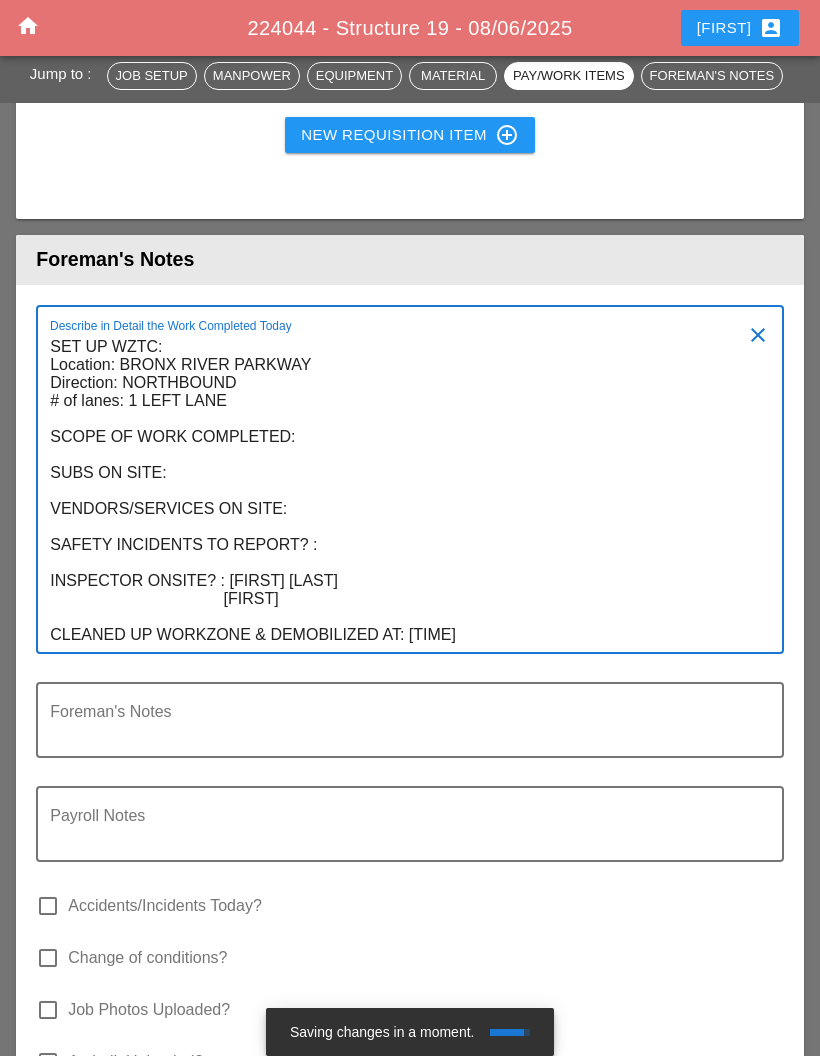 click on "SET UP WZTC:
Location: BRONX RIVER PARKWAY
Direction: NORTHBOUND
# of lanes: 1 LEFT LANE
SCOPE OF WORK COMPLETED:
SUBS ON SITE:
VENDORS/SERVICES ON SITE:
SAFETY INCIDENTS TO REPORT? :
INSPECTOR ONSITE? : MYAT THU
ERIC
CLEANED UP WORKZONE & DEMOBILIZED AT: ___TIME___" at bounding box center [402, 491] 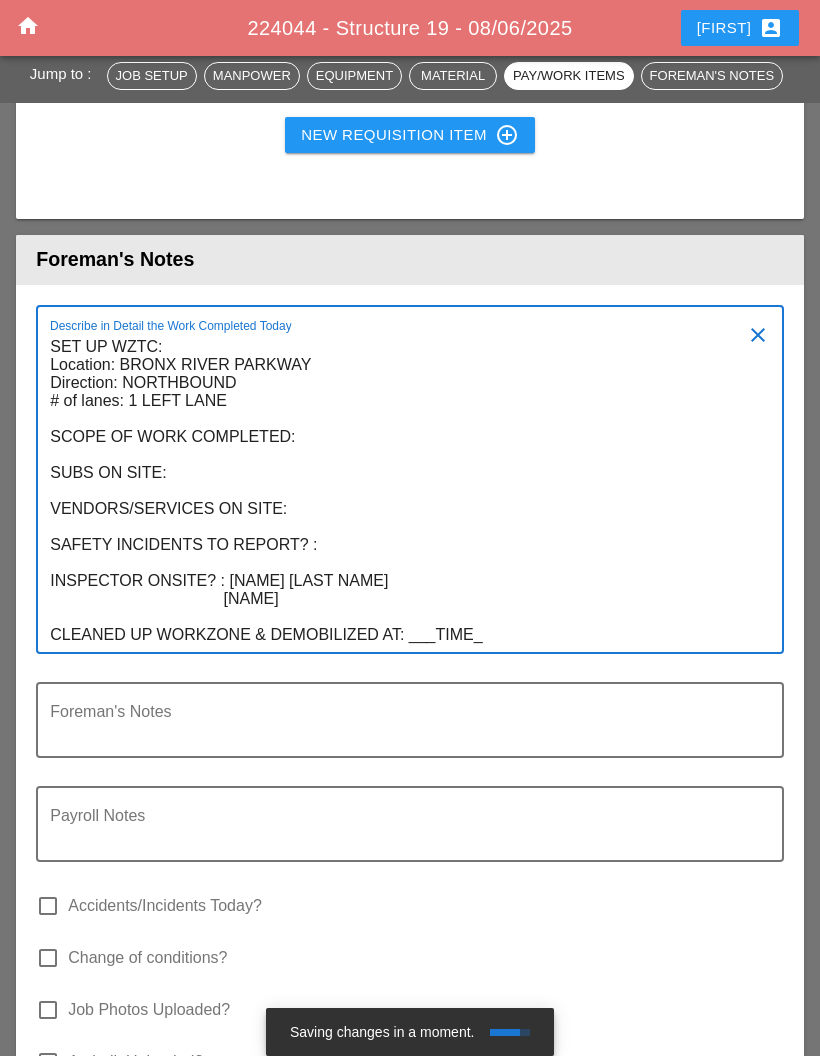 scroll, scrollTop: 0, scrollLeft: 0, axis: both 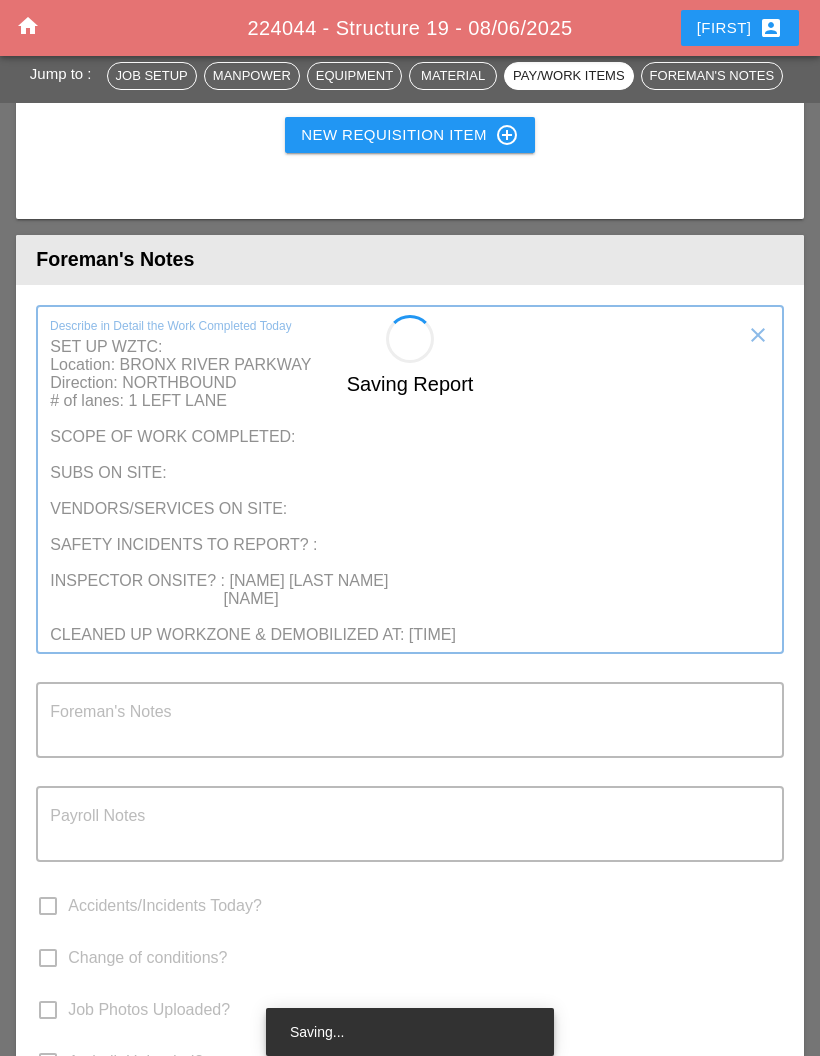 click on "Saving Report" at bounding box center [410, 779] 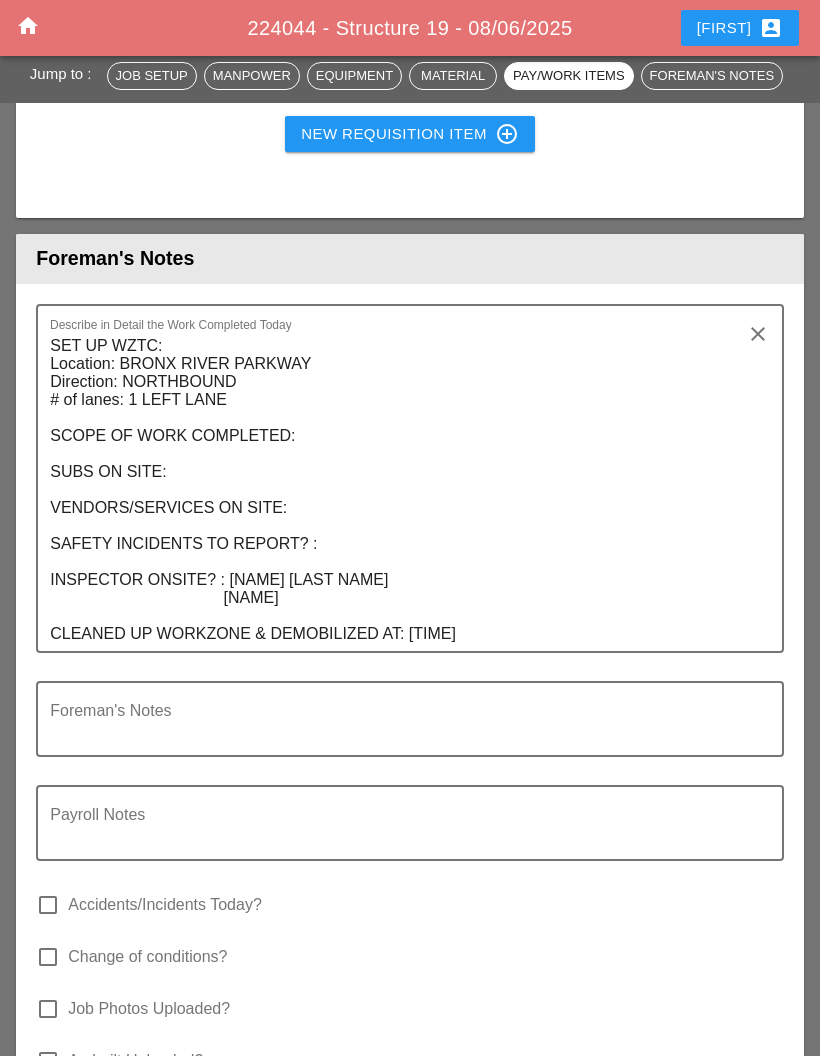 click on "Describe in Detail the Work Completed Today SET UP WZTC:
Location: BRONX RIVER PARKWAY
Direction: NORTHBOUND
# of lanes: 1 LEFT LANE
SCOPE OF WORK COMPLETED:
SUBS ON SITE:
VENDORS/SERVICES ON SITE:
SAFETY INCIDENTS TO REPORT? :
INSPECTOR ONSITE? : MYAT THU
ERIC
CLEANED UP WORKZONE & DEMOBILIZED AT: 3pm clear" at bounding box center (410, 478) 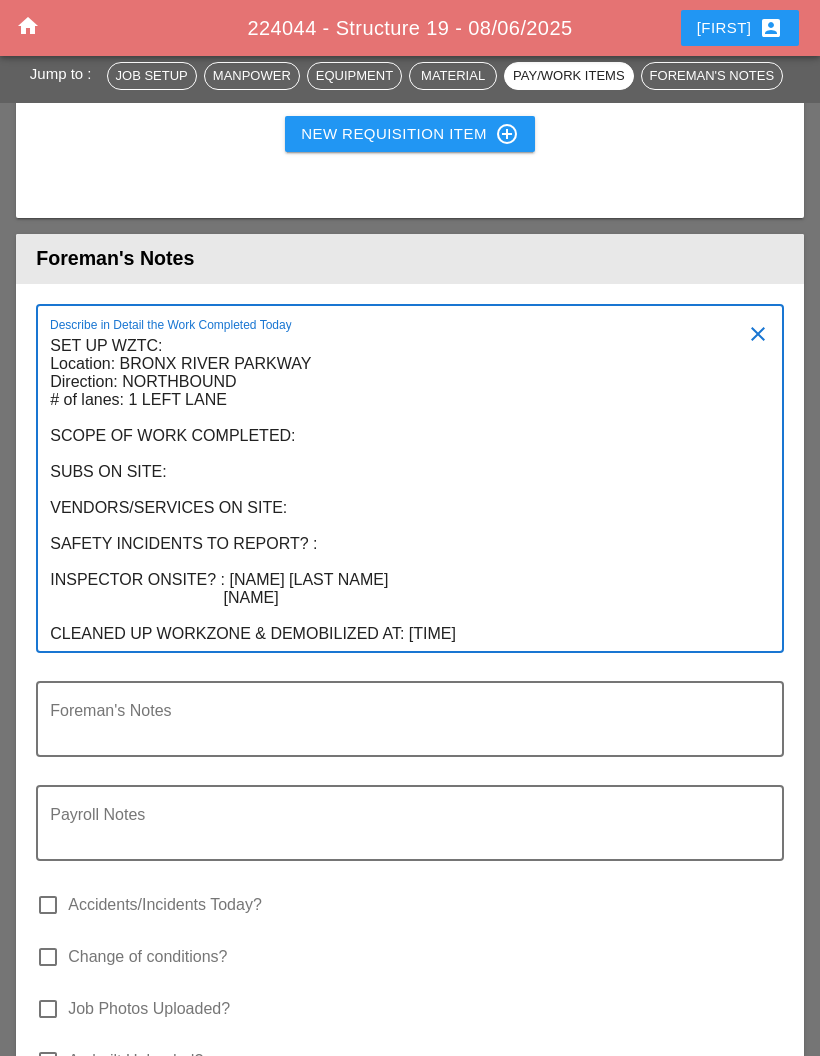 scroll, scrollTop: 2849, scrollLeft: 0, axis: vertical 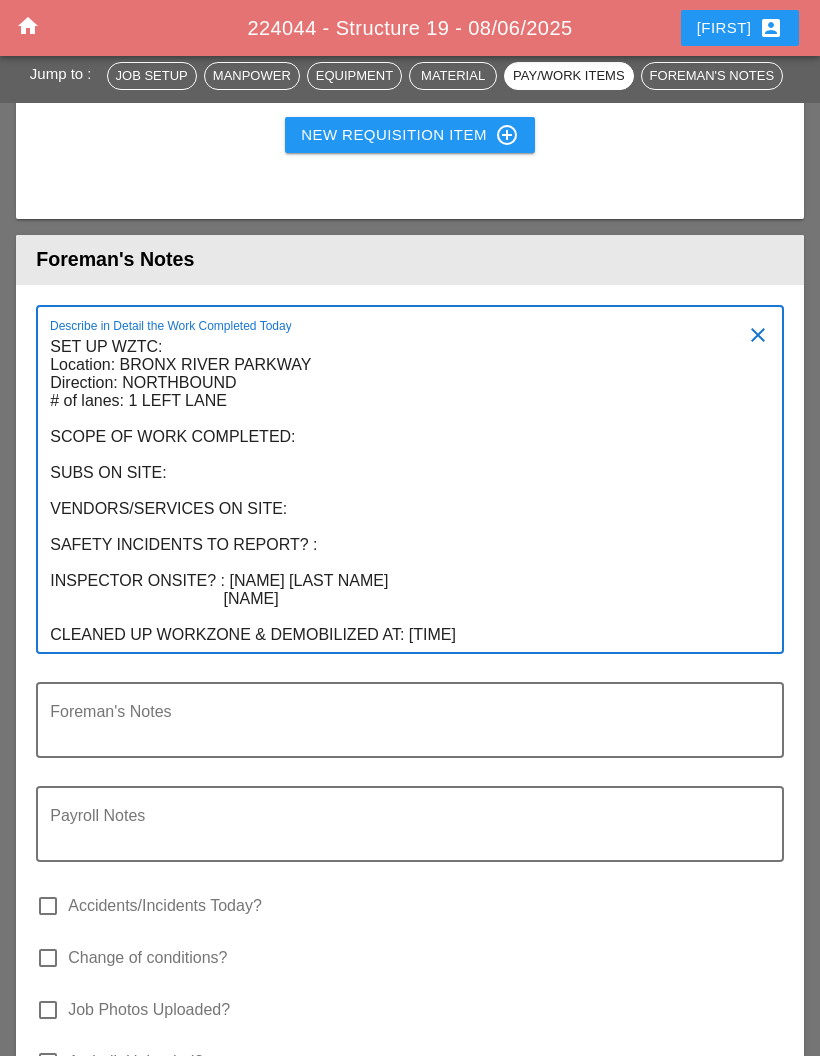 click on "SET UP WZTC:
Location: BRONX RIVER PARKWAY
Direction: NORTHBOUND
# of lanes: 1 LEFT LANE
SCOPE OF WORK COMPLETED:
SUBS ON SITE:
VENDORS/SERVICES ON SITE:
SAFETY INCIDENTS TO REPORT? :
INSPECTOR ONSITE? : MYAT THU
ERIC
CLEANED UP WORKZONE & DEMOBILIZED AT: 3pm" at bounding box center (402, 491) 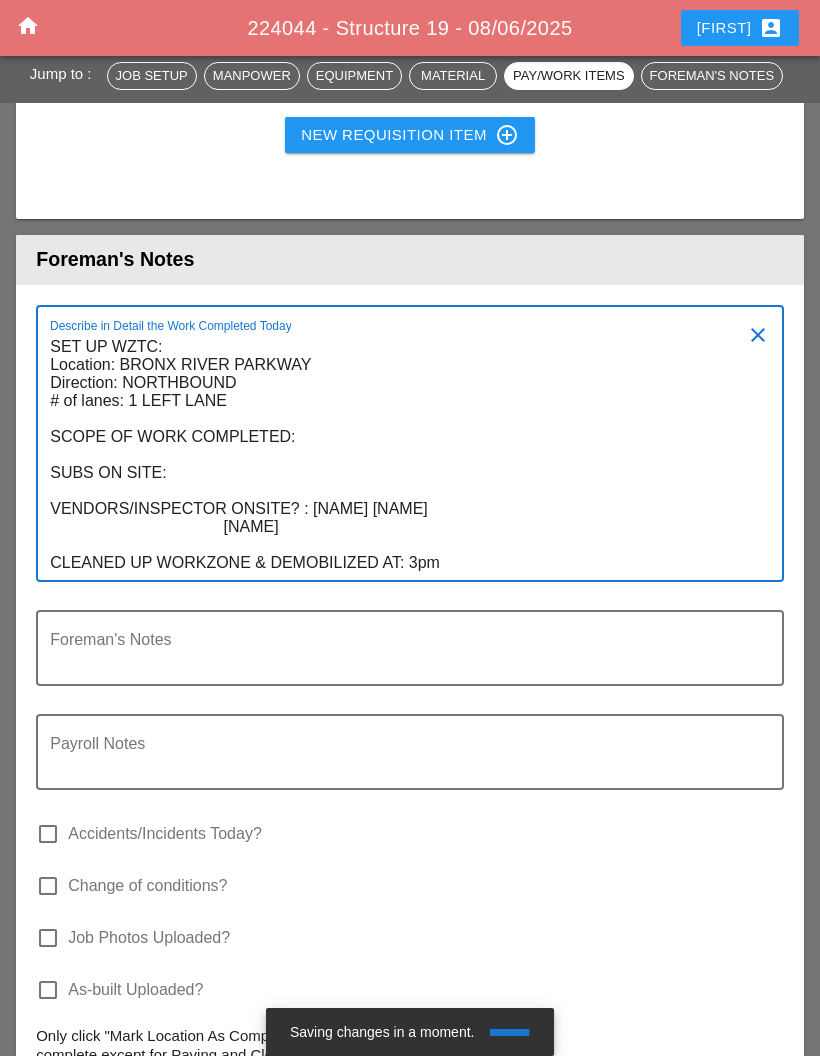scroll, scrollTop: 0, scrollLeft: 0, axis: both 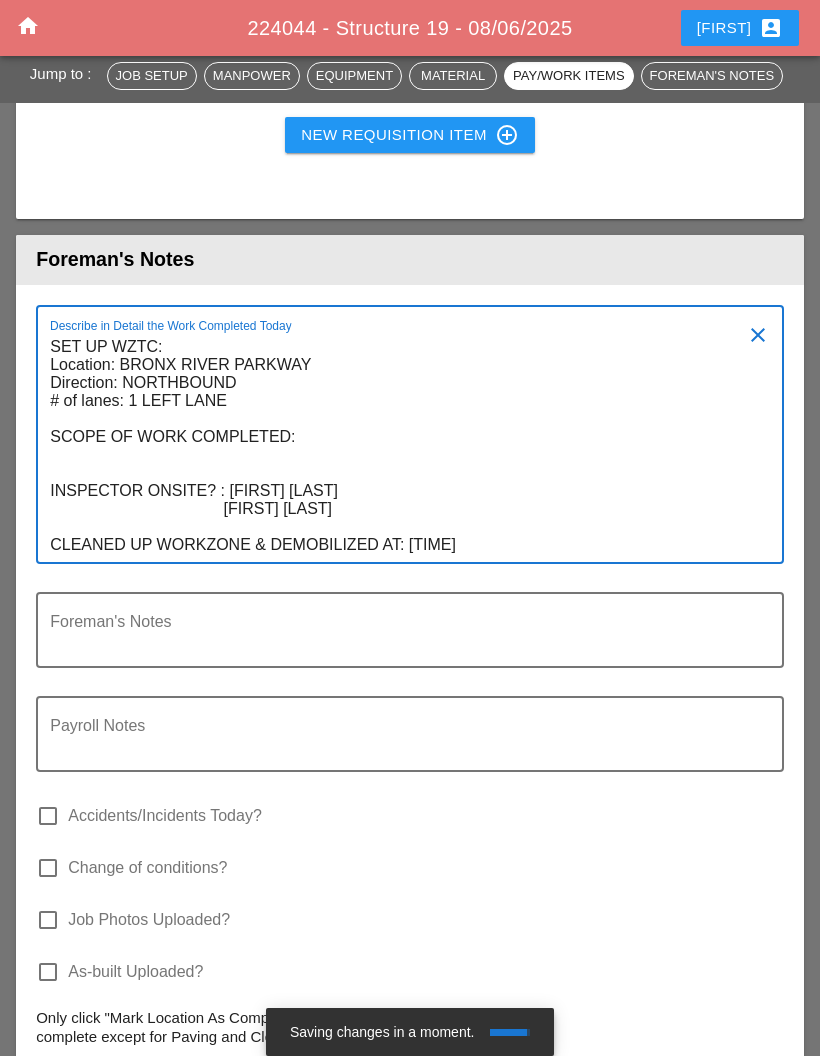 click on "SET UP WZTC:
Location: BRONX RIVER PARKWAY
Direction: NORTHBOUND
# of lanes: 1 LEFT LANE
SCOPE OF WORK COMPLETED:
INSPECTOR ONSITE? : MYAT THU
ERIC
CLEANED UP WORKZONE & DEMOBILIZED AT: 3pm" at bounding box center (402, 446) 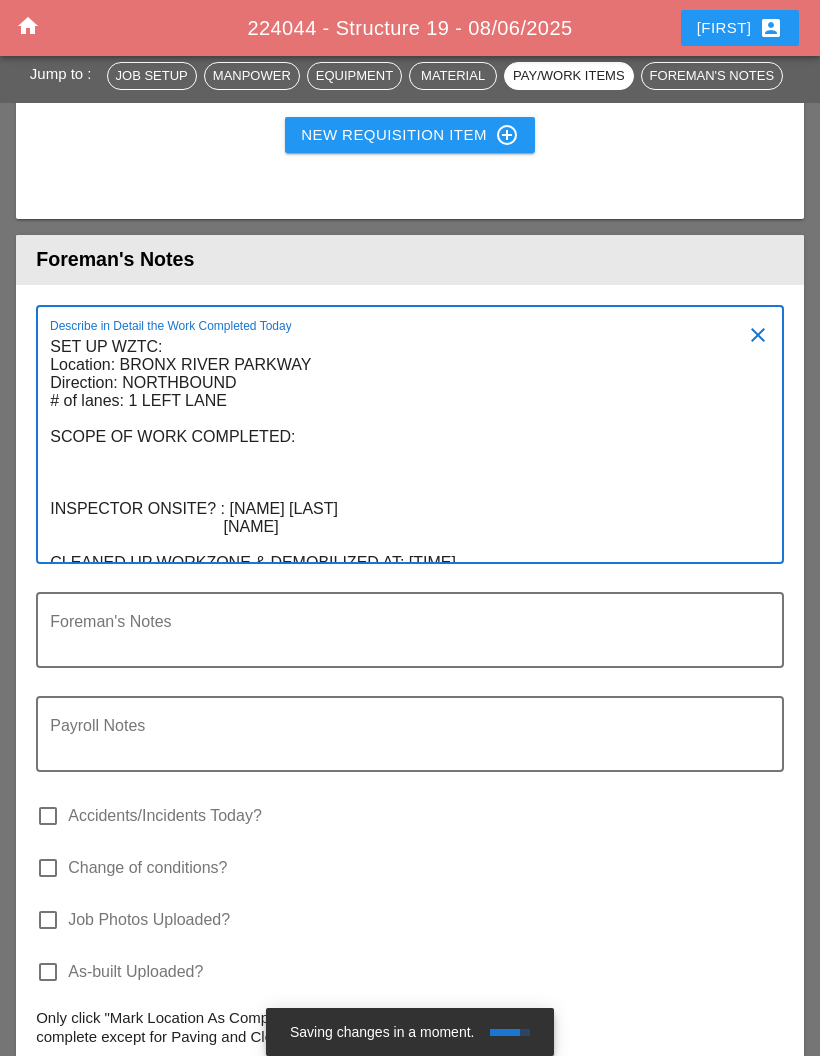 scroll, scrollTop: 0, scrollLeft: 0, axis: both 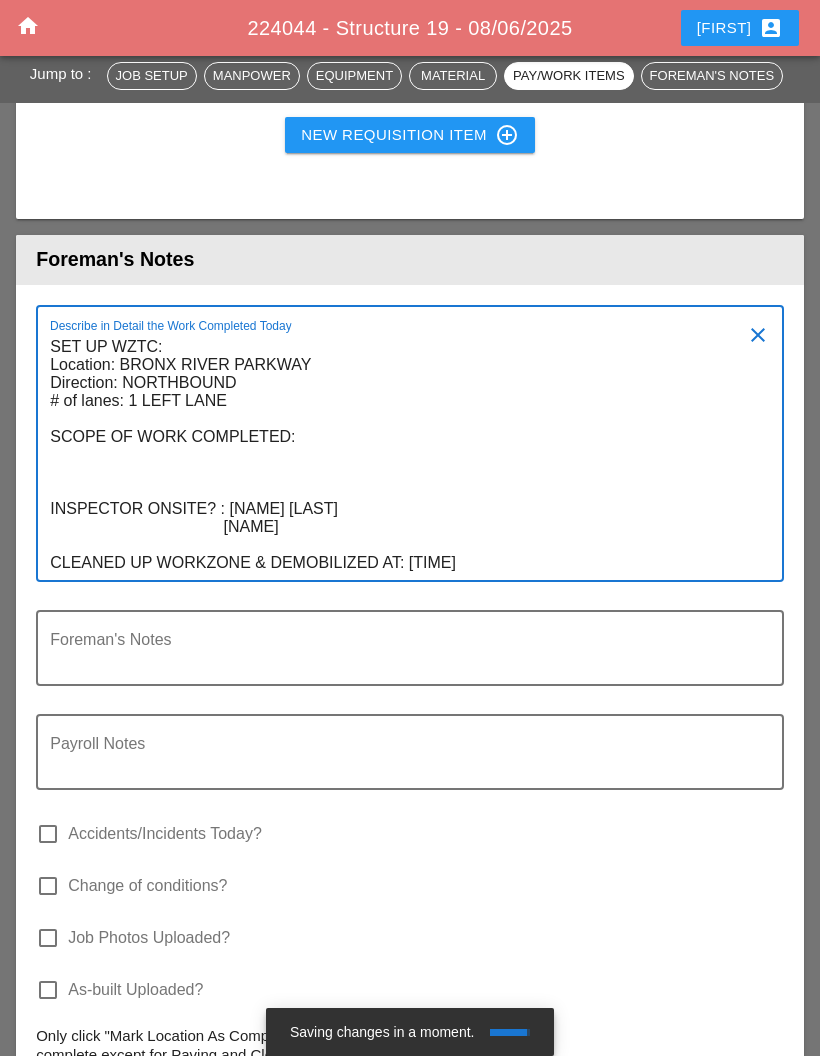 click on "SET UP WZTC:
Location: BRONX RIVER PARKWAY
Direction: NORTHBOUND
# of lanes: 1 LEFT LANE
SCOPE OF WORK COMPLETED:
INSPECTOR ONSITE? : MYAT THU
ERIC
CLEANED UP WORKZONE & DEMOBILIZED AT: 3pm" at bounding box center [402, 455] 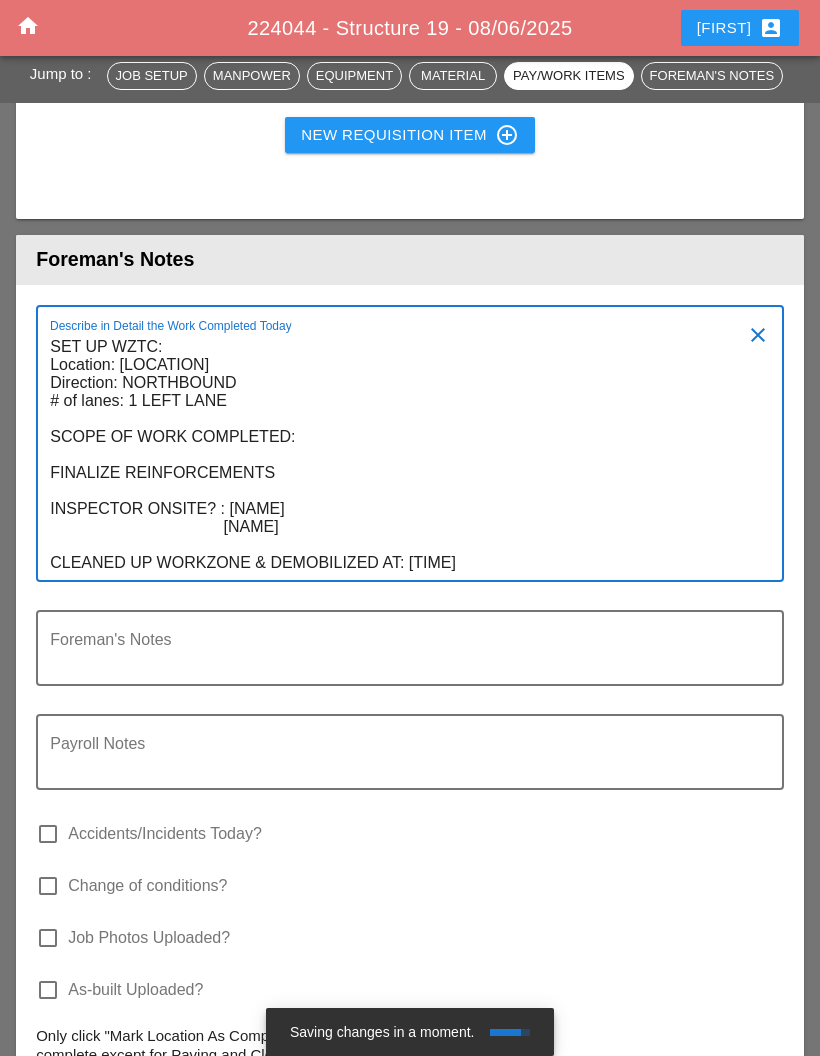 scroll, scrollTop: 0, scrollLeft: 0, axis: both 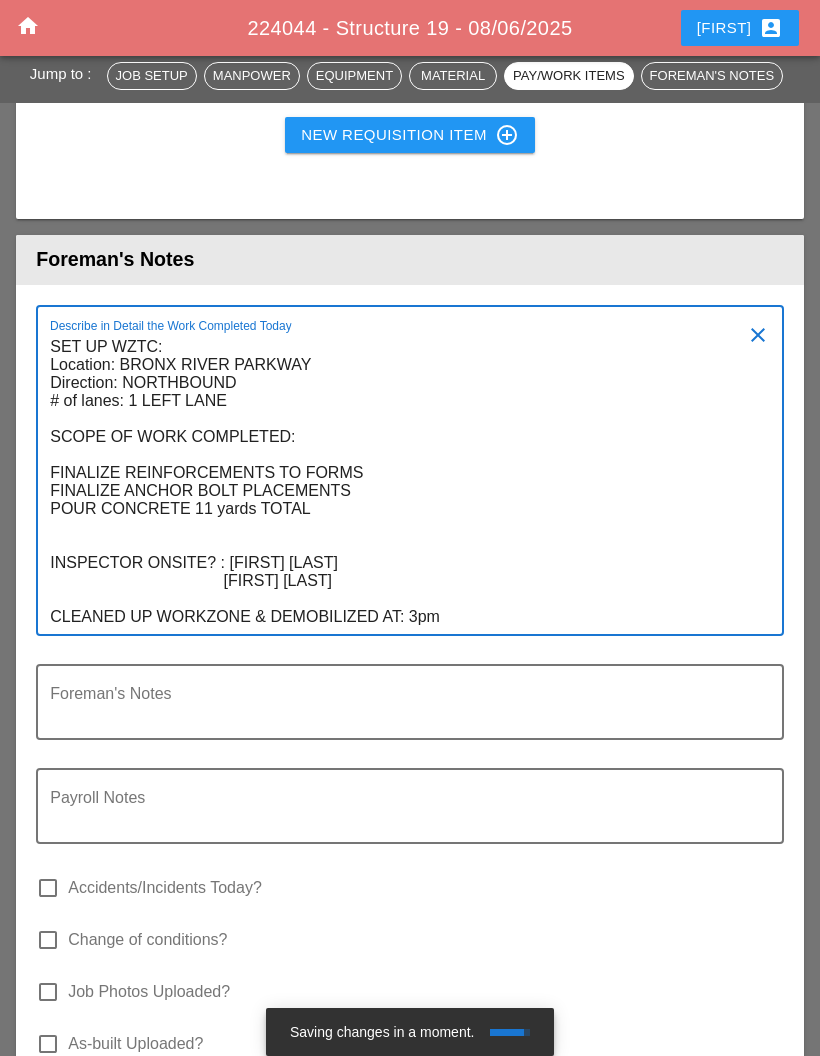 click on "SET UP WZTC:
Location: BRONX RIVER PARKWAY
Direction: NORTHBOUND
# of lanes: 1 LEFT LANE
SCOPE OF WORK COMPLETED:
FINALIZE REINFORCEMENTS TO FORMS
FINALIZE ANCHOR BOLT PLACEMENTS
POUR CONCRETE 11 yards TOTAL
INSPECTOR ONSITE? : MYAT THU
ERIC
CLEANED UP WORKZONE & DEMOBILIZED AT: 3pm" at bounding box center (402, 482) 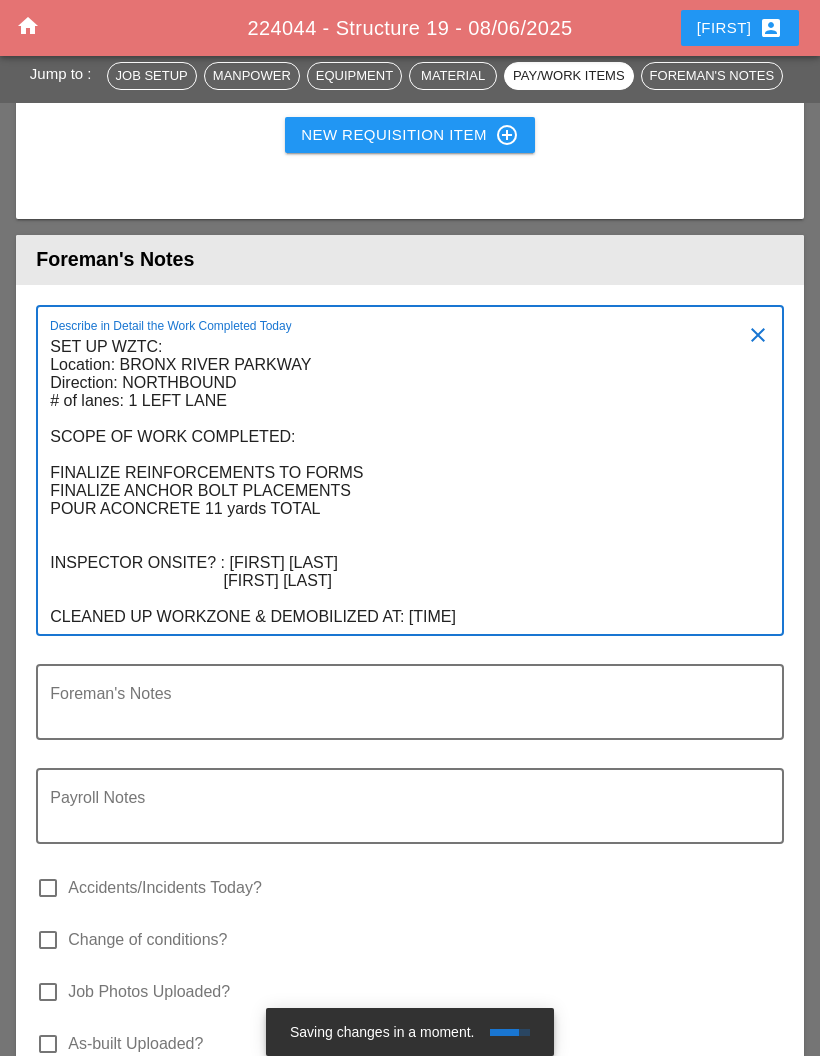 scroll, scrollTop: 0, scrollLeft: 0, axis: both 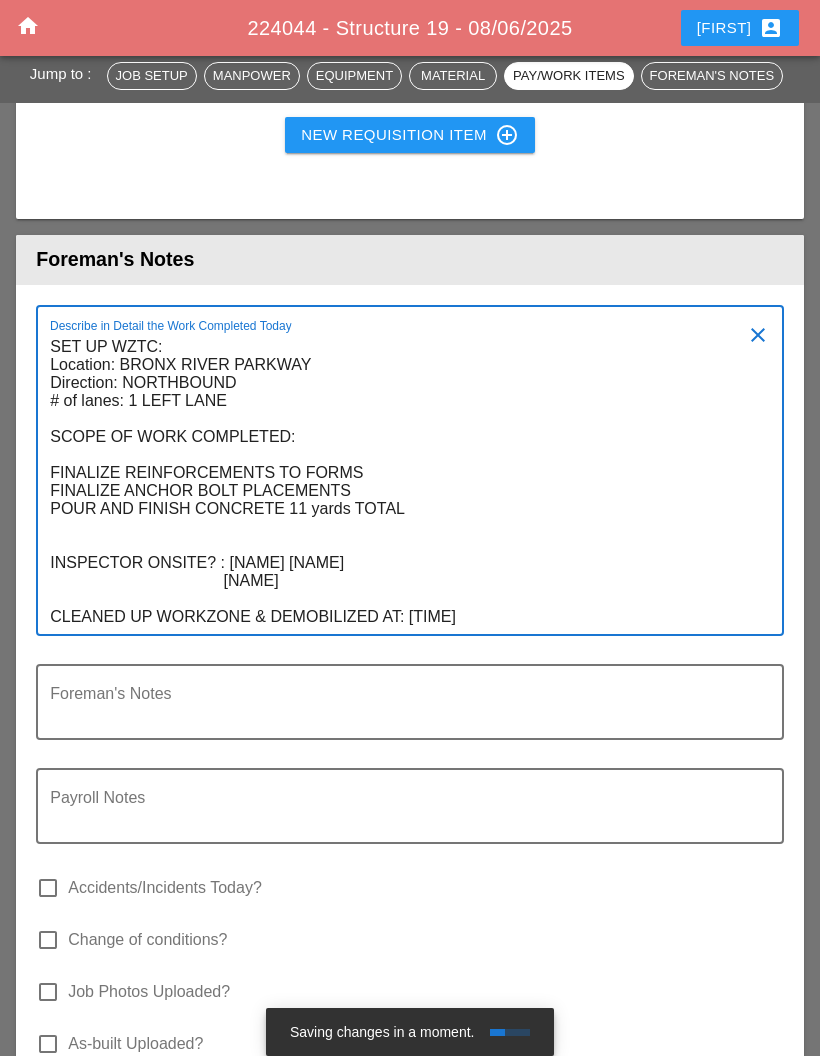 click on "SET UP WZTC:
Location: BRONX RIVER PARKWAY
Direction: NORTHBOUND
# of lanes: 1 LEFT LANE
SCOPE OF WORK COMPLETED:
FINALIZE REINFORCEMENTS TO FORMS
FINALIZE ANCHOR BOLT PLACEMENTS
POUR AND FINISH CONCRETE 11 yards TOTAL
INSPECTOR ONSITE? : MYAT THU
ERIC
CLEANED UP WORKZONE & DEMOBILIZED AT: 3pm" at bounding box center (402, 482) 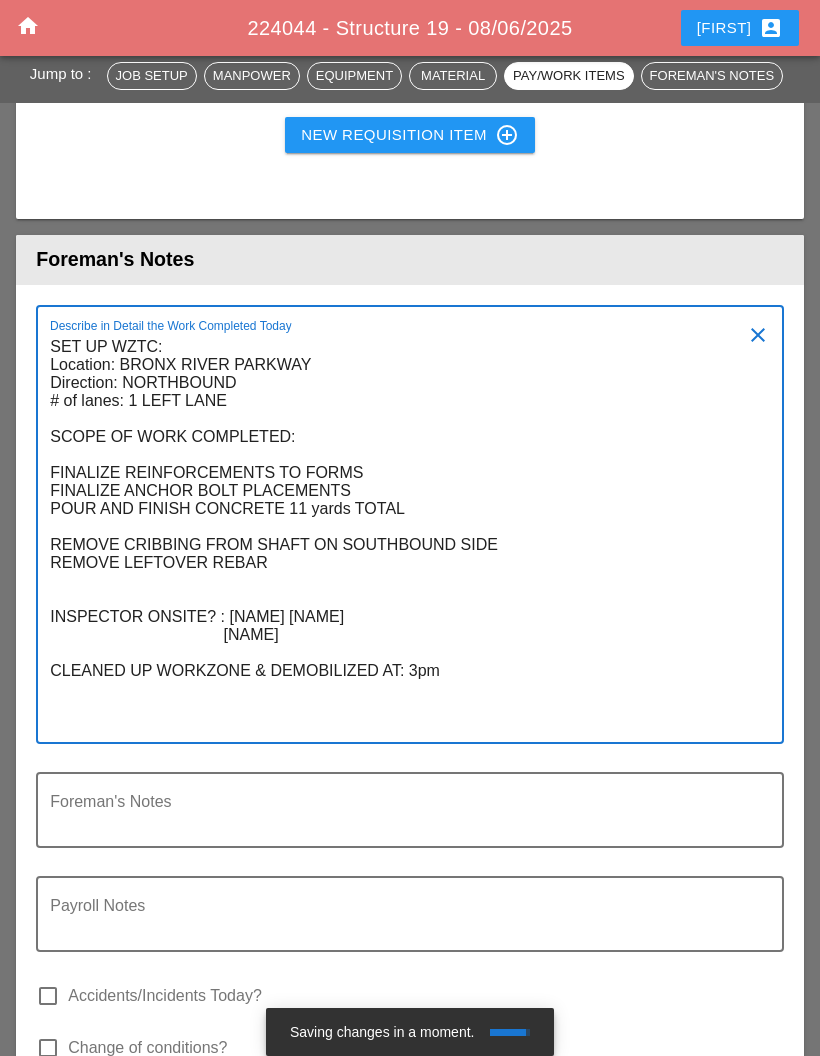 scroll, scrollTop: 0, scrollLeft: 0, axis: both 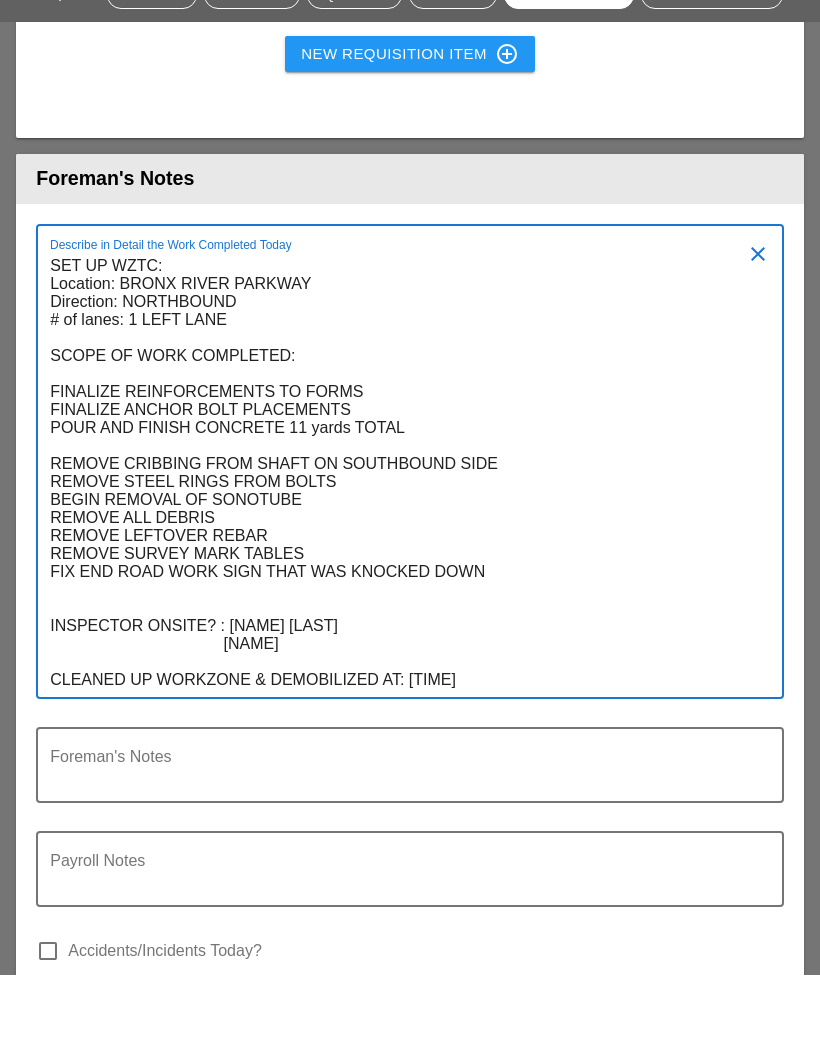 click on "SET UP WZTC:
Location: [LOCATION]
Direction: NORTHBOUND
# of lanes: 1 LEFT LANE
SCOPE OF WORK COMPLETED:
FINALIZE REINFORCEMENTS TO FORMS
FINALIZE ANCHOR BOLT PLACEMENTS
POUR AND FINISH CONCRETE 11 yards TOTAL
REMOVE CRIBBING FROM SHAFT ON SOUTHBOUND SIDE
REMOVE STEEL RINGS FROM BOLTS
BEGIN REMOVAL OF SONOTUBE
REMOVE ALL DEBRIS
REMOVE LEFTOVER REBAR
REMOVE SURVEY MARK TABLES
FIX END ROAD WORK SIGN THAT WAS KNOCKED DOWN
INSPECTOR ONSITE? : [NAME]
[NAME]
CLEANED UP WORKZONE & DEMOBILIZED AT: 3pm" at bounding box center [402, 554] 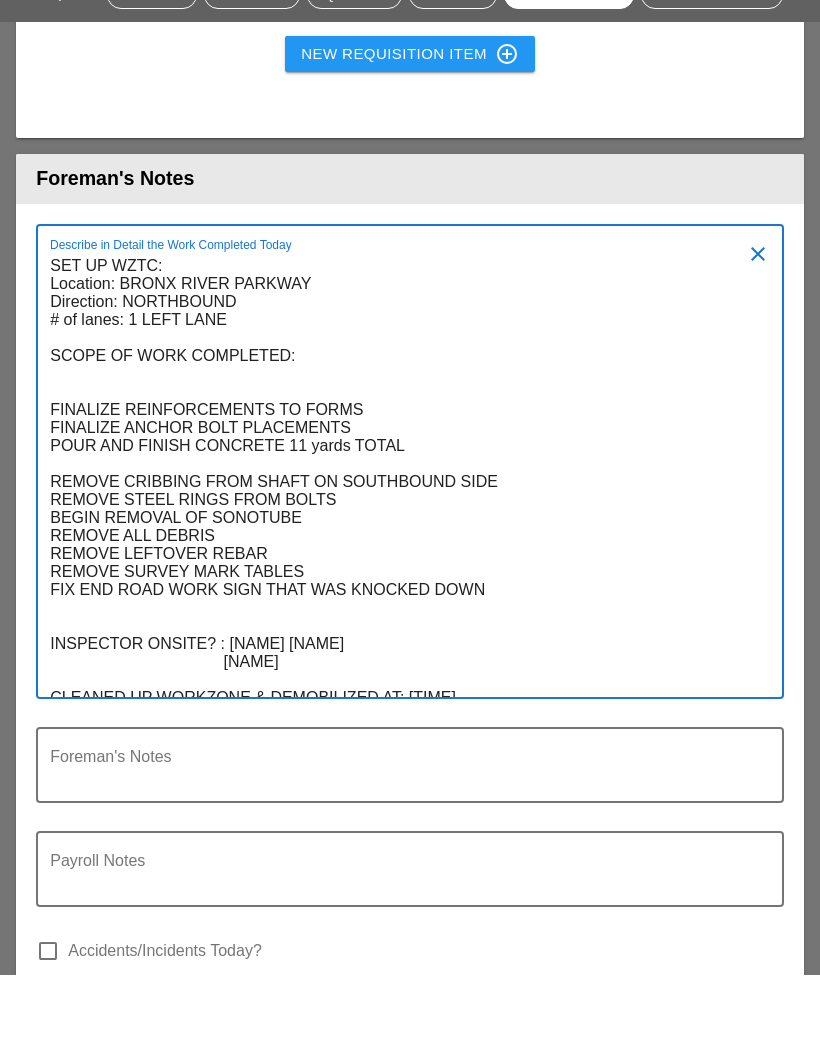 scroll, scrollTop: 0, scrollLeft: 0, axis: both 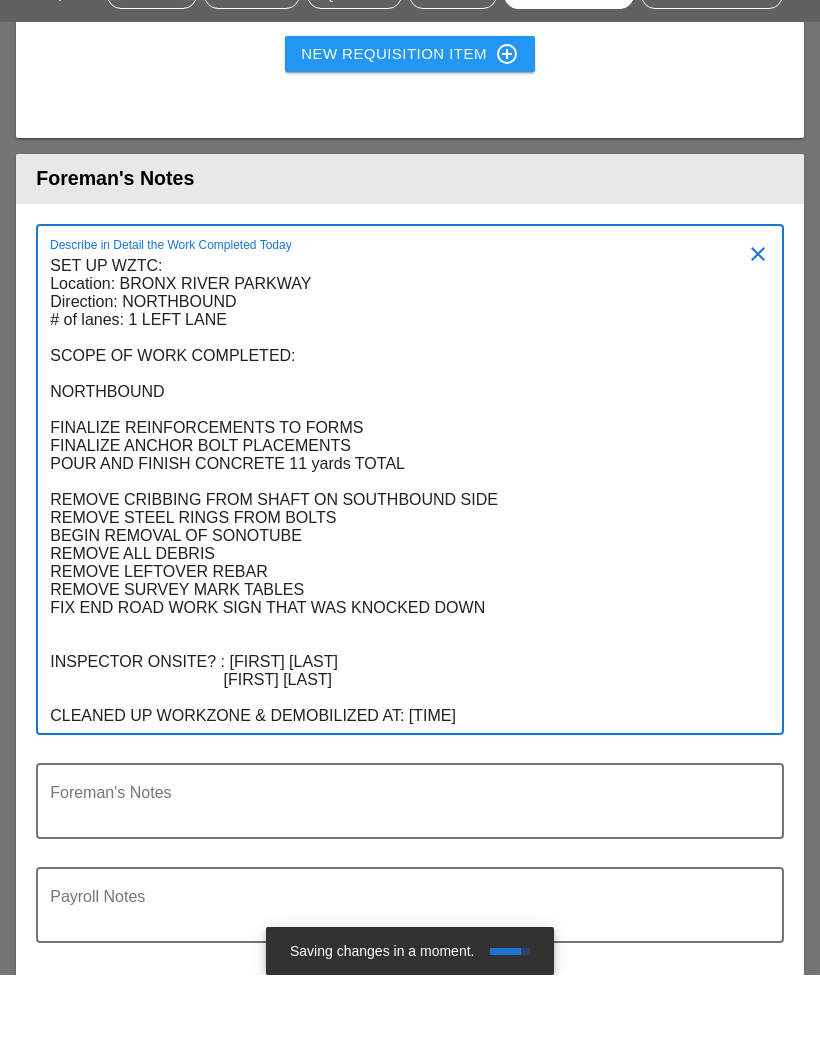 click on "SET UP WZTC:
Location: BRONX RIVER PARKWAY
Direction: NORTHBOUND
# of lanes: 1 LEFT LANE
SCOPE OF WORK COMPLETED:
NORTHBOUND
FINALIZE REINFORCEMENTS TO FORMS
FINALIZE ANCHOR BOLT PLACEMENTS
POUR AND FINISH CONCRETE 11 yards TOTAL
REMOVE CRIBBING FROM SHAFT ON SOUTHBOUND SIDE
REMOVE STEEL RINGS FROM BOLTS
BEGIN REMOVAL OF SONOTUBE
REMOVE ALL DEBRIS
REMOVE LEFTOVER REBAR
REMOVE SURVEY MARK TABLES
FIX END ROAD WORK SIGN THAT WAS KNOCKED DOWN
INSPECTOR ONSITE? : MYAT THU
ERIC
CLEANED UP WORKZONE & DEMOBILIZED AT: 3pm" at bounding box center (402, 572) 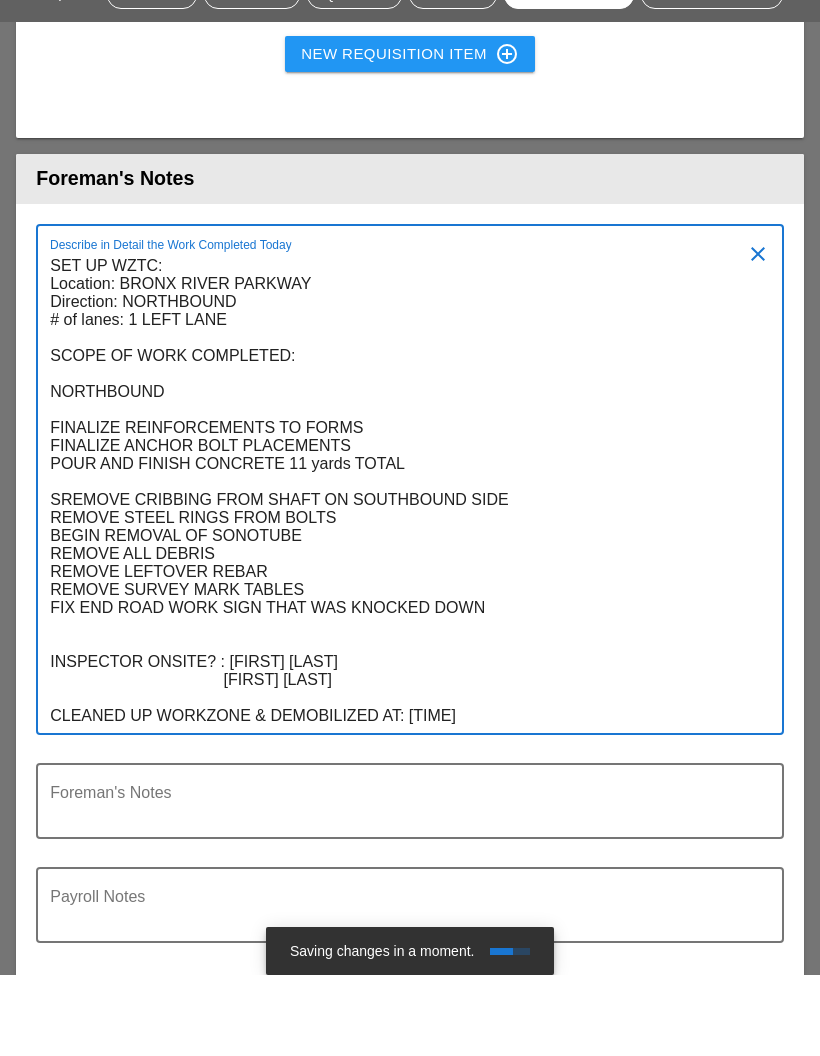 scroll, scrollTop: 0, scrollLeft: 0, axis: both 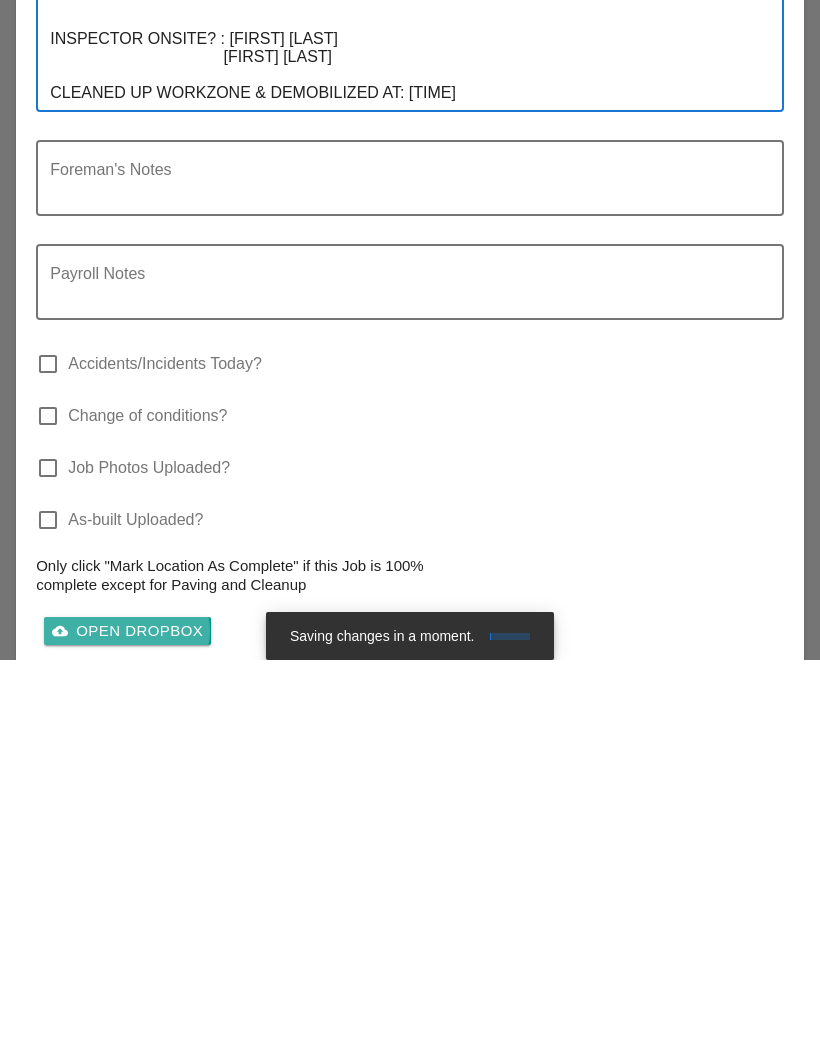 type on "SET UP WZTC:
Location: BRONX RIVER PARKWAY
Direction: NORTHBOUND
# of lanes: 1 LEFT LANE
SCOPE OF WORK COMPLETED:
NORTHBOUND
FINALIZE REINFORCEMENTS TO FORMS
FINALIZE ANCHOR BOLT PLACEMENTS
POUR AND FINISH CONCRETE 11 yards TOTAL
SOUTHBOUND
REMOVE CRIBBING FROM SHAFT ON SOUTHBOUND SIDE
REMOVE STEEL RINGS FROM BOLTS
BEGIN REMOVAL OF SONOTUBE
REMOVE ALL DEBRIS
REMOVE LEFTOVER REBAR
REMOVE SURVEY MARK TABLES
FIX END ROAD WORK SIGN THAT WAS KNOCKED DOWN
INSPECTOR ONSITE? : [NAME] [NAME]
CLEANED UP WORKZONE & DEMOBILIZED AT: 3pm" 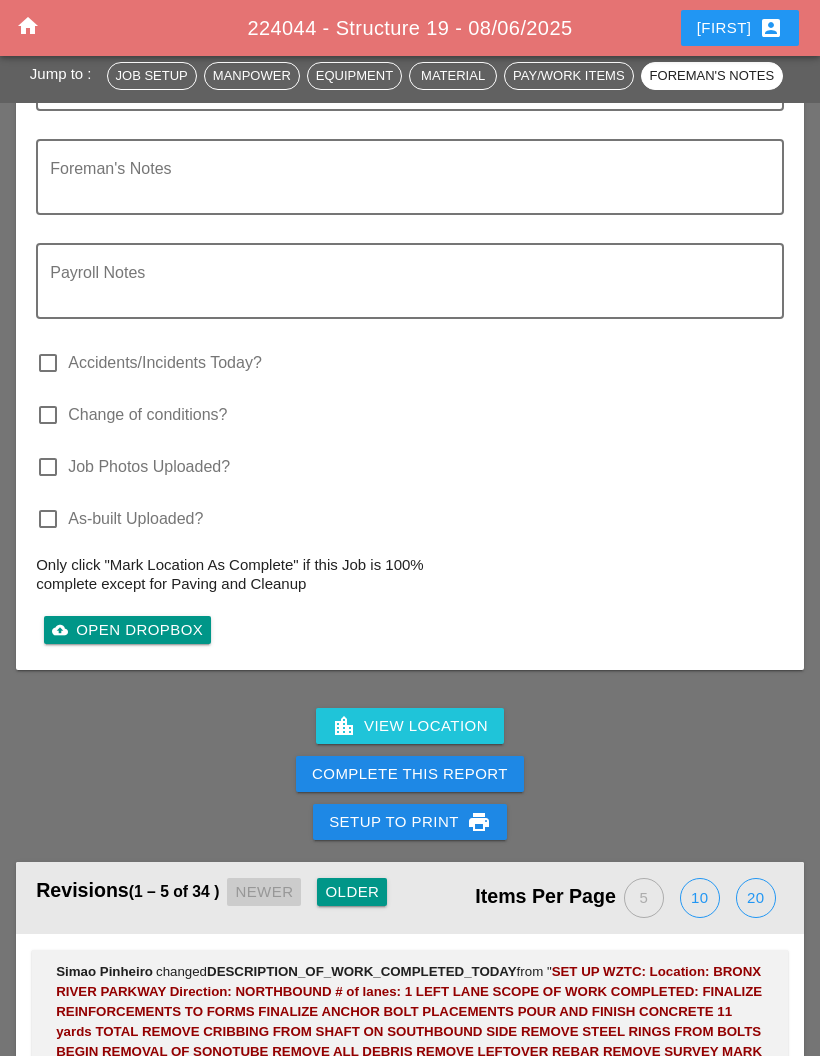 scroll, scrollTop: 3670, scrollLeft: 0, axis: vertical 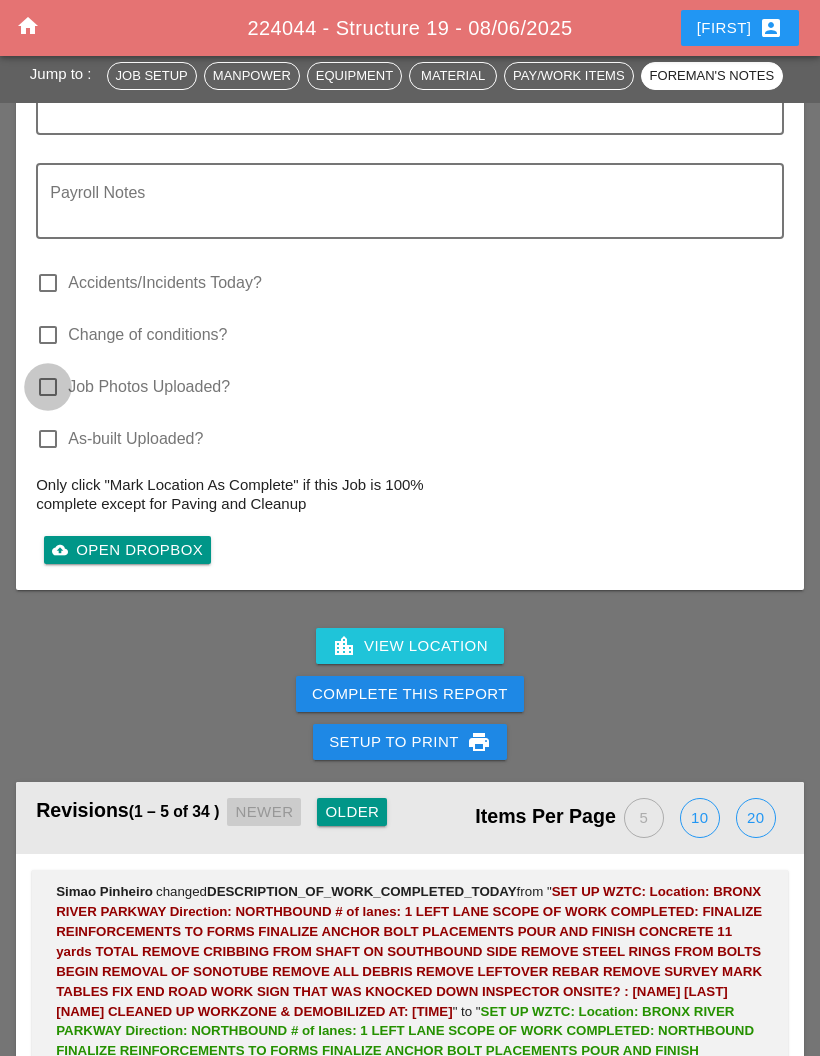 click at bounding box center (48, 387) 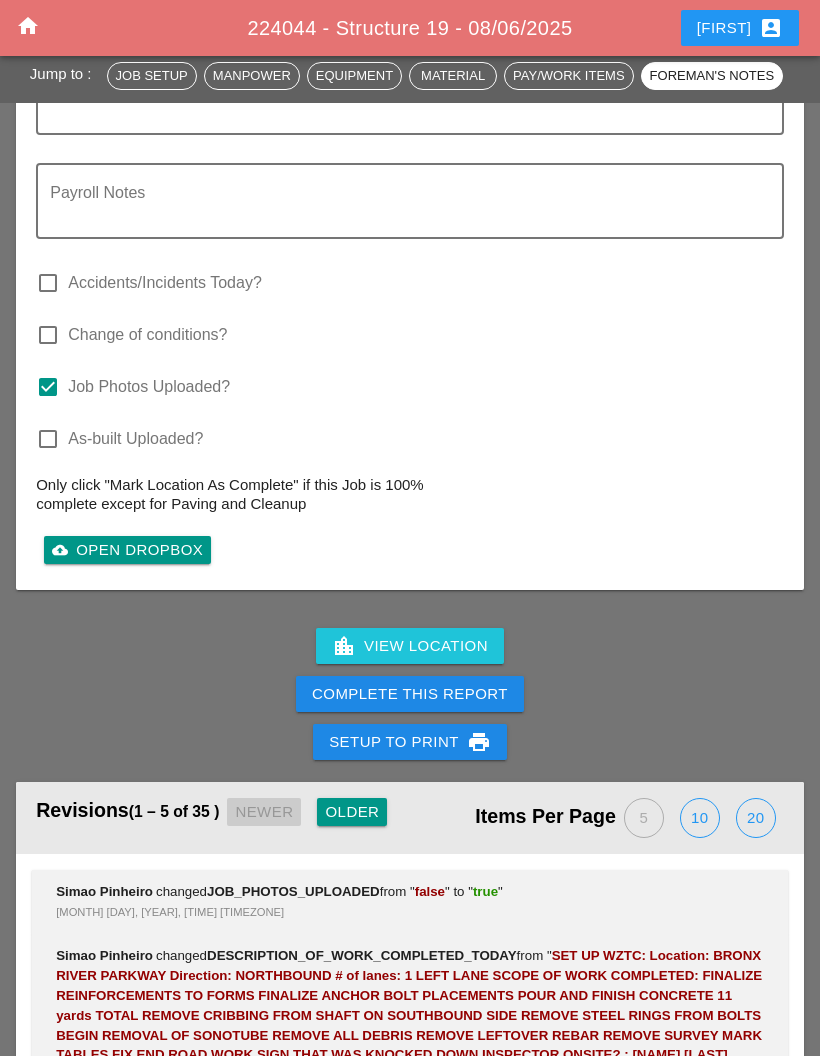 click on "Complete This Report" at bounding box center (410, 694) 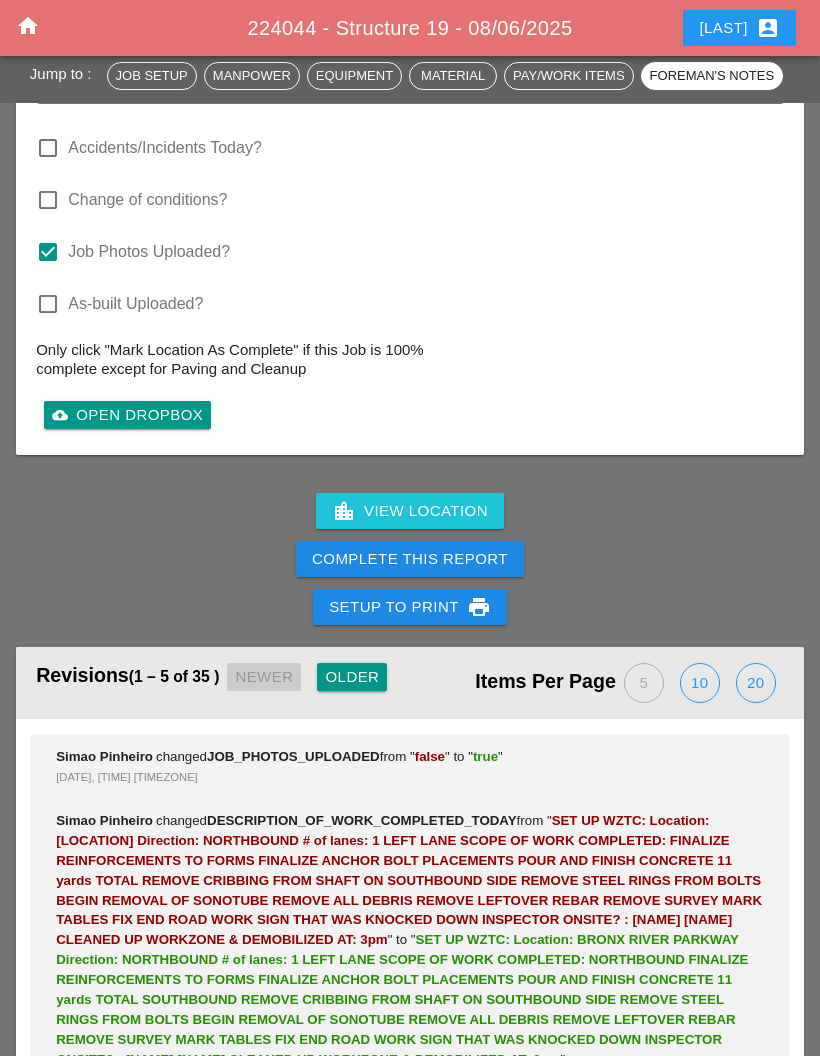 scroll, scrollTop: 3804, scrollLeft: 0, axis: vertical 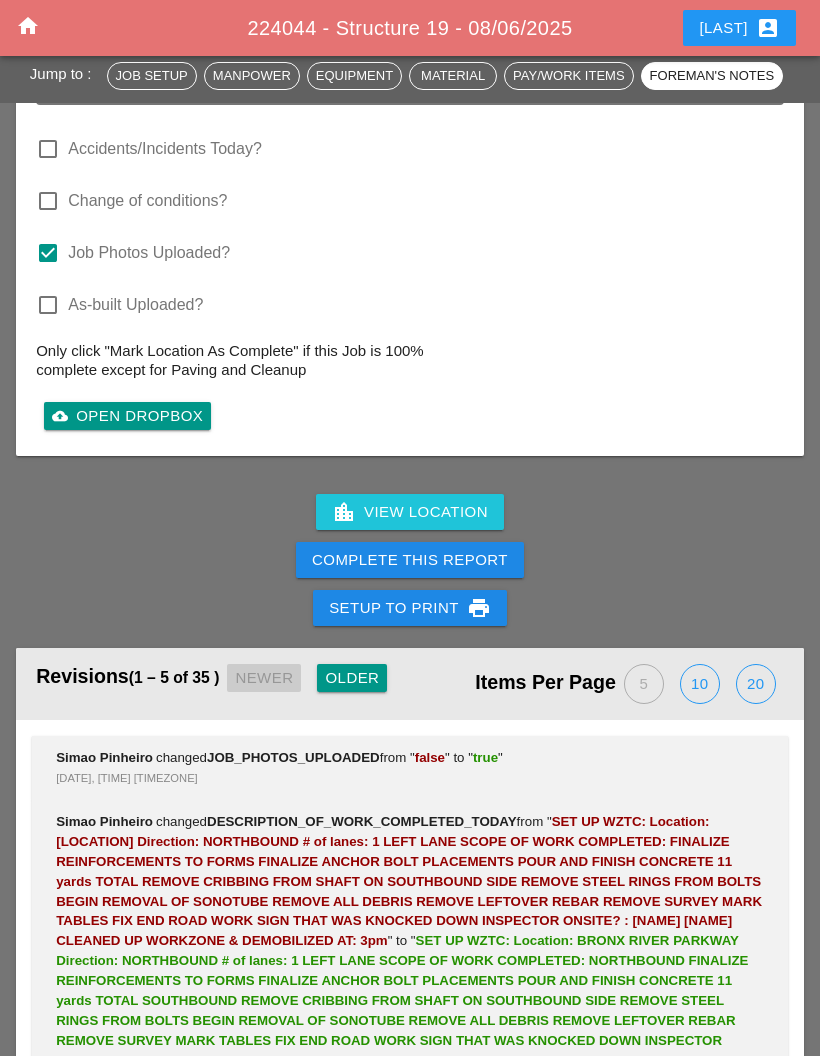 click on "Complete This Report" at bounding box center (410, 560) 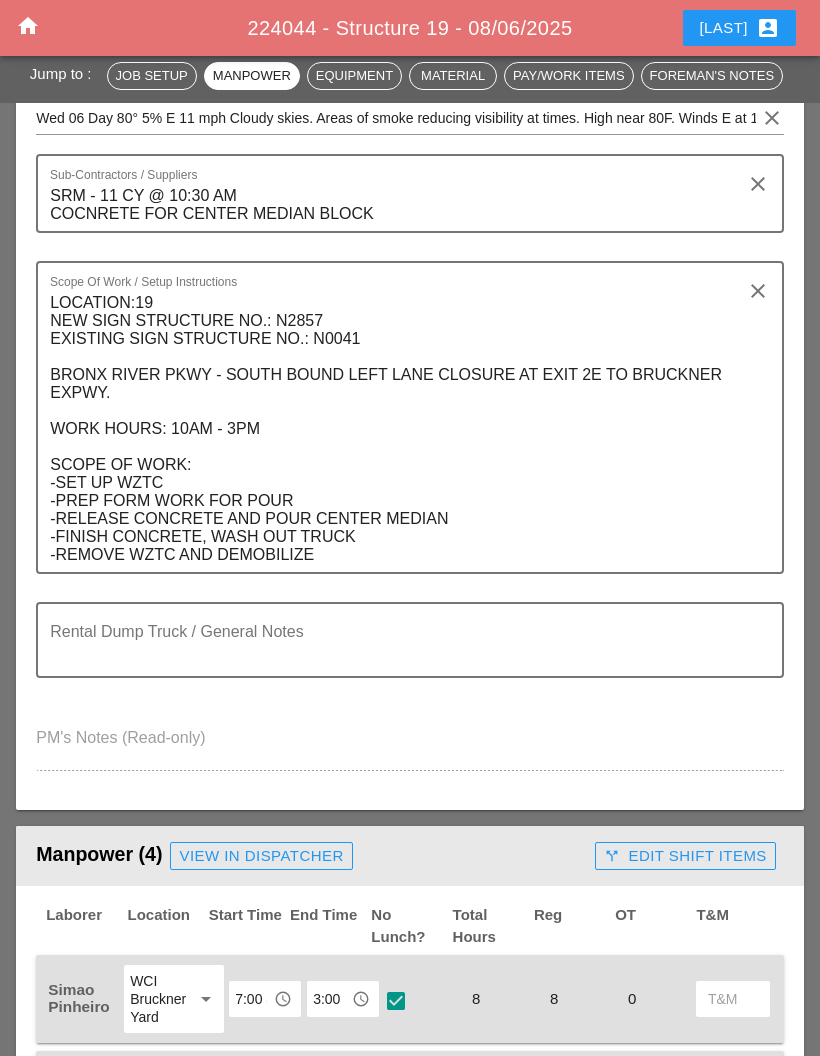 scroll, scrollTop: 356, scrollLeft: 0, axis: vertical 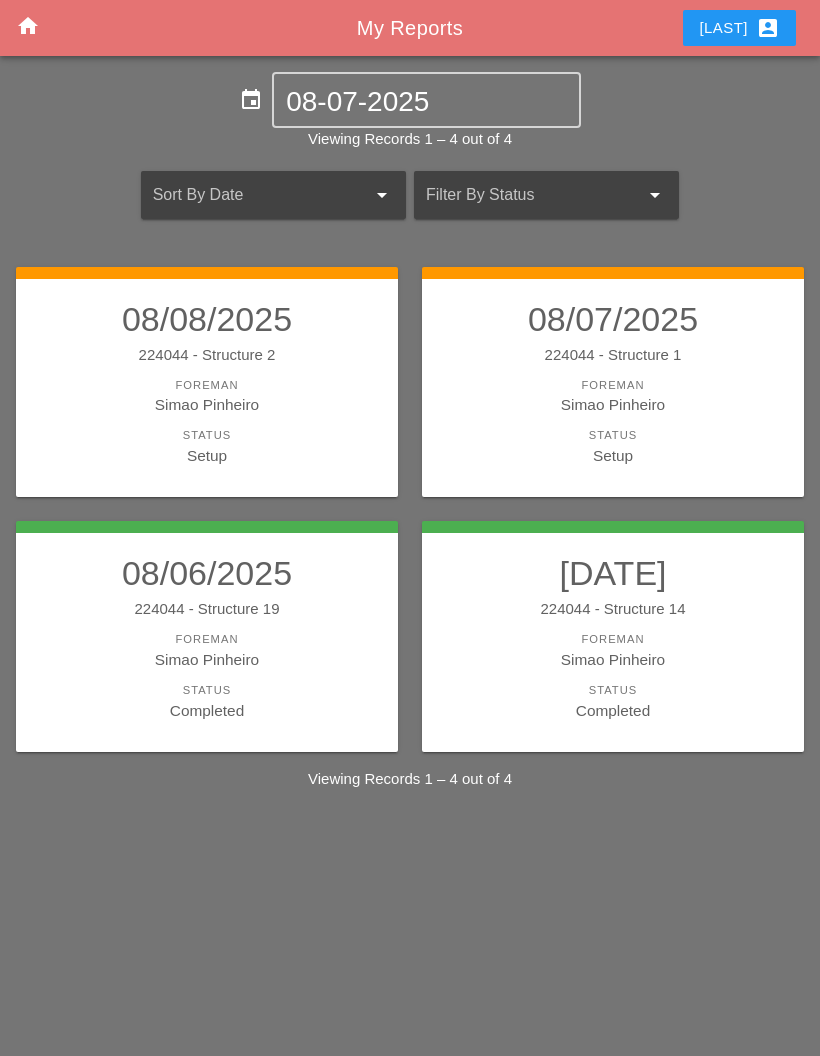 click on "Foreman" at bounding box center (613, 385) 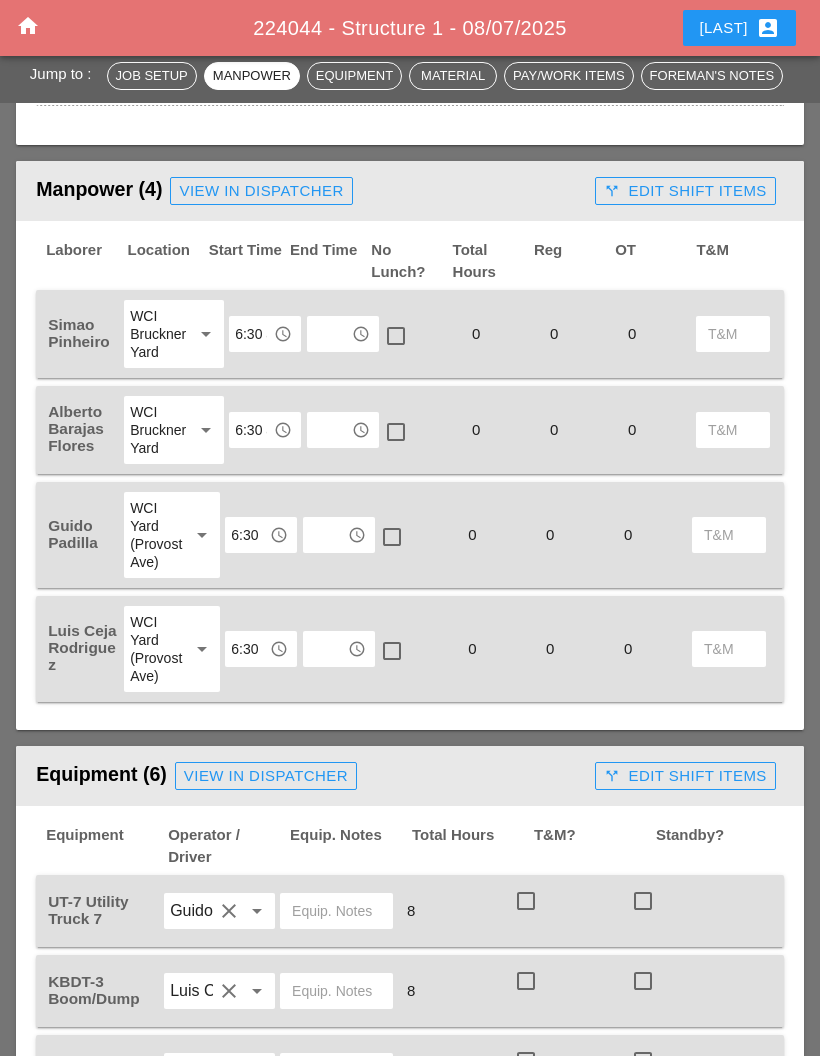 scroll, scrollTop: 983, scrollLeft: 0, axis: vertical 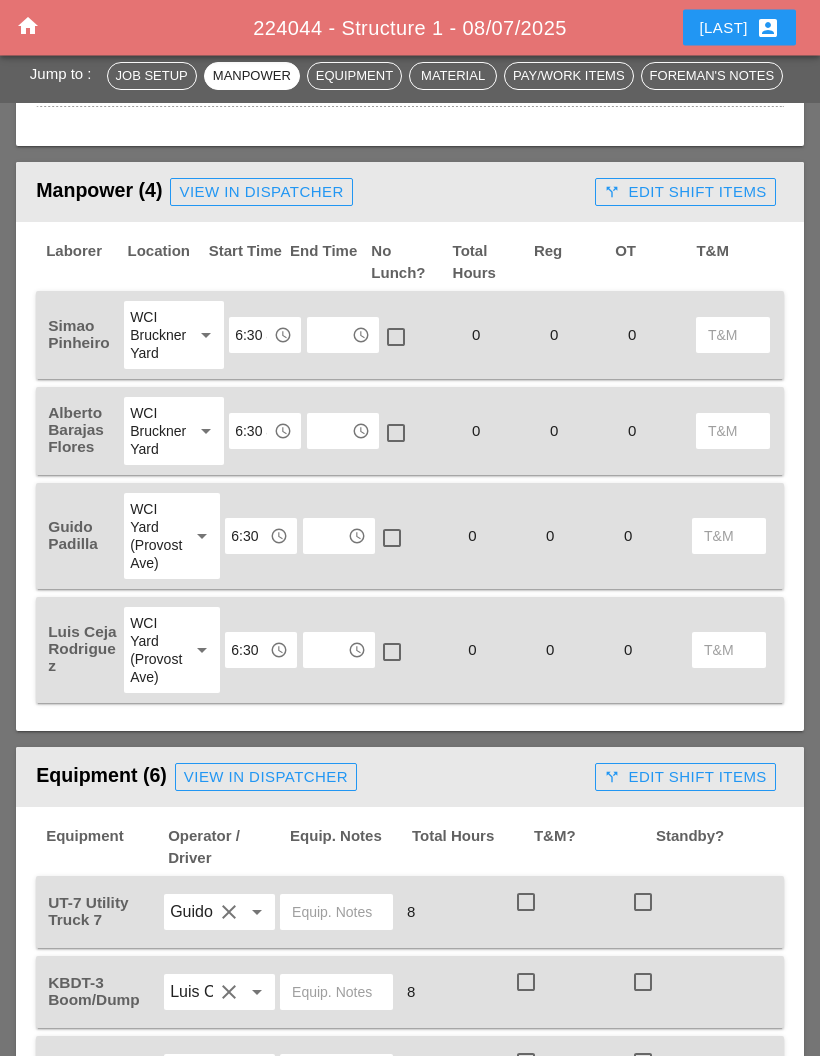 click on "6:30 am" at bounding box center [251, 336] 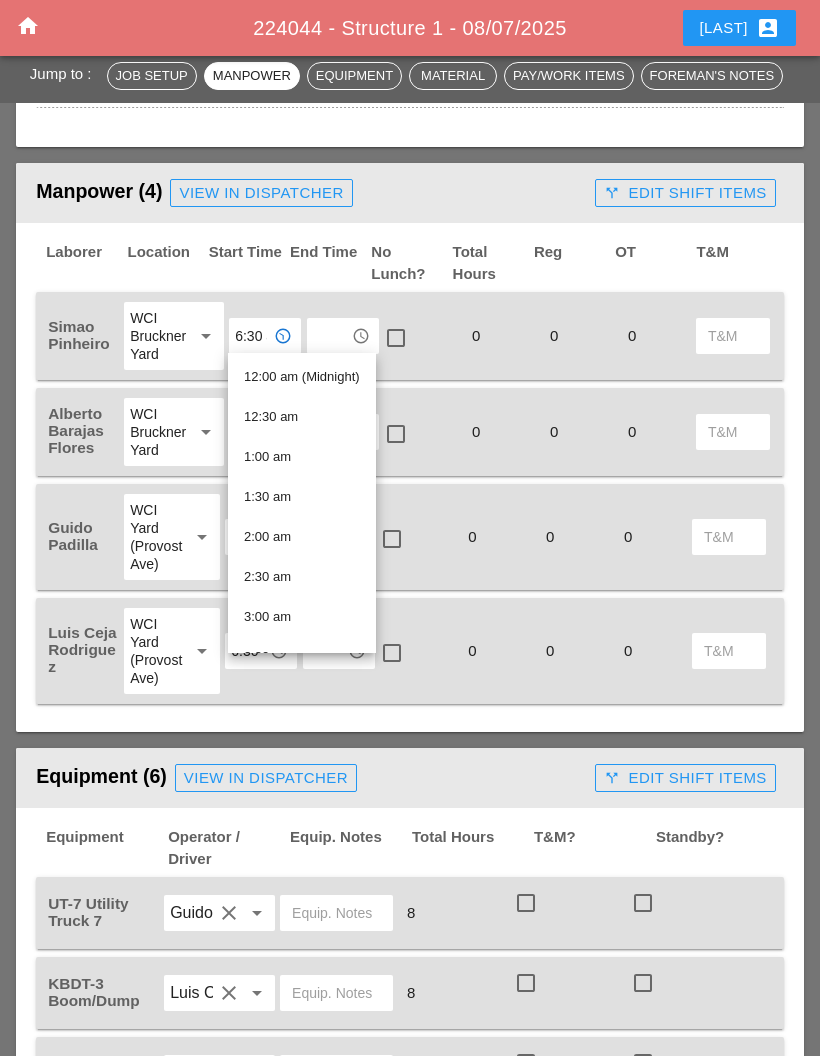 click at bounding box center (329, 336) 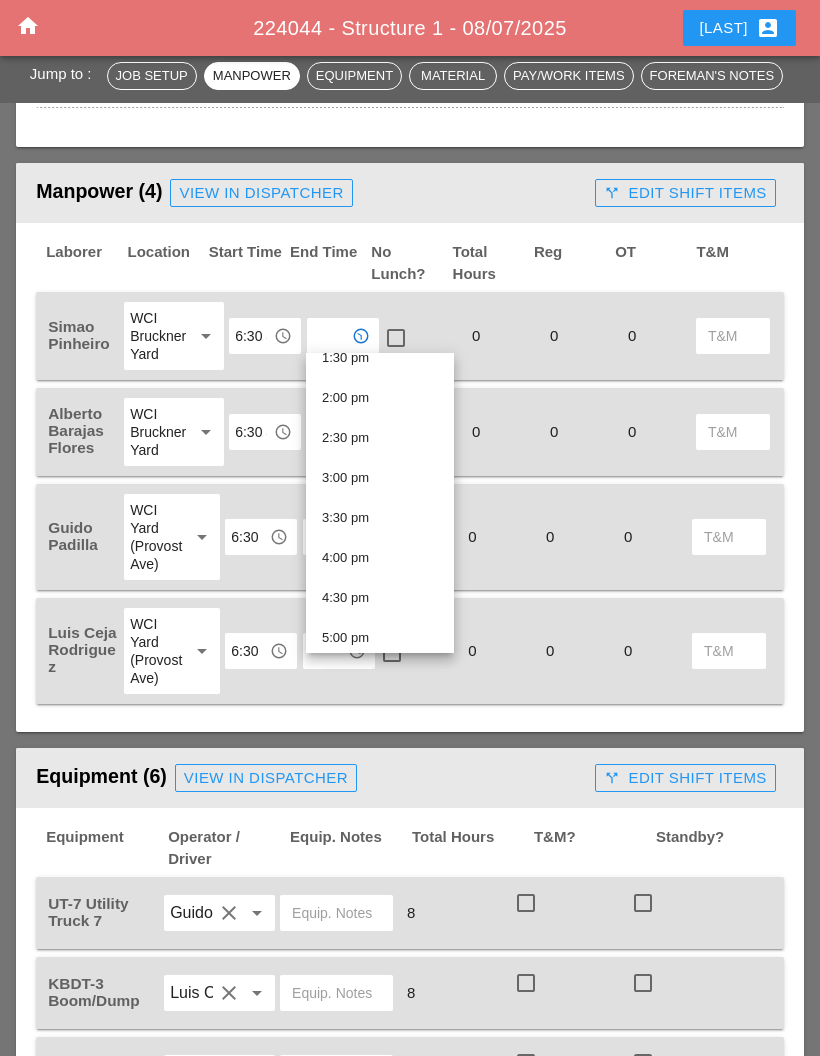scroll, scrollTop: 1124, scrollLeft: 0, axis: vertical 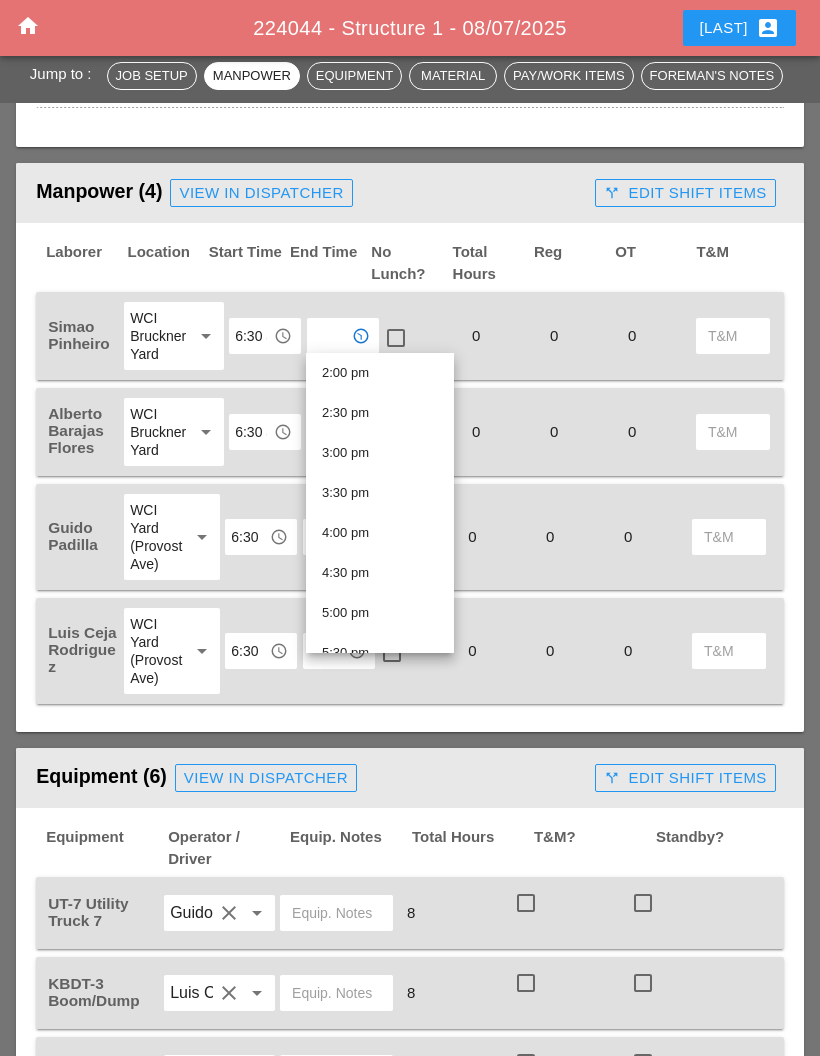 click on "2:30 pm" at bounding box center (380, 413) 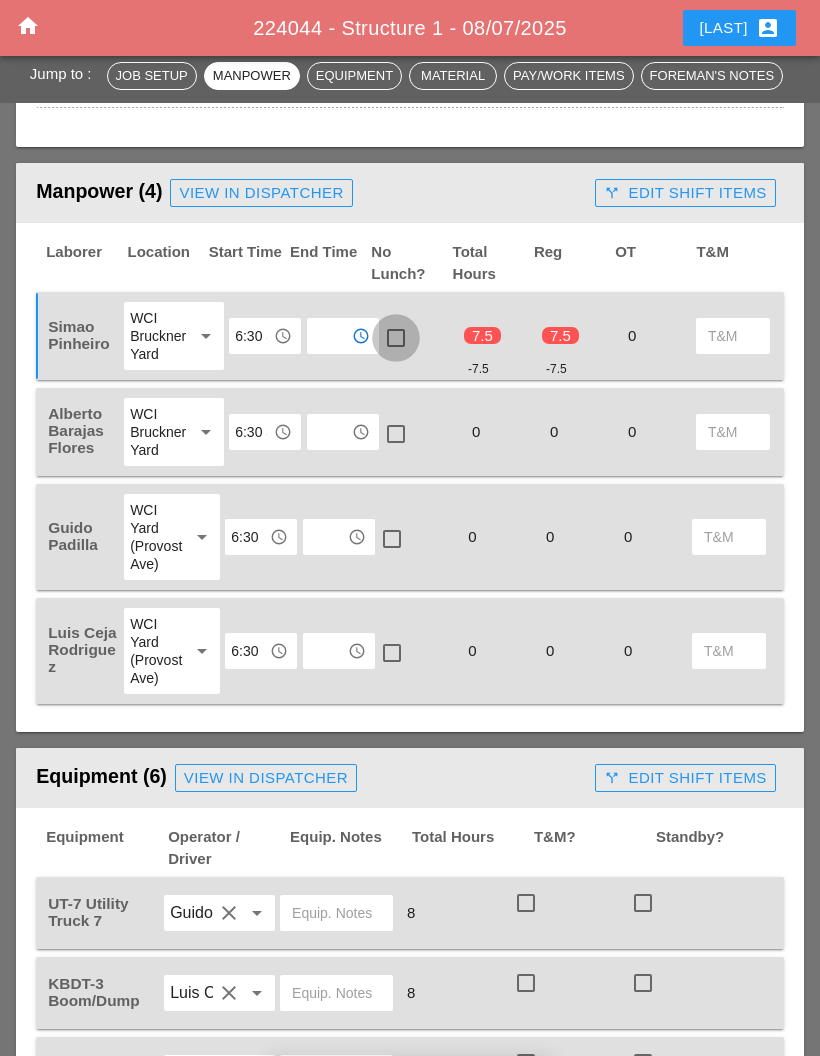 click at bounding box center [396, 338] 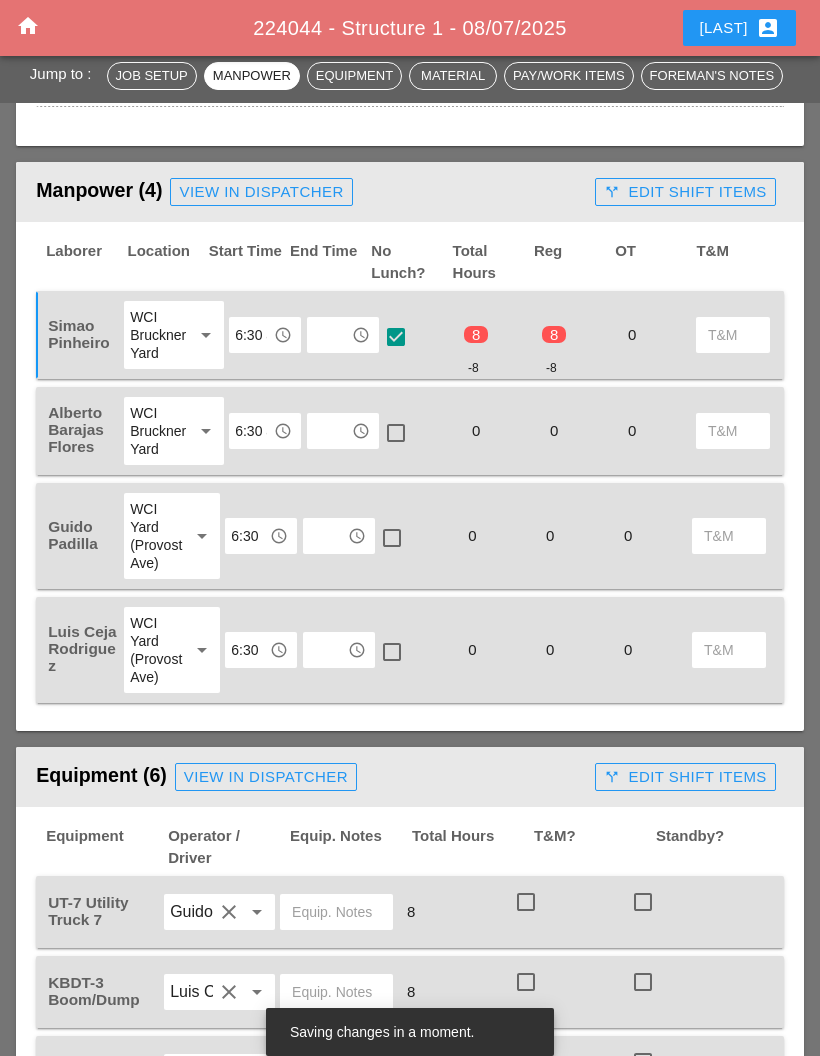 click at bounding box center [329, 431] 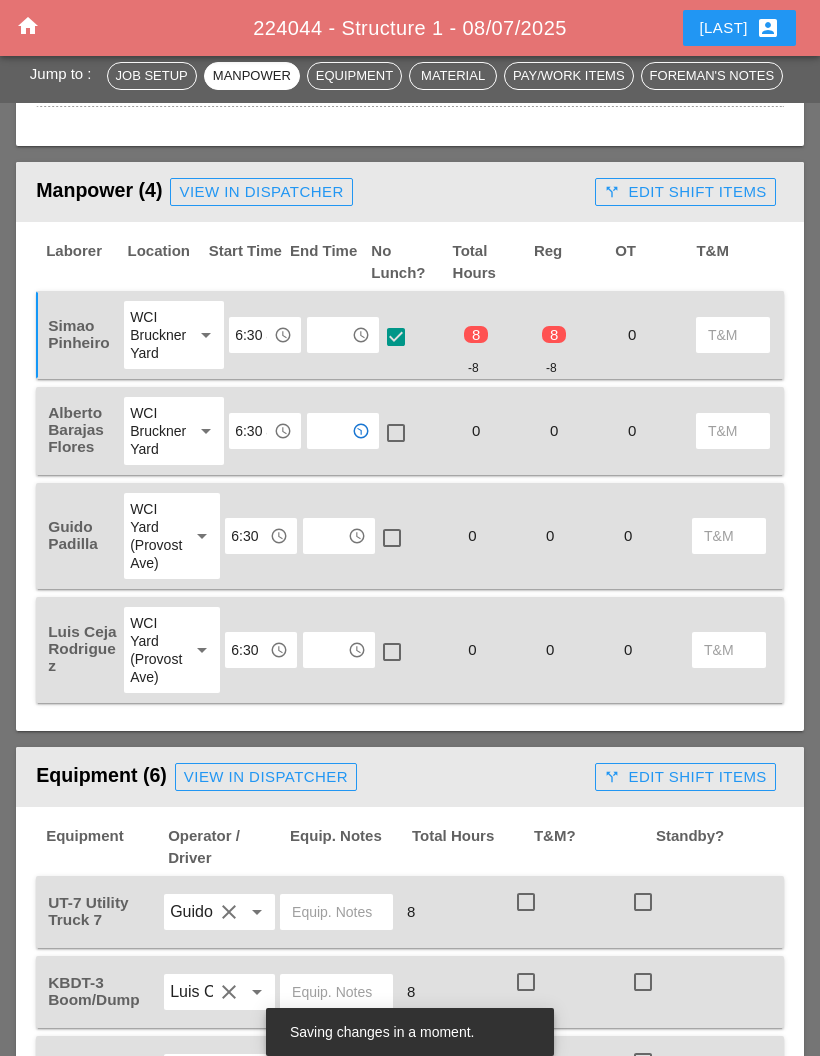 scroll, scrollTop: 983, scrollLeft: 0, axis: vertical 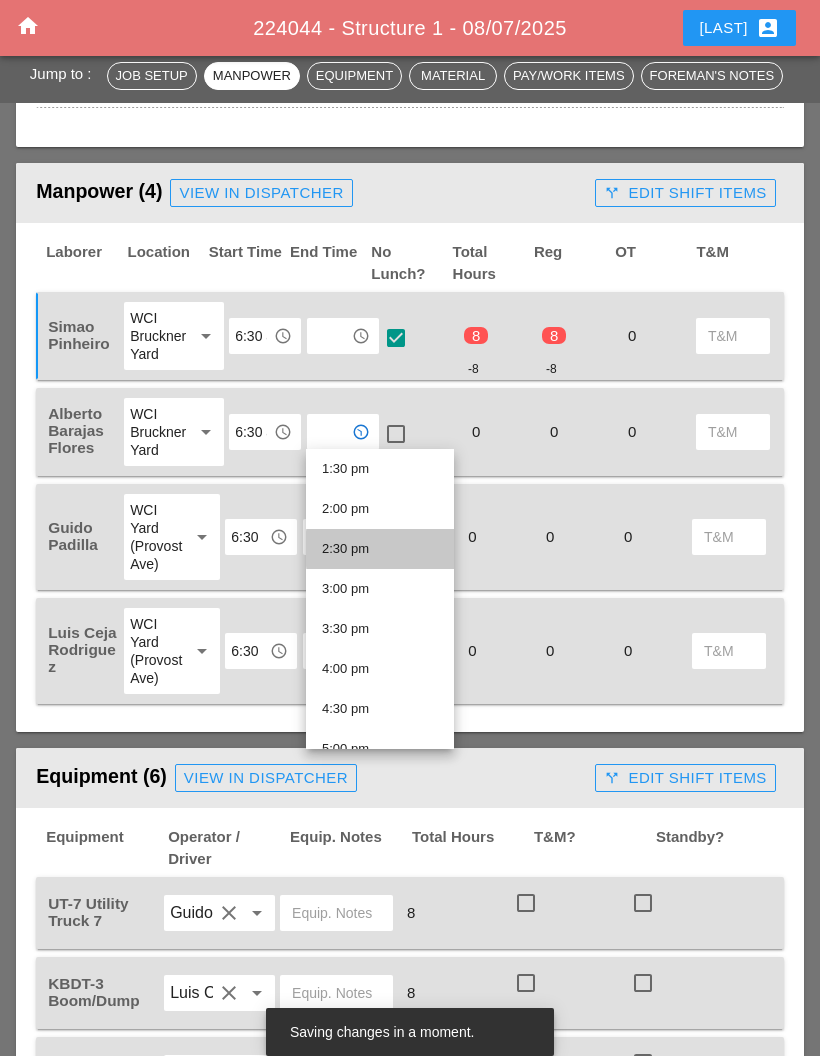 click on "2:30 pm" at bounding box center (380, 549) 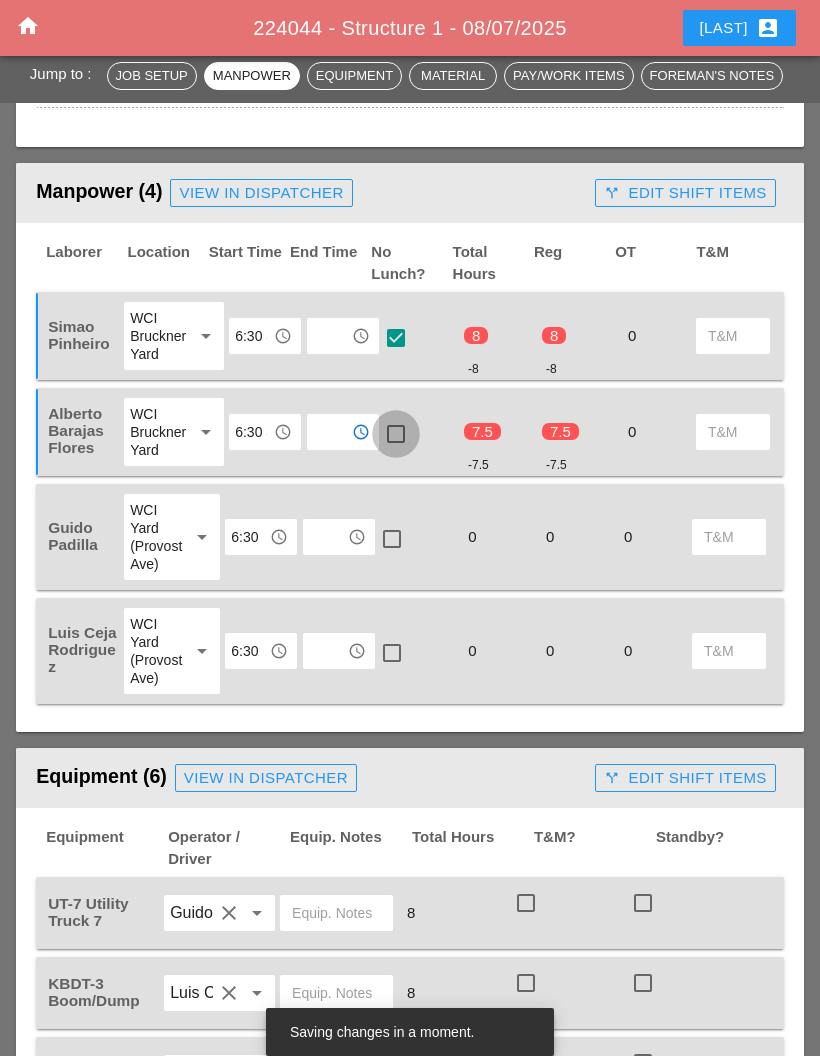 click at bounding box center (396, 434) 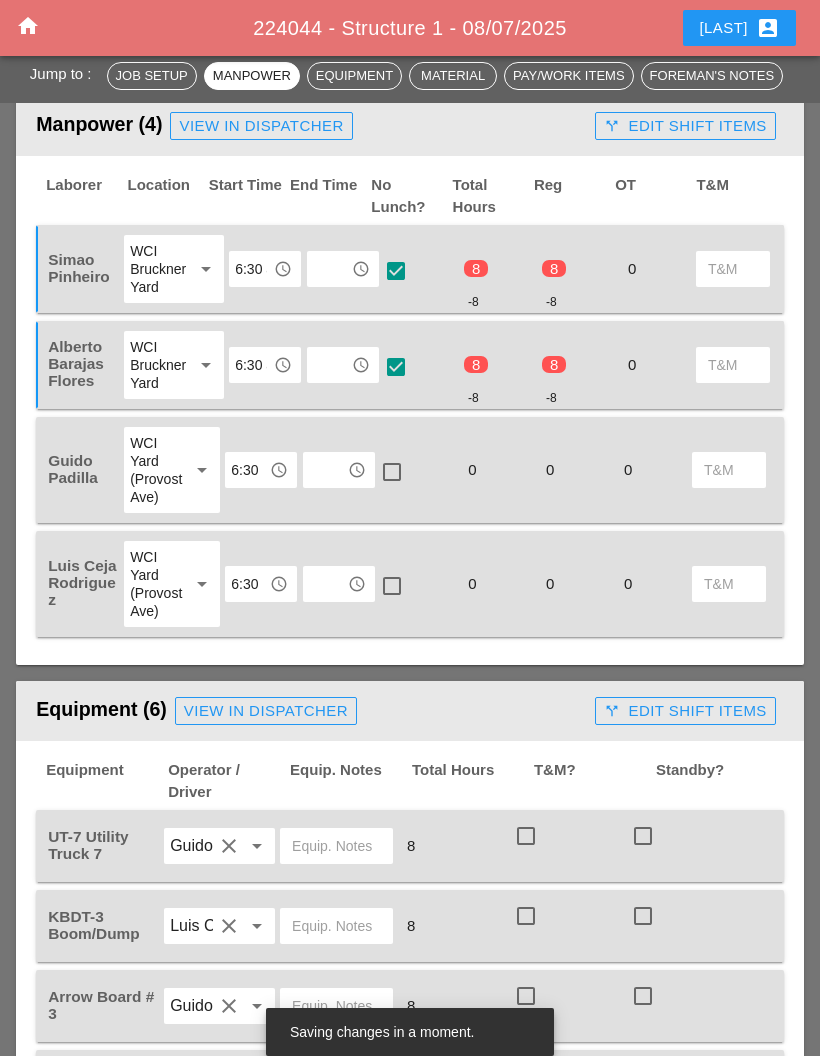 click at bounding box center (325, 470) 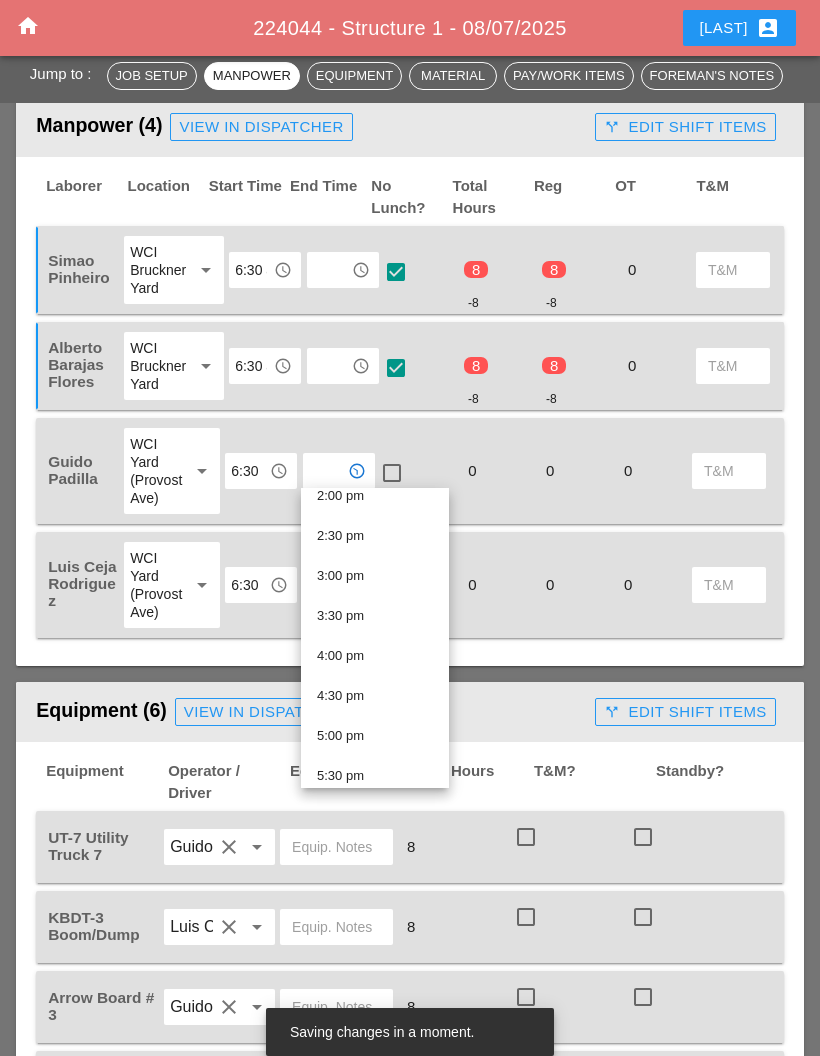 scroll, scrollTop: 1133, scrollLeft: 0, axis: vertical 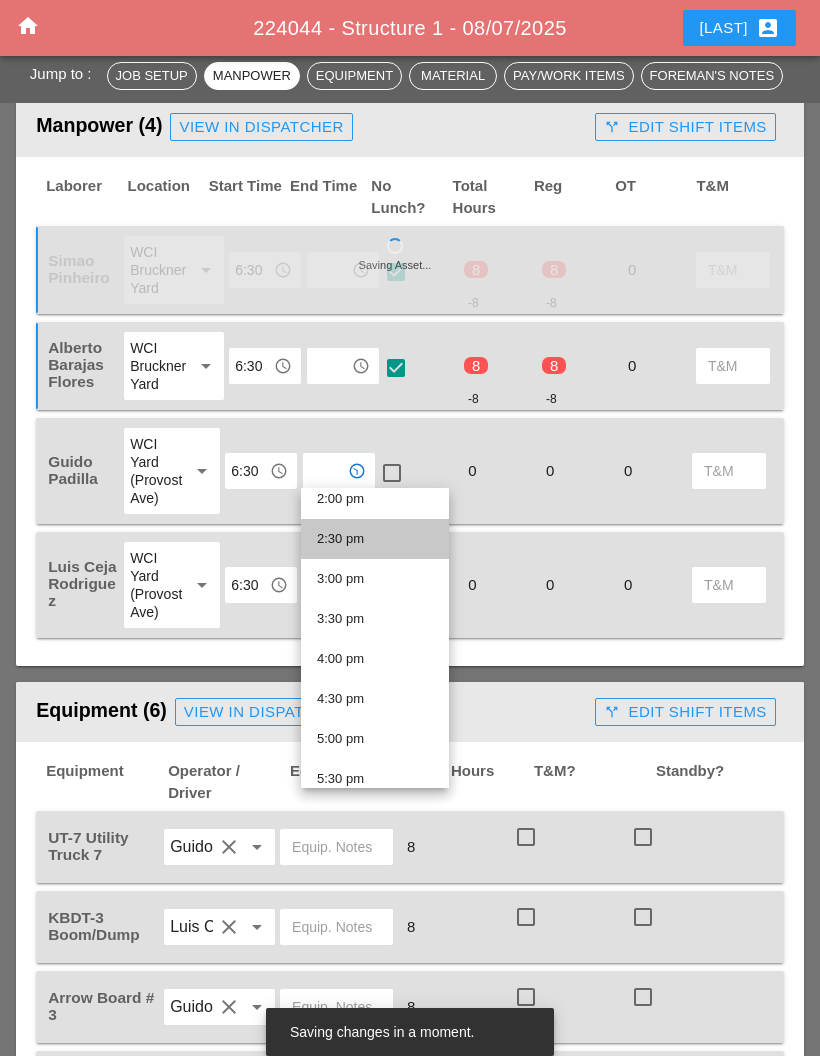 click on "2:30 pm" at bounding box center (375, 539) 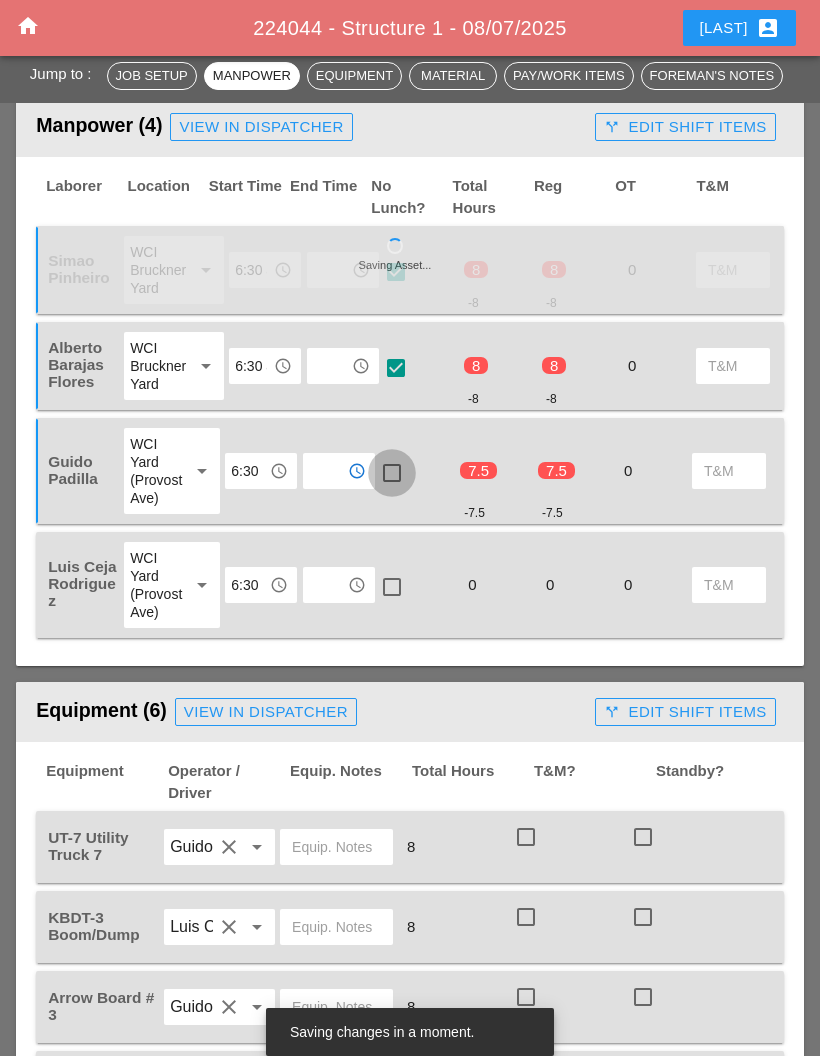 click at bounding box center (392, 473) 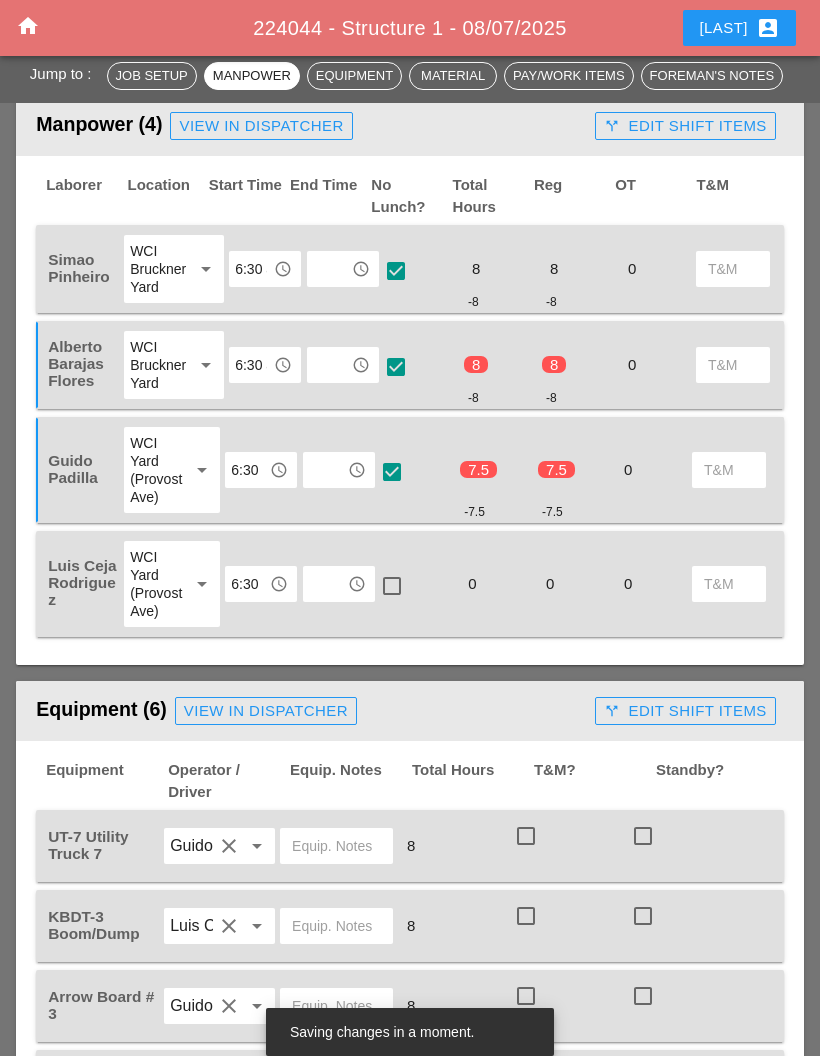click at bounding box center [325, 584] 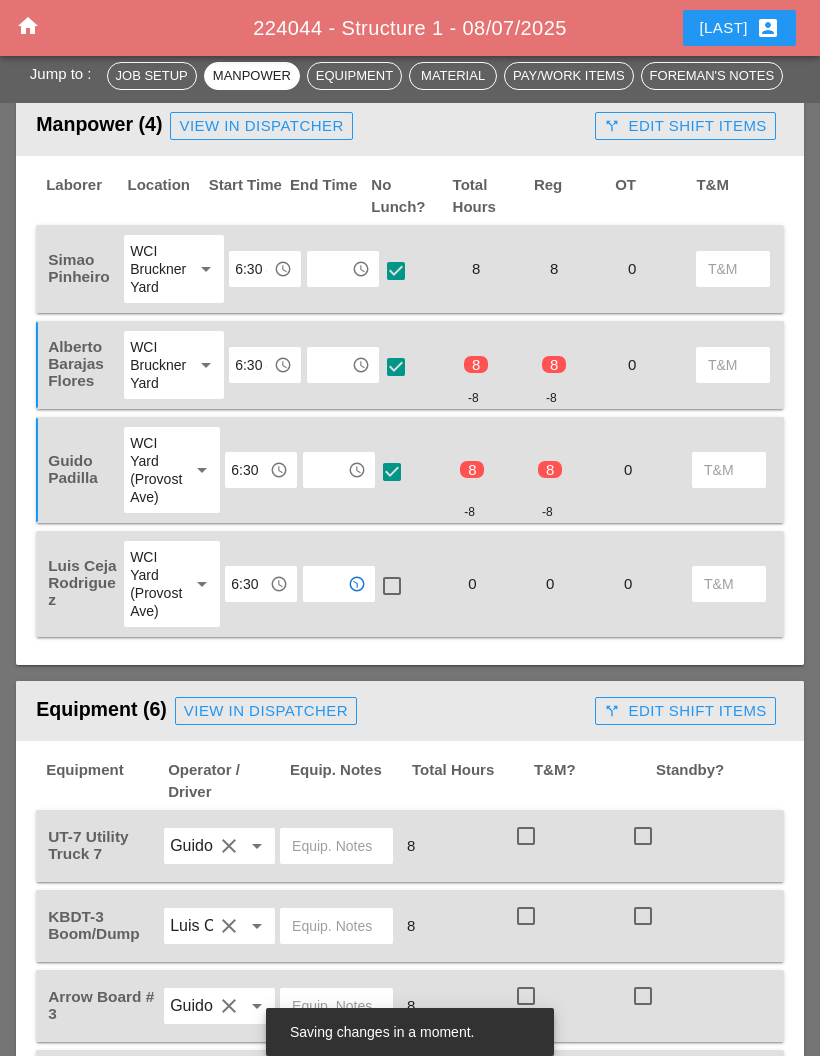 scroll, scrollTop: 1049, scrollLeft: 0, axis: vertical 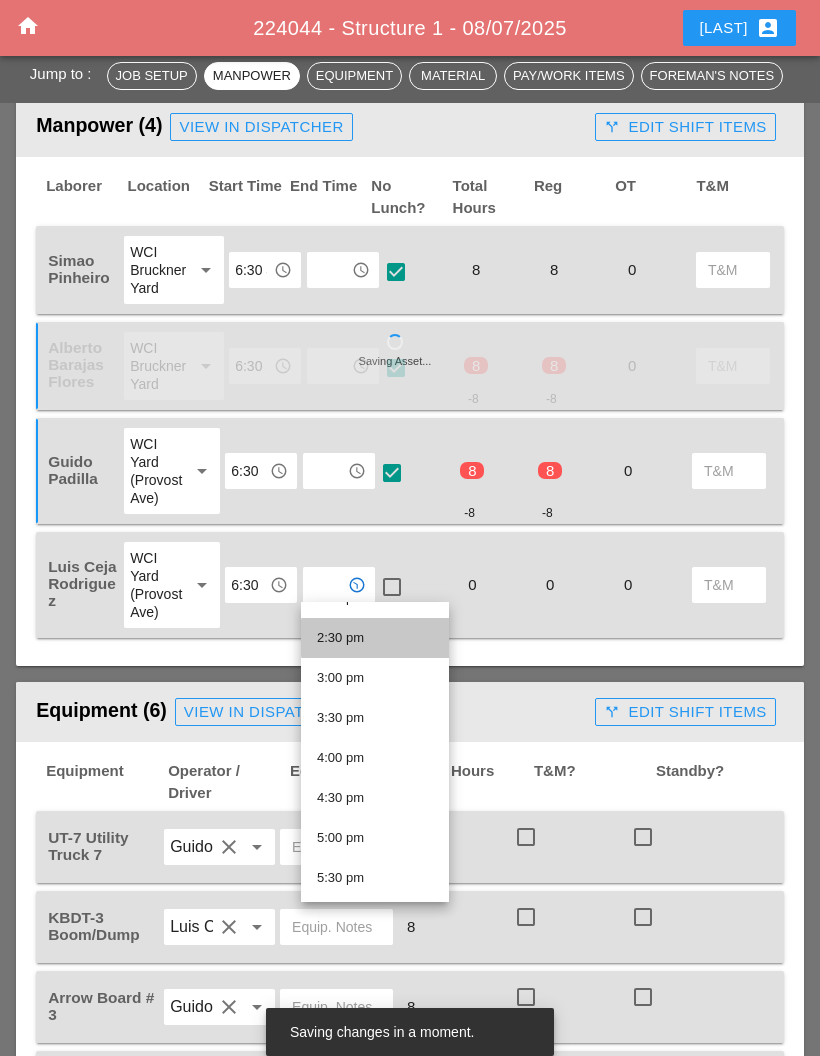 click on "2:30 pm" at bounding box center (375, 638) 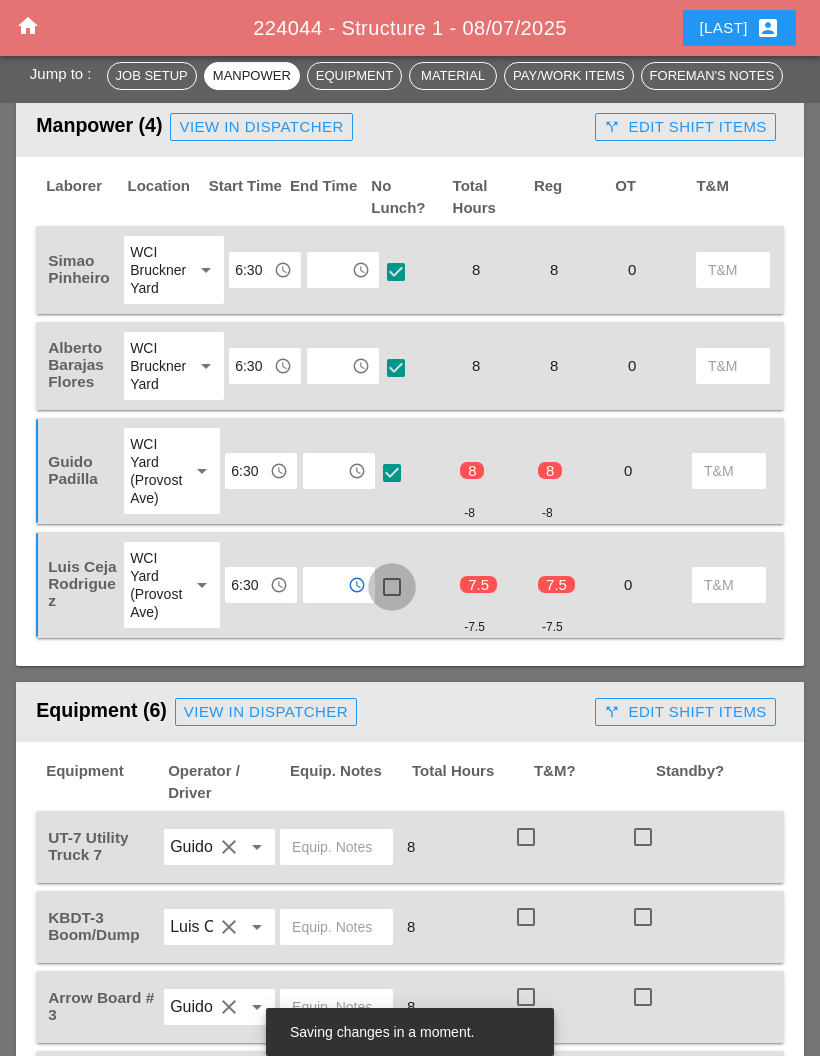 click at bounding box center [392, 587] 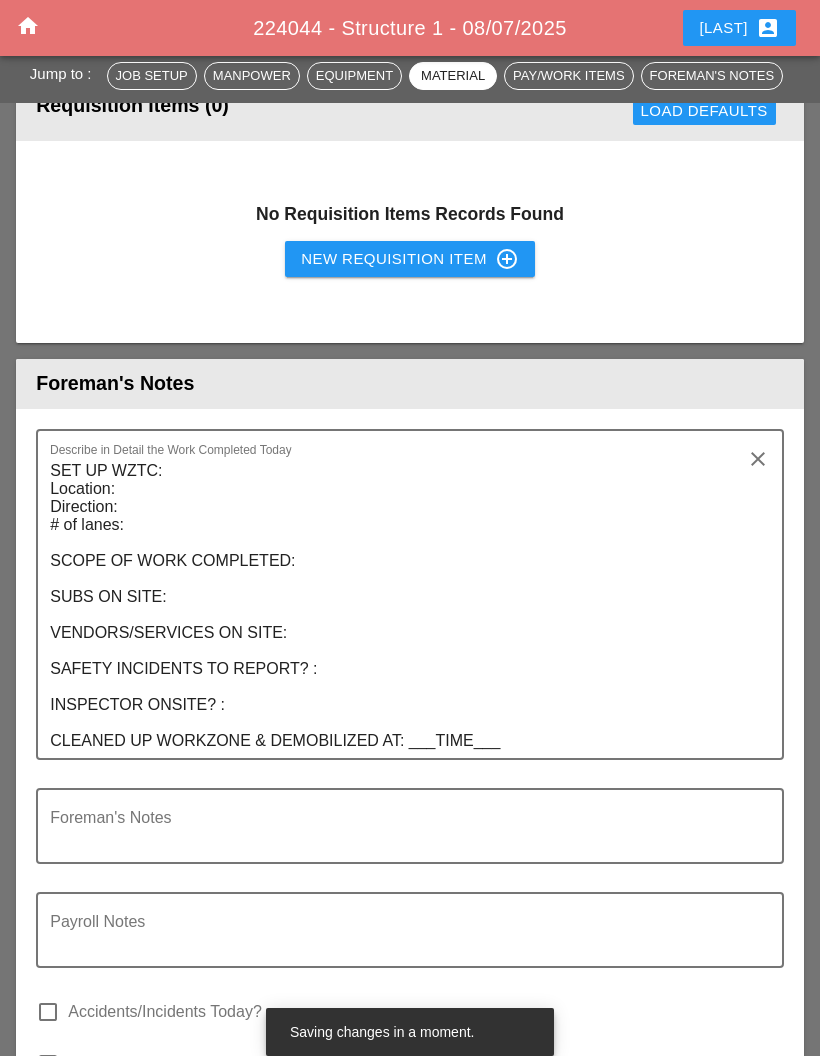 scroll, scrollTop: 2689, scrollLeft: 0, axis: vertical 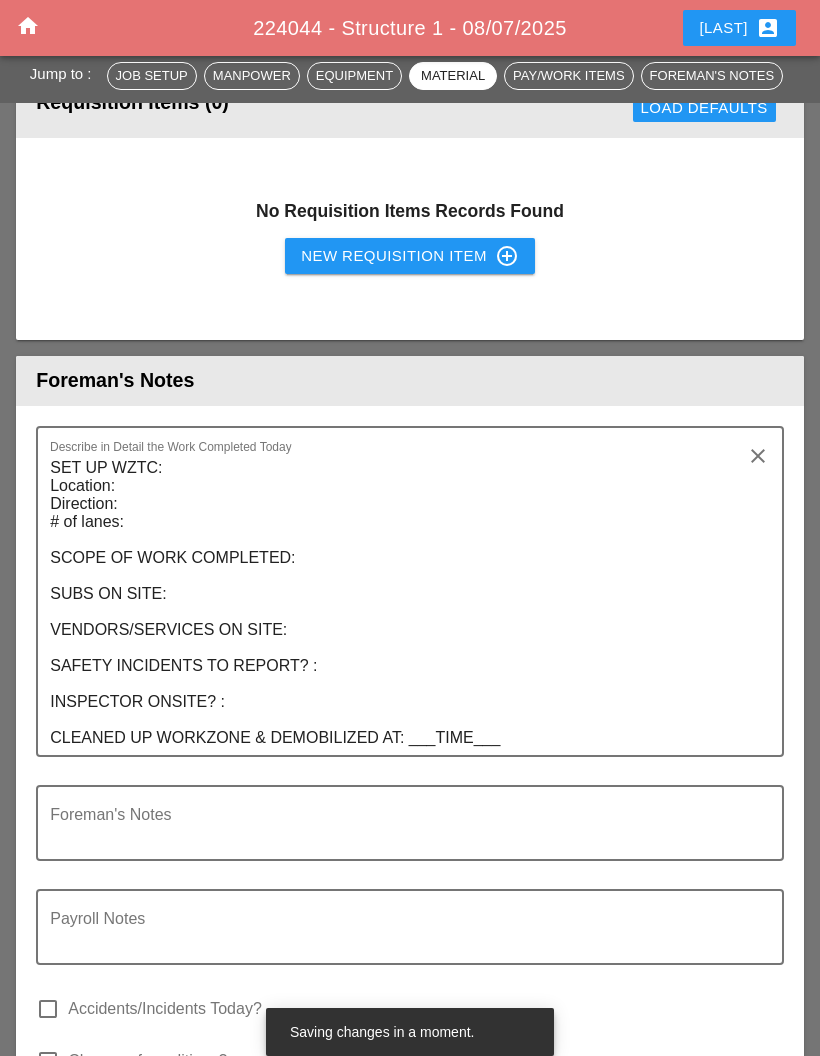 click on "SET UP WZTC:
Location:
Direction:
# of lanes:
SCOPE OF WORK COMPLETED:
SUBS ON SITE:
VENDORS/SERVICES ON SITE:
SAFETY INCIDENTS TO REPORT? :
INSPECTOR ONSITE? :
CLEANED UP WORKZONE & DEMOBILIZED AT: ___TIME___" at bounding box center [402, 603] 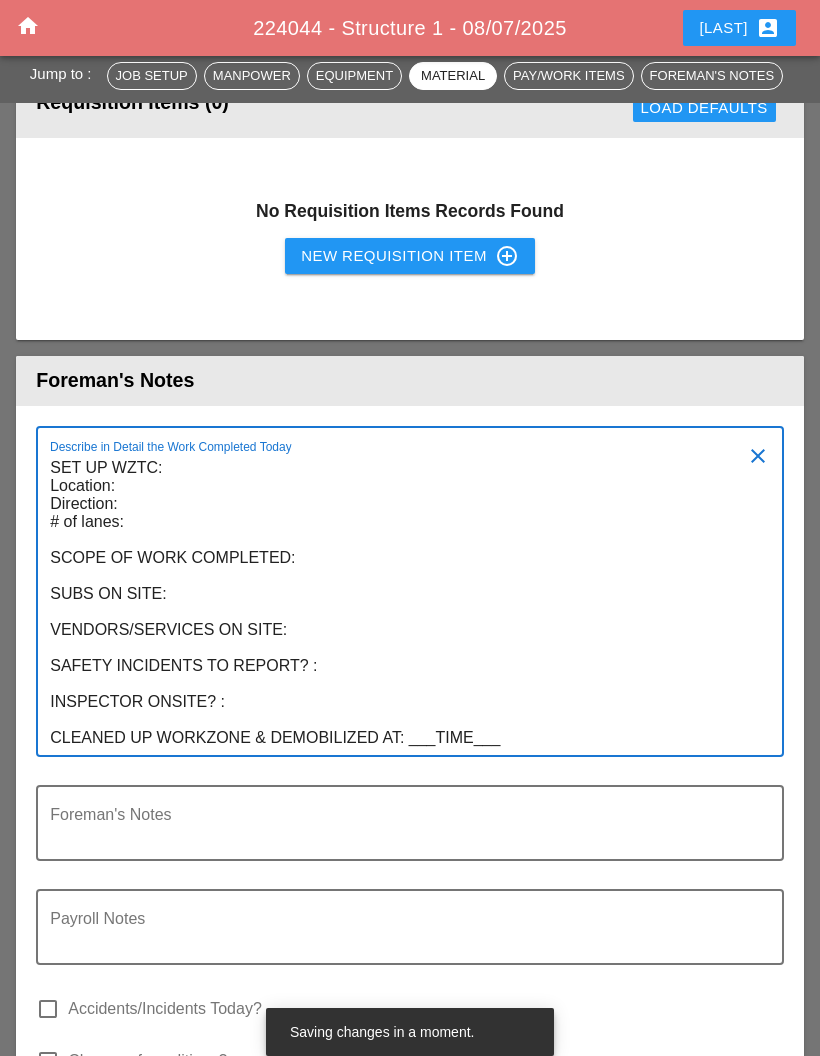 scroll, scrollTop: 0, scrollLeft: 0, axis: both 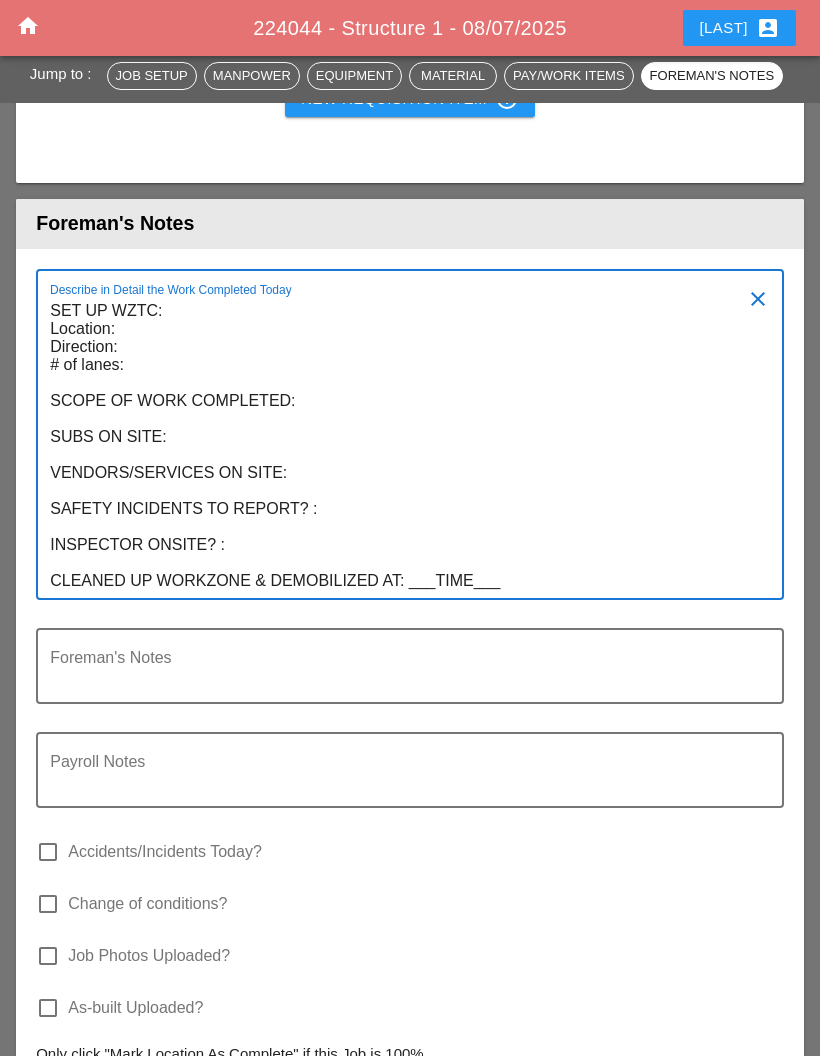 click on "SET UP WZTC:
Location:
Direction:
# of lanes:
SCOPE OF WORK COMPLETED:
SUBS ON SITE:
VENDORS/SERVICES ON SITE:
SAFETY INCIDENTS TO REPORT? :
INSPECTOR ONSITE? :
CLEANED UP WORKZONE & DEMOBILIZED AT: ___TIME___" at bounding box center (402, 446) 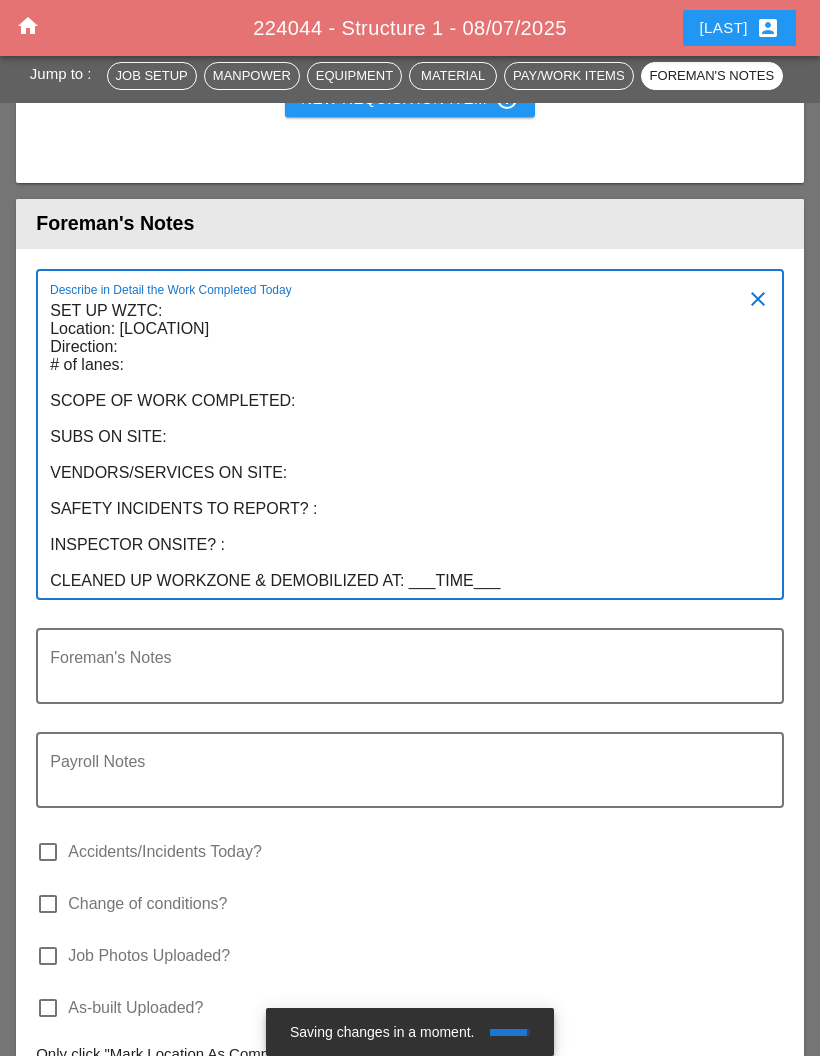 click on "SET UP WZTC:
Location: [LOCATION]
Direction:
# of lanes:
SCOPE OF WORK COMPLETED:
SUBS ON SITE:
VENDORS/SERVICES ON SITE:
SAFETY INCIDENTS TO REPORT? :
INSPECTOR ONSITE? :
CLEANED UP WORKZONE & DEMOBILIZED AT: ___TIME___" at bounding box center [402, 446] 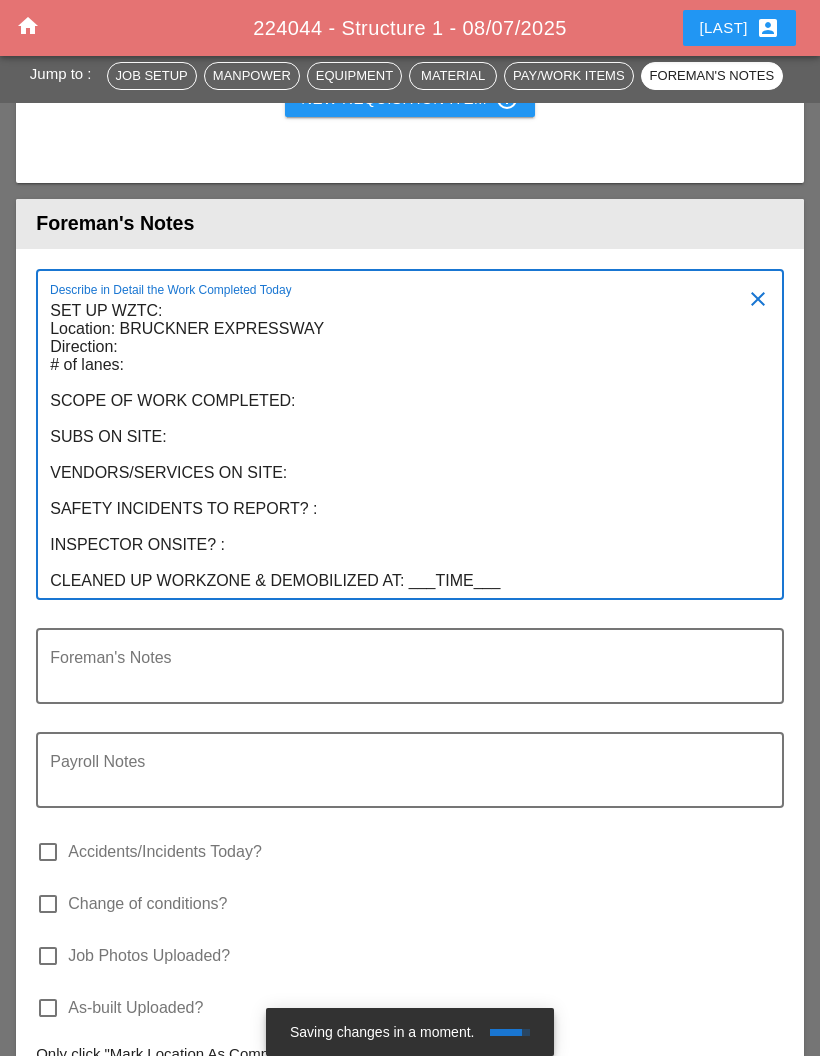 scroll, scrollTop: 0, scrollLeft: 0, axis: both 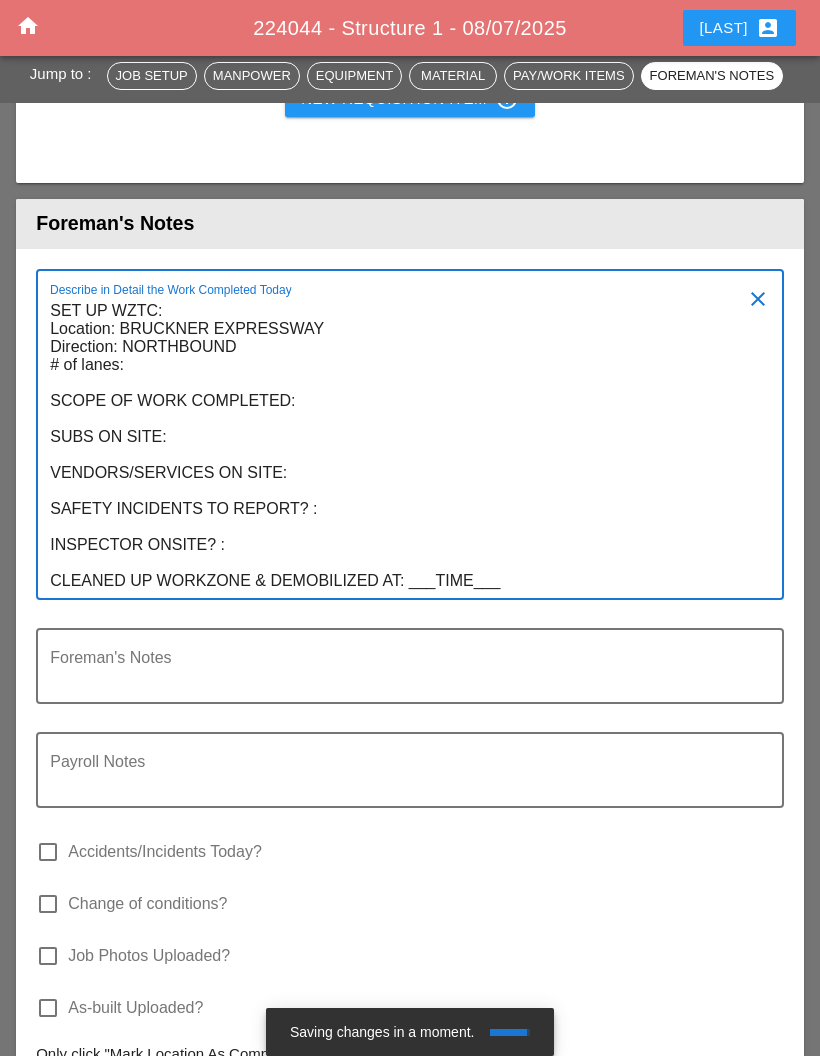 click on "SET UP WZTC:
Location: BRUCKNER EXPRESSWAY
Direction: NORTHBOUND
# of lanes:
SCOPE OF WORK COMPLETED:
SUBS ON SITE:
VENDORS/SERVICES ON SITE:
SAFETY INCIDENTS TO REPORT? :
INSPECTOR ONSITE? :
CLEANED UP WORKZONE & DEMOBILIZED AT: ___TIME___" at bounding box center (402, 446) 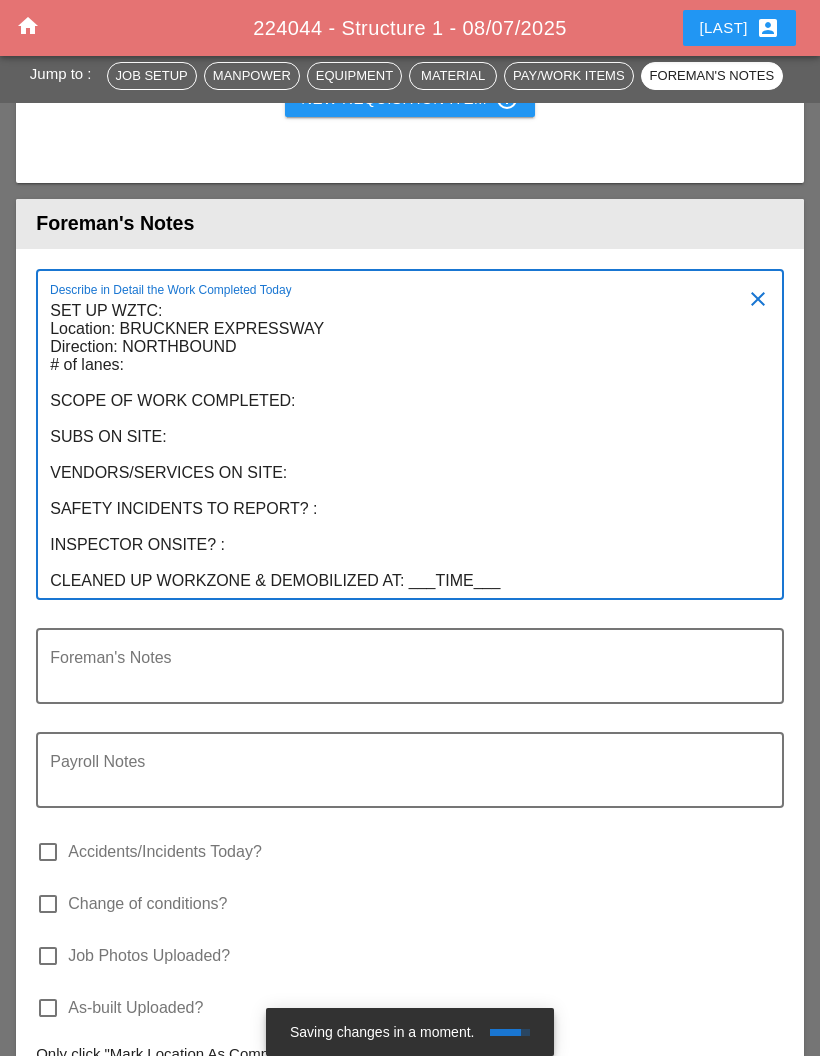 click on "SET UP WZTC:
Location: BRUCKNER EXPRESSWAY
Direction: NORTHBOUND
# of lanes:
SCOPE OF WORK COMPLETED:
SUBS ON SITE:
VENDORS/SERVICES ON SITE:
SAFETY INCIDENTS TO REPORT? :
INSPECTOR ONSITE? :
CLEANED UP WORKZONE & DEMOBILIZED AT: ___TIME___" at bounding box center (402, 446) 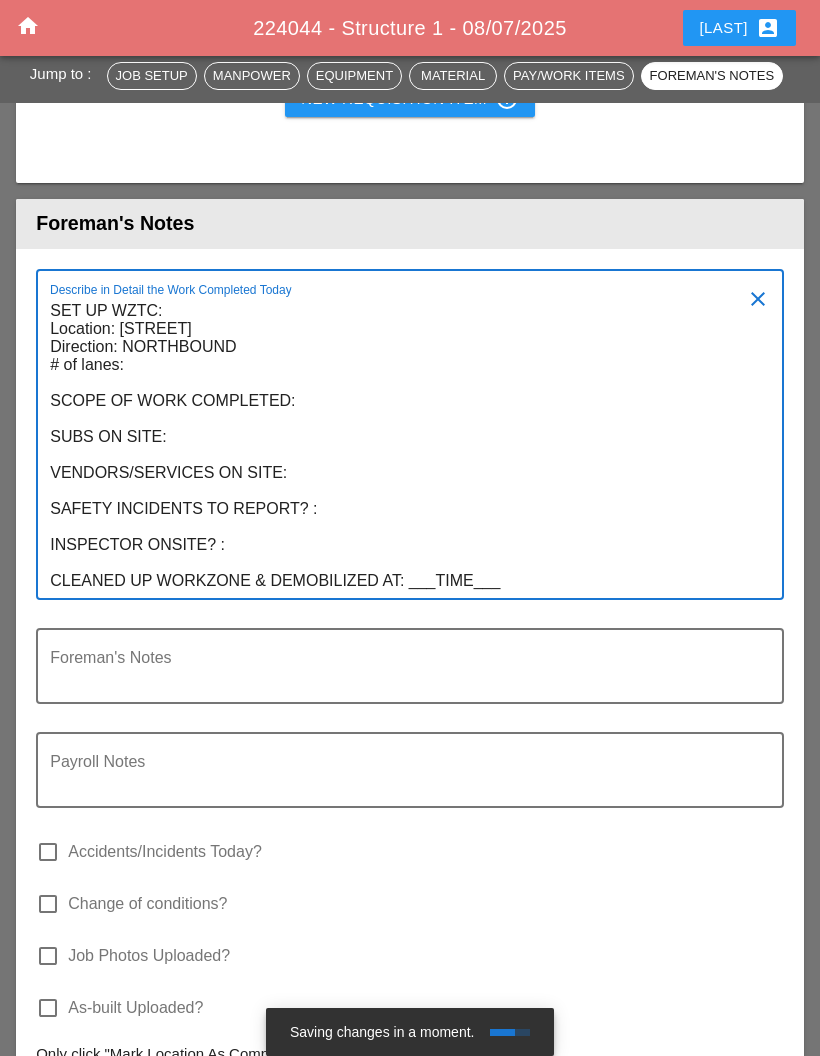 scroll, scrollTop: 0, scrollLeft: 0, axis: both 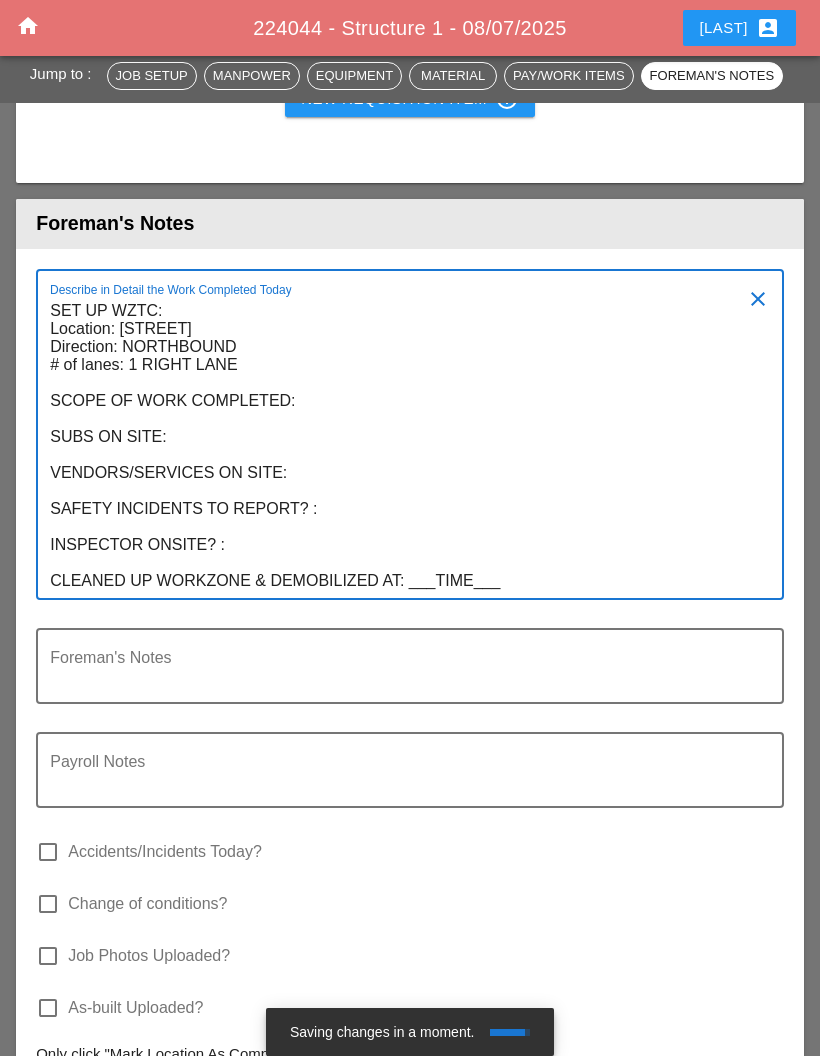 click on "SET UP WZTC:
Location: [STREET]
Direction: NORTHBOUND
# of lanes: 1 RIGHT LANE
SCOPE OF WORK COMPLETED:
SUBS ON SITE:
VENDORS/SERVICES ON SITE:
SAFETY INCIDENTS TO REPORT? :
INSPECTOR ONSITE? :
CLEANED UP WORKZONE & DEMOBILIZED AT: ___TIME___" at bounding box center (402, 446) 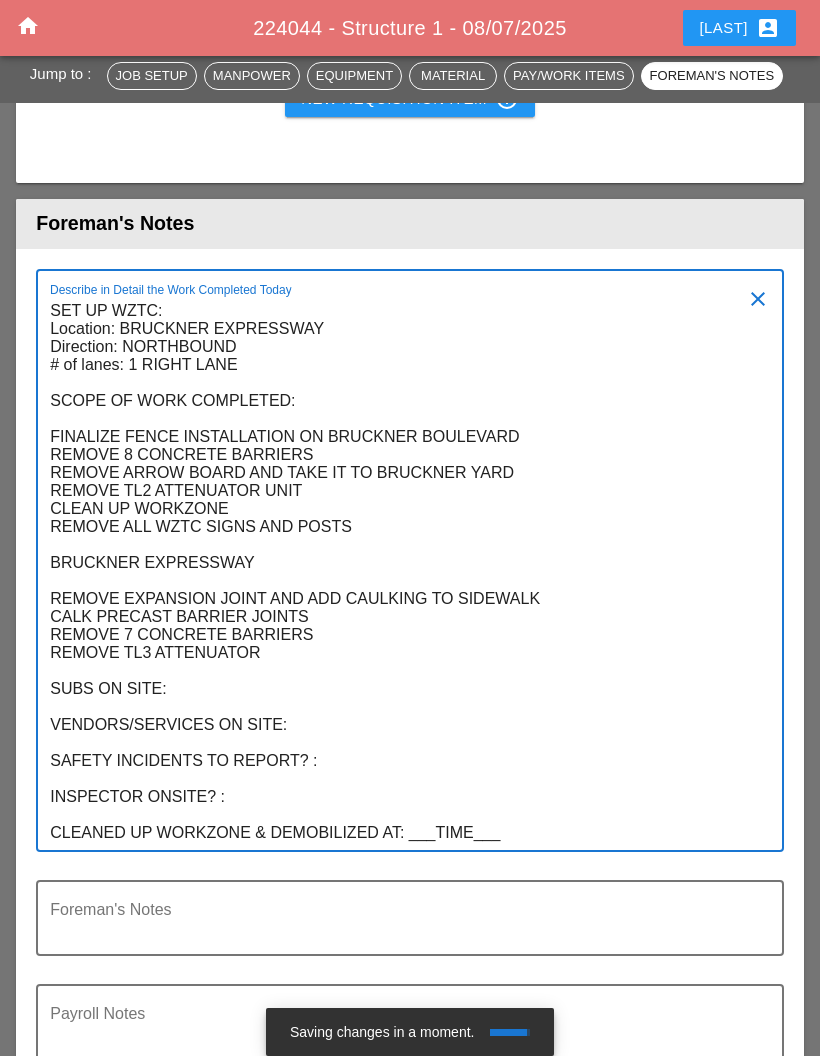 scroll, scrollTop: 0, scrollLeft: 0, axis: both 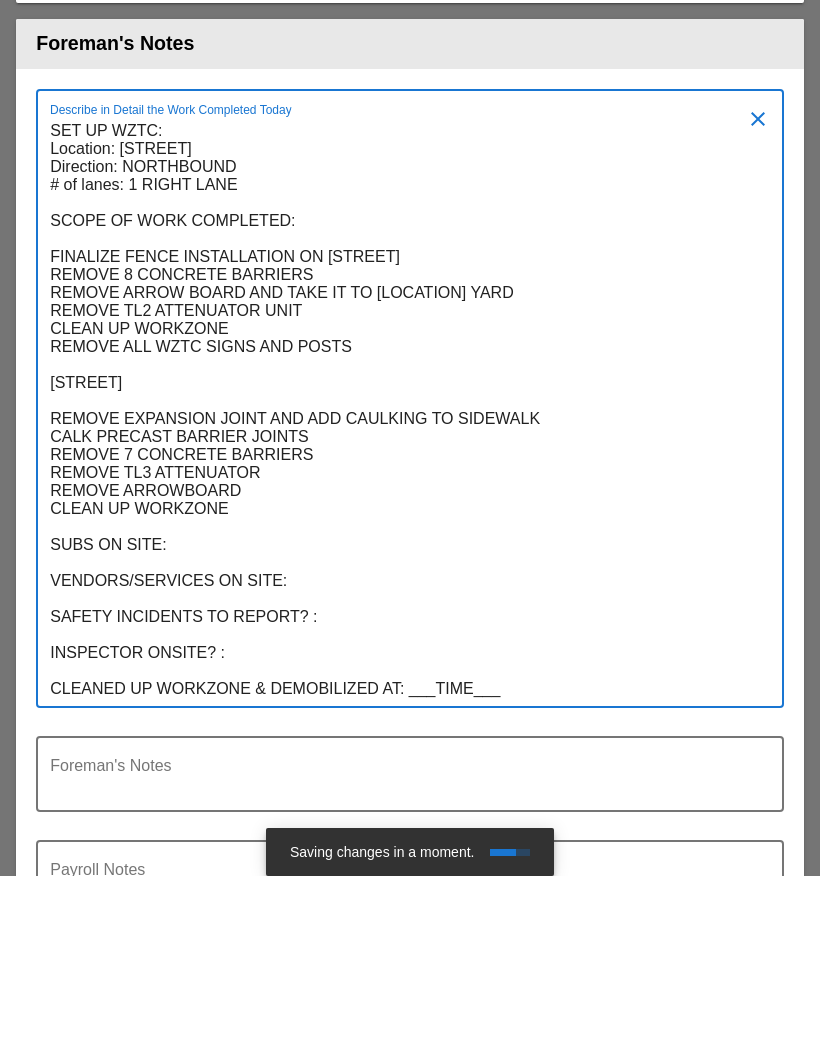 click on "SET UP WZTC:
Location: [STREET]
Direction: NORTHBOUND
# of lanes: 1 RIGHT LANE
SCOPE OF WORK COMPLETED:
FINALIZE FENCE INSTALLATION ON [STREET]
REMOVE 8 CONCRETE BARRIERS
REMOVE ARROW BOARD AND TAKE IT TO [LOCATION] YARD
REMOVE TL2 ATTENUATOR UNIT
CLEAN UP WORKZONE
REMOVE ALL WZTC SIGNS AND POSTS
[STREET]
REMOVE EXPANSION JOINT AND ADD CAULKING TO SIDEWALK
CALK PRECAST BARRIER JOINTS
REMOVE 7 CONCRETE BARRIERS
REMOVE TL3 ATTENUATOR
REMOVE ARROWBOARD
CLEAN UP WORKZONE
SUBS ON SITE:
VENDORS/SERVICES ON SITE:
SAFETY INCIDENTS TO REPORT? :
INSPECTOR ONSITE? :
CLEANED UP WORKZONE & DEMOBILIZED AT: ___TIME___" at bounding box center (402, 590) 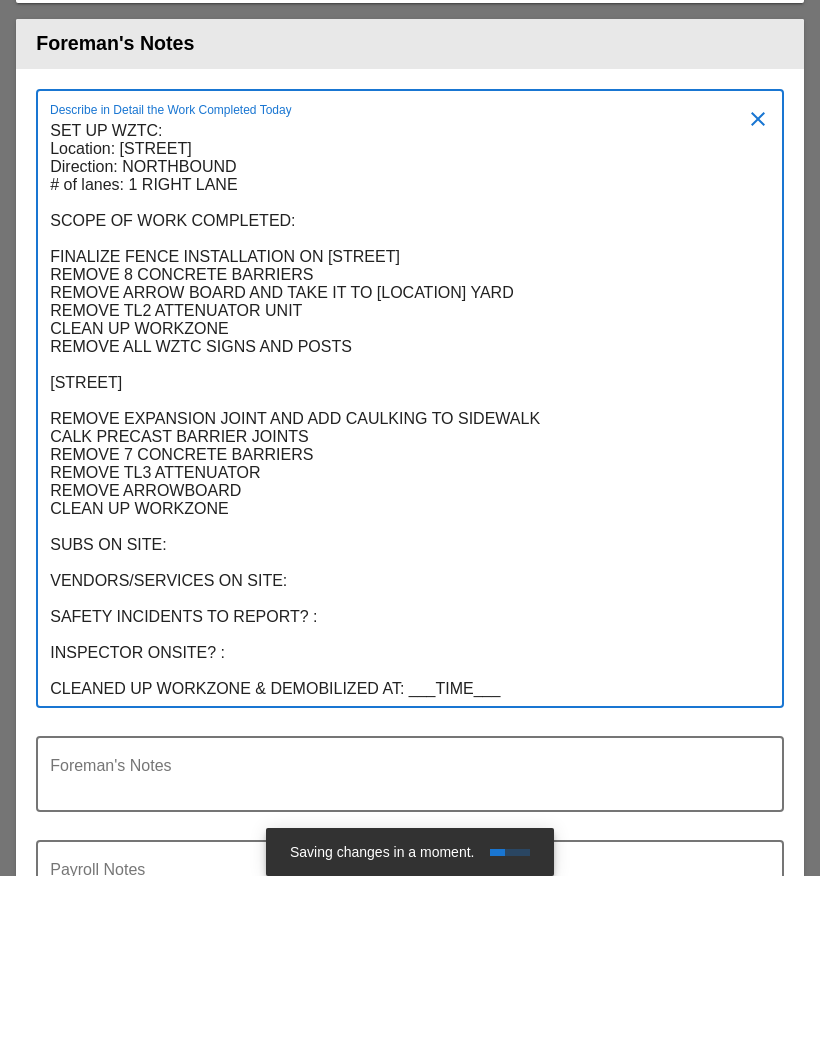 click on "SET UP WZTC:
Location: [STREET]
Direction: NORTHBOUND
# of lanes: 1 RIGHT LANE
SCOPE OF WORK COMPLETED:
FINALIZE FENCE INSTALLATION ON [STREET]
REMOVE 8 CONCRETE BARRIERS
REMOVE ARROW BOARD AND TAKE IT TO [LOCATION] YARD
REMOVE TL2 ATTENUATOR UNIT
CLEAN UP WORKZONE
REMOVE ALL WZTC SIGNS AND POSTS
[STREET]
REMOVE EXPANSION JOINT AND ADD CAULKING TO SIDEWALK
CALK PRECAST BARRIER JOINTS
REMOVE 7 CONCRETE BARRIERS
REMOVE TL3 ATTENUATOR
REMOVE ARROWBOARD
CLEAN UP WORKZONE
SUBS ON SITE:
VENDORS/SERVICES ON SITE:
SAFETY INCIDENTS TO REPORT? :
INSPECTOR ONSITE? :
CLEANED UP WORKZONE & DEMOBILIZED AT: ___TIME___" at bounding box center (402, 590) 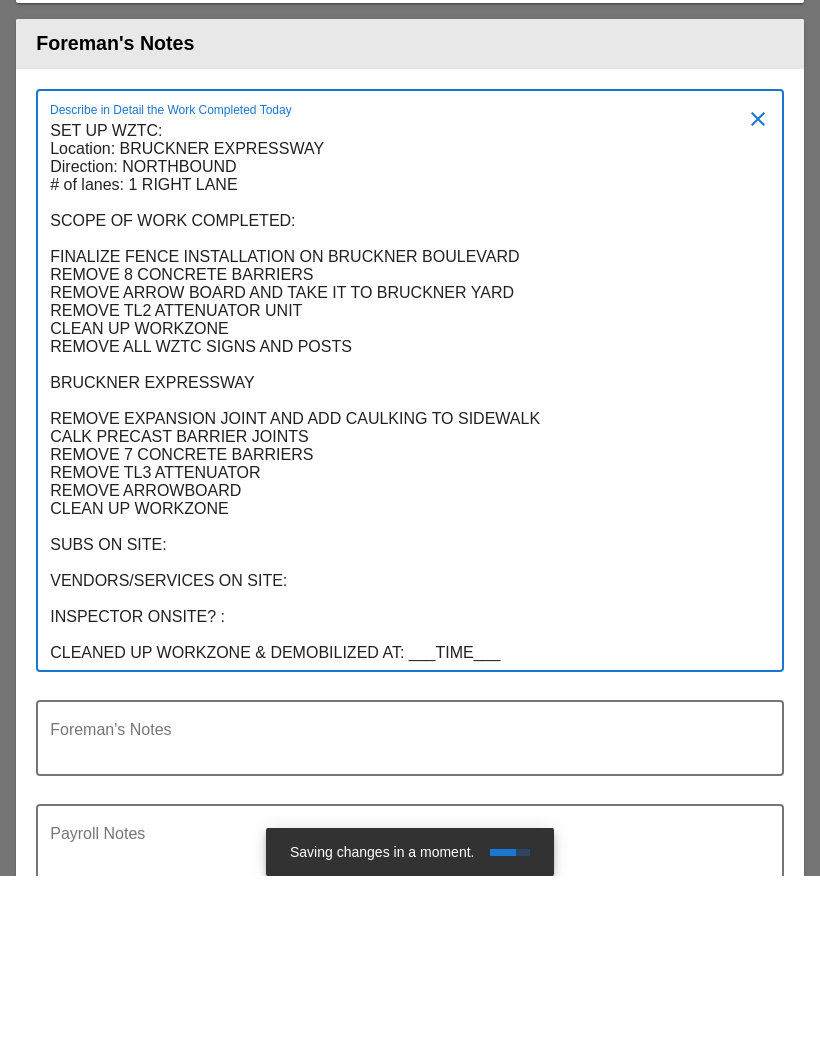 scroll, scrollTop: 0, scrollLeft: 0, axis: both 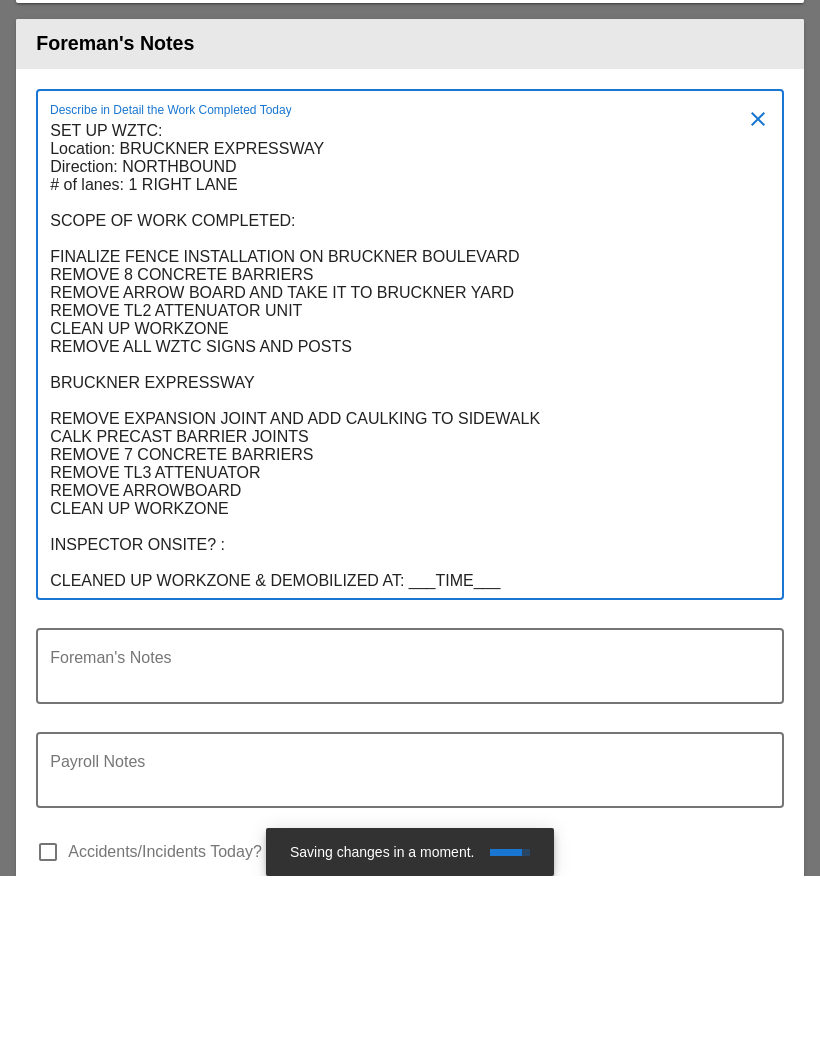click on "SET UP WZTC:
Location: BRUCKNER EXPRESSWAY
Direction: NORTHBOUND
# of lanes: 1 RIGHT LANE
SCOPE OF WORK COMPLETED:
FINALIZE FENCE INSTALLATION ON BRUCKNER BOULEVARD
REMOVE 8 CONCRETE BARRIERS
REMOVE ARROW BOARD AND TAKE IT TO BRUCKNER YARD
REMOVE TL2 ATTENUATOR UNIT
CLEAN UP WORKZONE
REMOVE ALL WZTC SIGNS AND POSTS
BRUCKNER EXPRESSWAY
REMOVE EXPANSION JOINT AND ADD CAULKING TO SIDEWALK
CALK PRECAST BARRIER JOINTS
REMOVE 7 CONCRETE BARRIERS
REMOVE TL3 ATTENUATOR
REMOVE ARROWBOARD
CLEAN UP WORKZONE
INSPECTOR ONSITE? :
CLEANED UP WORKZONE & DEMOBILIZED AT: ___TIME___" at bounding box center (402, 536) 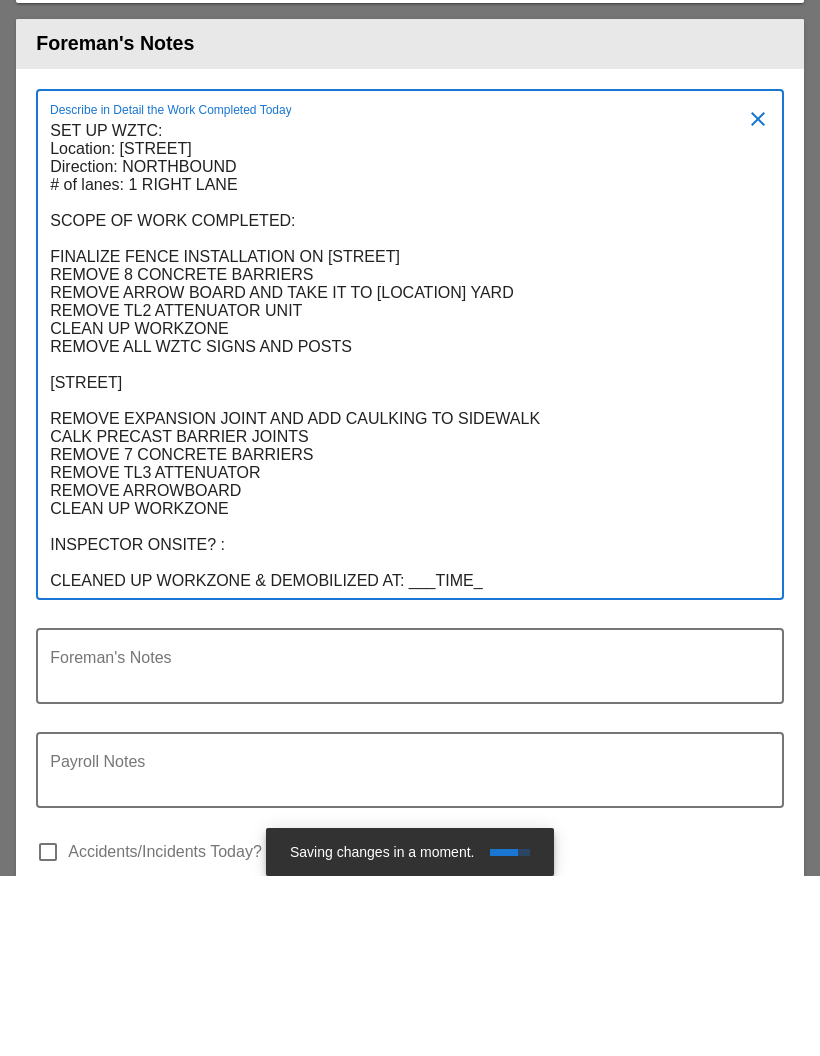 scroll, scrollTop: 0, scrollLeft: 0, axis: both 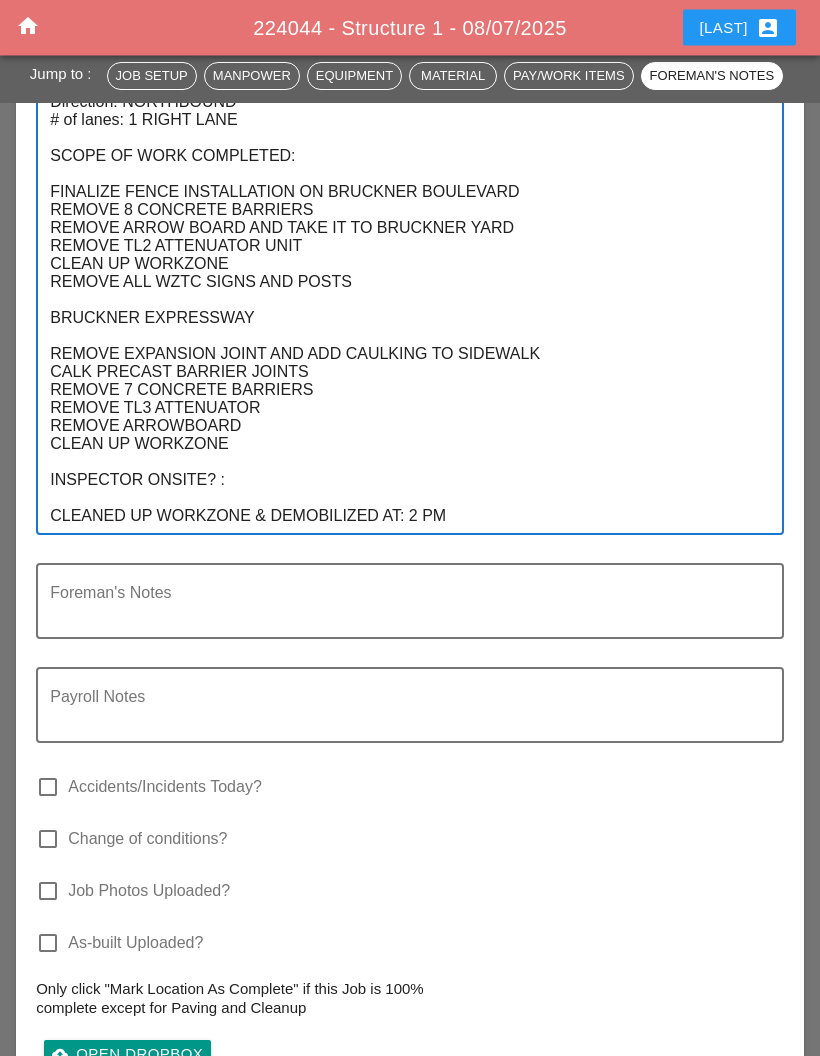click on "SET UP WZTC:
Location: BRUCKNER EXPRESSWAY
Direction: NORTHBOUND
# of lanes: 1 RIGHT LANE
SCOPE OF WORK COMPLETED:
FINALIZE FENCE INSTALLATION ON BRUCKNER BOULEVARD
REMOVE 8 CONCRETE BARRIERS
REMOVE ARROW BOARD AND TAKE IT TO BRUCKNER YARD
REMOVE TL2 ATTENUATOR UNIT
CLEAN UP WORKZONE
REMOVE ALL WZTC SIGNS AND POSTS
BRUCKNER EXPRESSWAY
REMOVE EXPANSION JOINT AND ADD CAULKING TO SIDEWALK
CALK PRECAST BARRIER JOINTS
REMOVE 7 CONCRETE BARRIERS
REMOVE TL3 ATTENUATOR
REMOVE ARROWBOARD
CLEAN UP WORKZONE
INSPECTOR ONSITE? :
CLEANED UP WORKZONE & DEMOBILIZED AT: 2 PM" at bounding box center (402, 292) 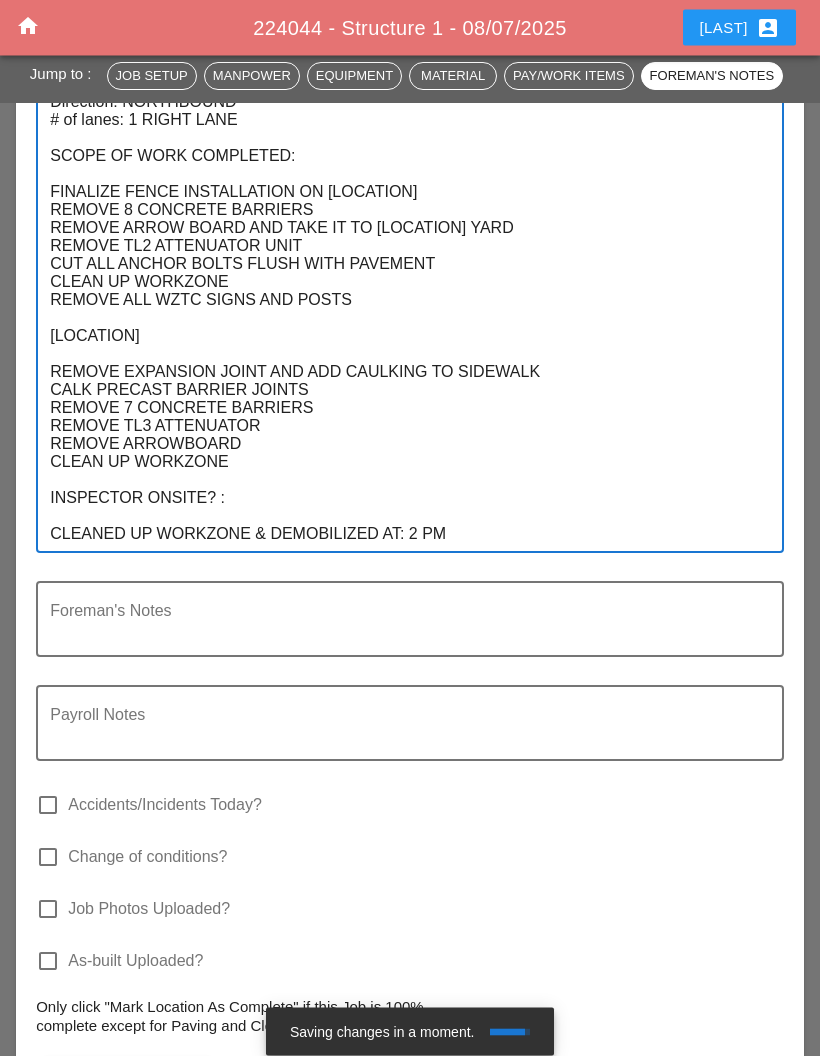 scroll, scrollTop: 0, scrollLeft: 0, axis: both 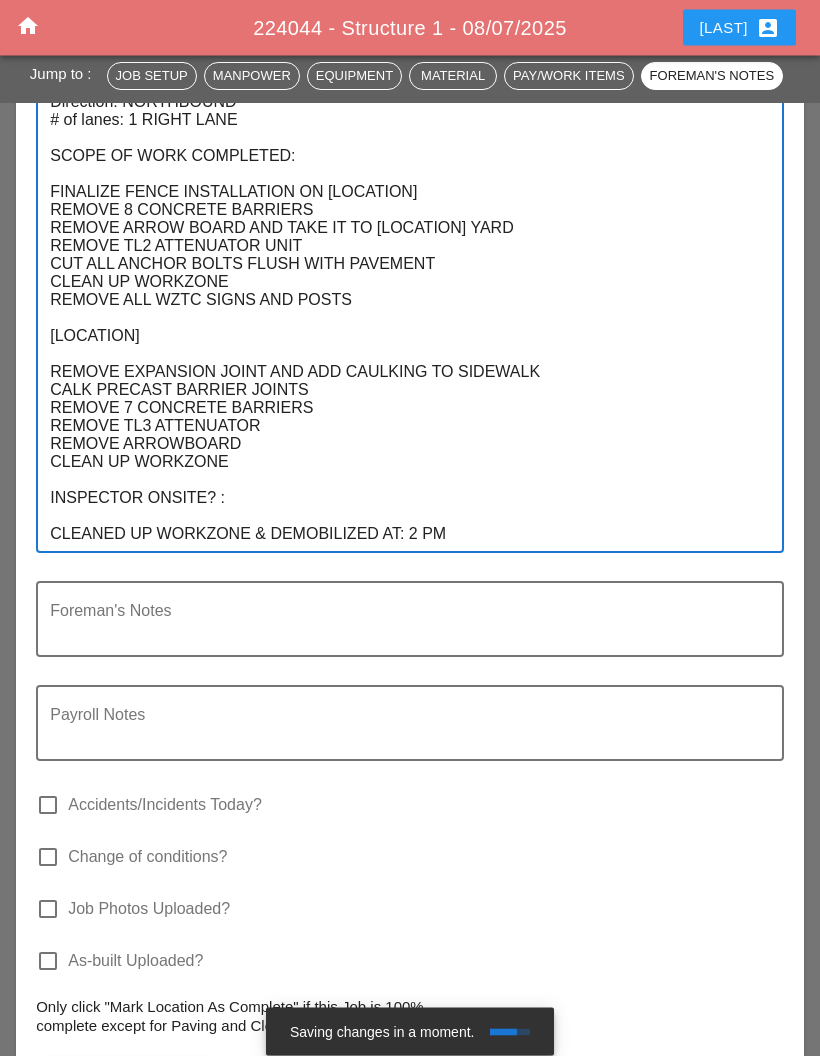 click on "SET UP WZTC:
Location: [LOCATION]
Direction: NORTHBOUND
# of lanes: 1 RIGHT LANE
SCOPE OF WORK COMPLETED:
FINALIZE FENCE INSTALLATION ON [LOCATION]
REMOVE 8 CONCRETE BARRIERS
REMOVE ARROW BOARD AND TAKE IT TO [LOCATION] YARD
REMOVE TL2 ATTENUATOR UNIT
CUT ALL ANCHOR BOLTS FLUSH WITH PAVEMENT
CLEAN UP WORKZONE
REMOVE ALL WZTC SIGNS AND POSTS
[LOCATION]
REMOVE EXPANSION JOINT AND ADD CAULKING TO SIDEWALK
CALK PRECAST BARRIER JOINTS
REMOVE 7 CONCRETE BARRIERS
REMOVE TL3 ATTENUATOR
REMOVE ARROWBOARD
CLEAN UP WORKZONE
INSPECTOR ONSITE? :
CLEANED UP WORKZONE & DEMOBILIZED AT: 2 PM" at bounding box center (402, 301) 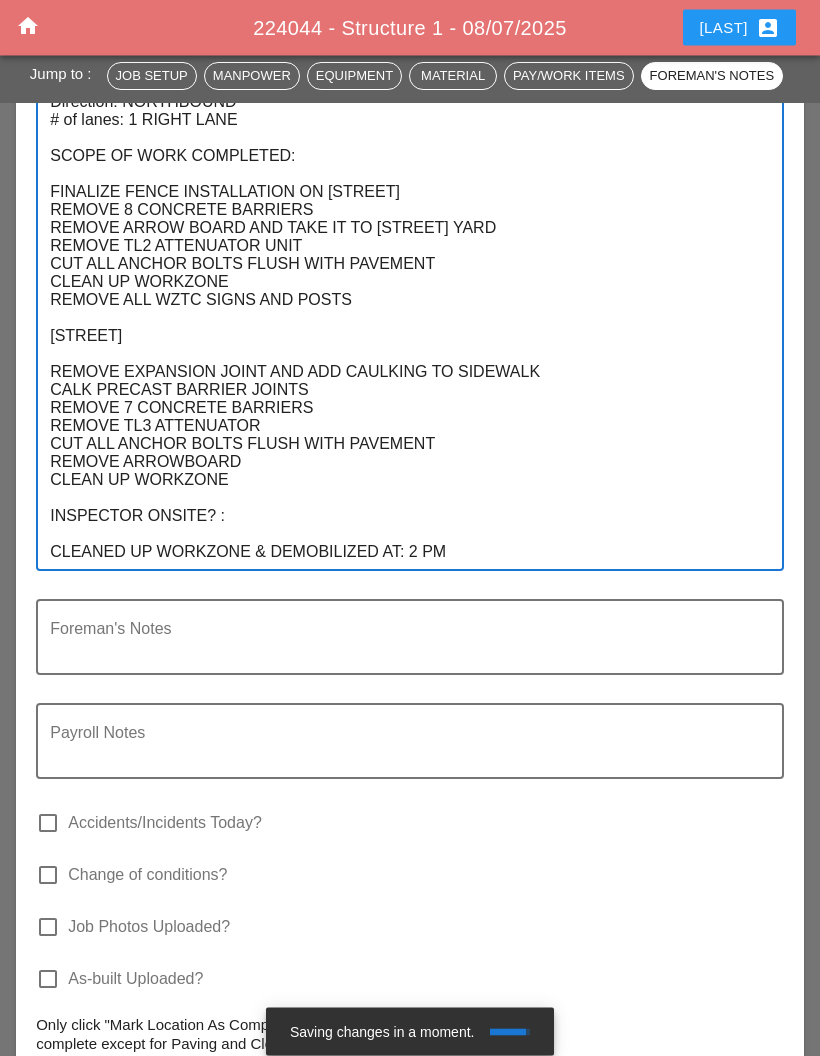 scroll, scrollTop: 0, scrollLeft: 0, axis: both 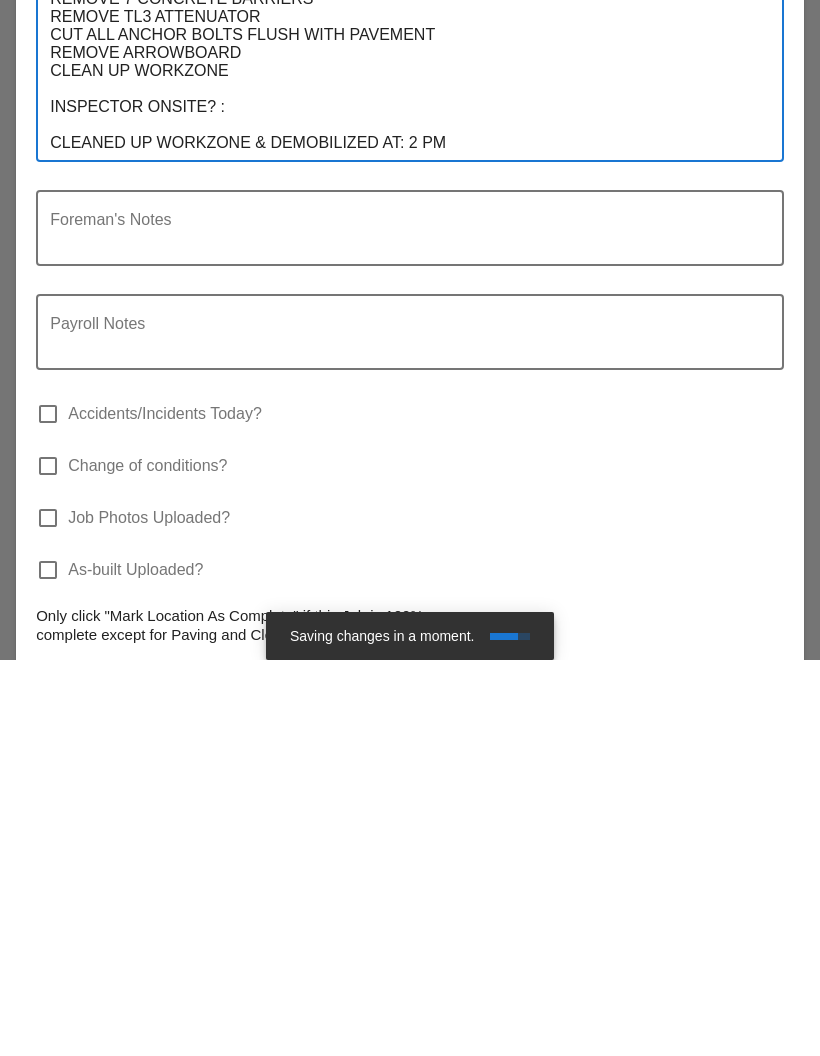 type on "SET UP WZTC:
Location: [STREET]
Direction: NORTHBOUND
# of lanes: 1 RIGHT LANE
SCOPE OF WORK COMPLETED:
FINALIZE FENCE INSTALLATION ON [STREET]
REMOVE 8 CONCRETE BARRIERS
REMOVE ARROW BOARD AND TAKE IT TO [STREET] YARD
REMOVE TL2 ATTENUATOR UNIT
CUT ALL ANCHOR BOLTS FLUSH WITH PAVEMENT
CLEAN UP WORKZONE
REMOVE ALL WZTC SIGNS AND POSTS
[STREET]
REMOVE EXPANSION JOINT AND ADD CAULKING TO SIDEWALK
CALK PRECAST BARRIER JOINTS
REMOVE 7 CONCRETE BARRIERS
REMOVE TL3 ATTENUATOR
CUT ALL ANCHOR BOLTS FLUSH WITH PAVEMENT
REMOVE ARROWBOARD
CLEAN UP WORKZONE
INSPECTOR ONSITE? :
CLEANED UP WORKZONE & DEMOBILIZED AT: 2 PM" 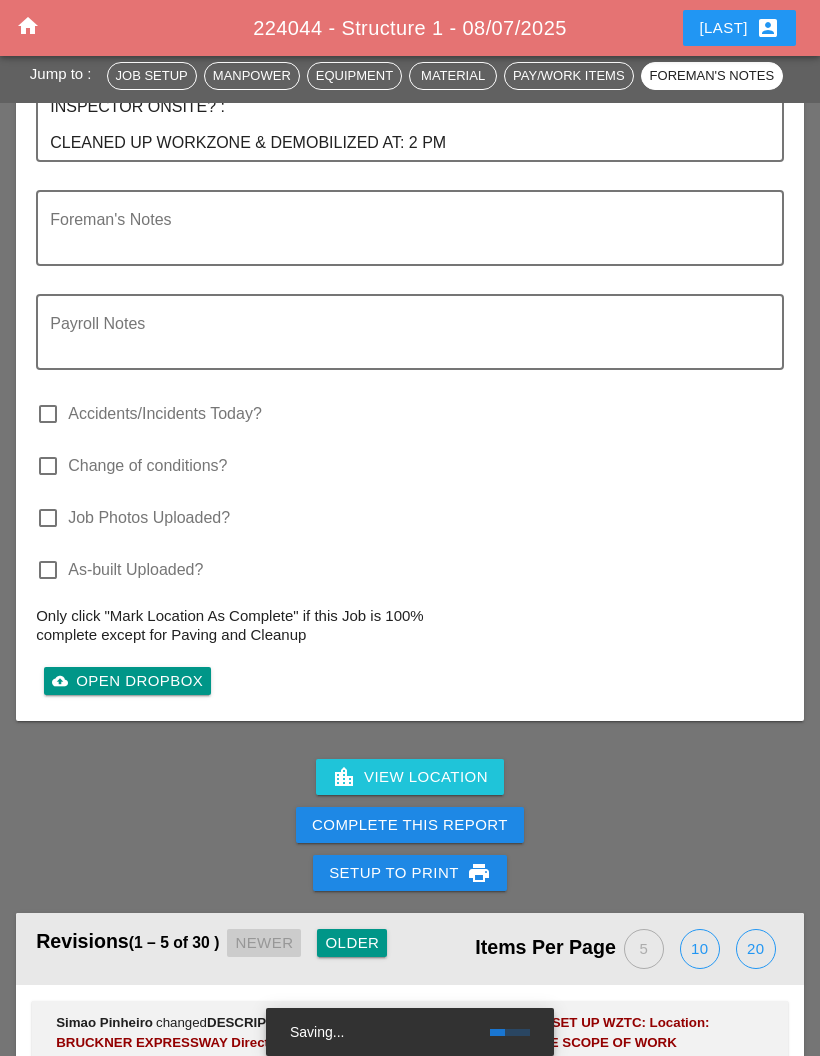 scroll, scrollTop: 3580, scrollLeft: 0, axis: vertical 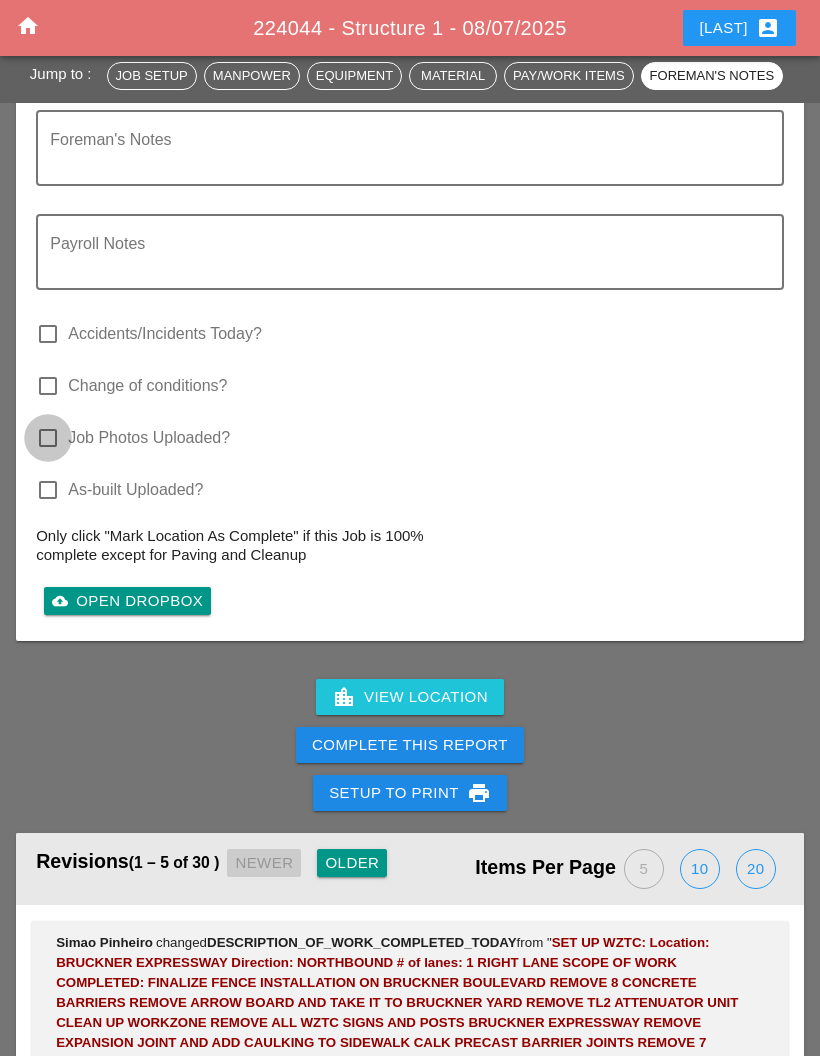 click at bounding box center (48, 438) 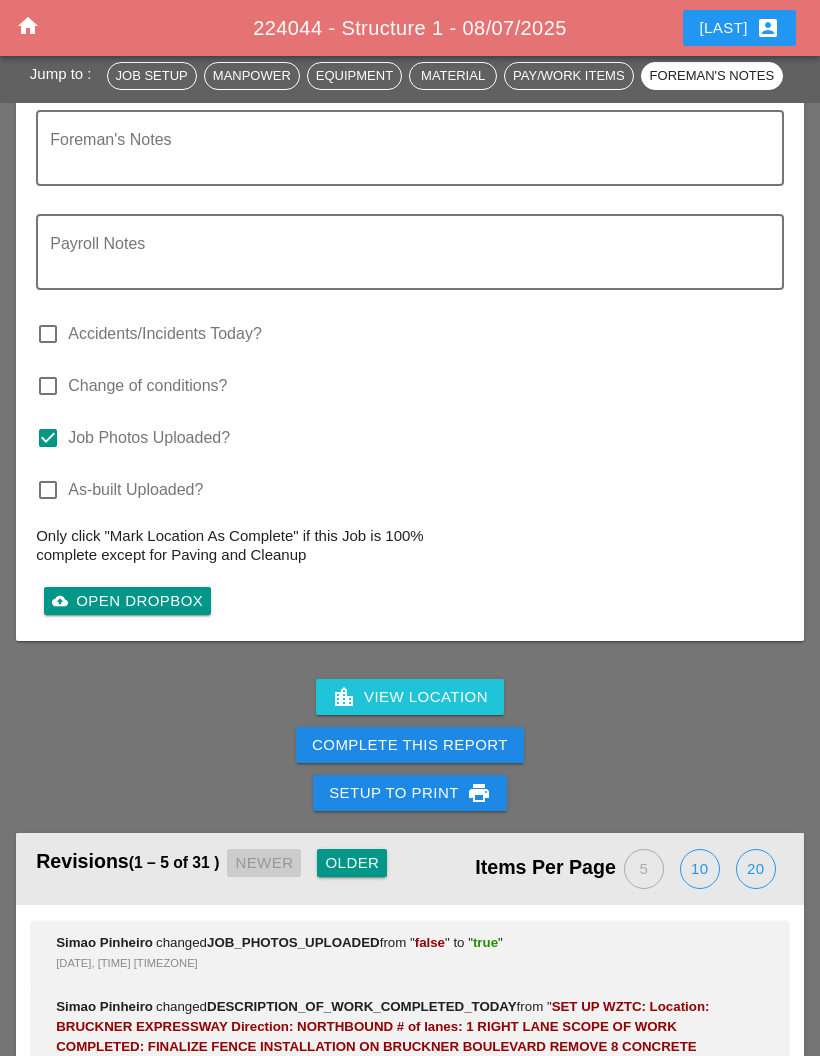 click on "Complete This Report" at bounding box center [410, 745] 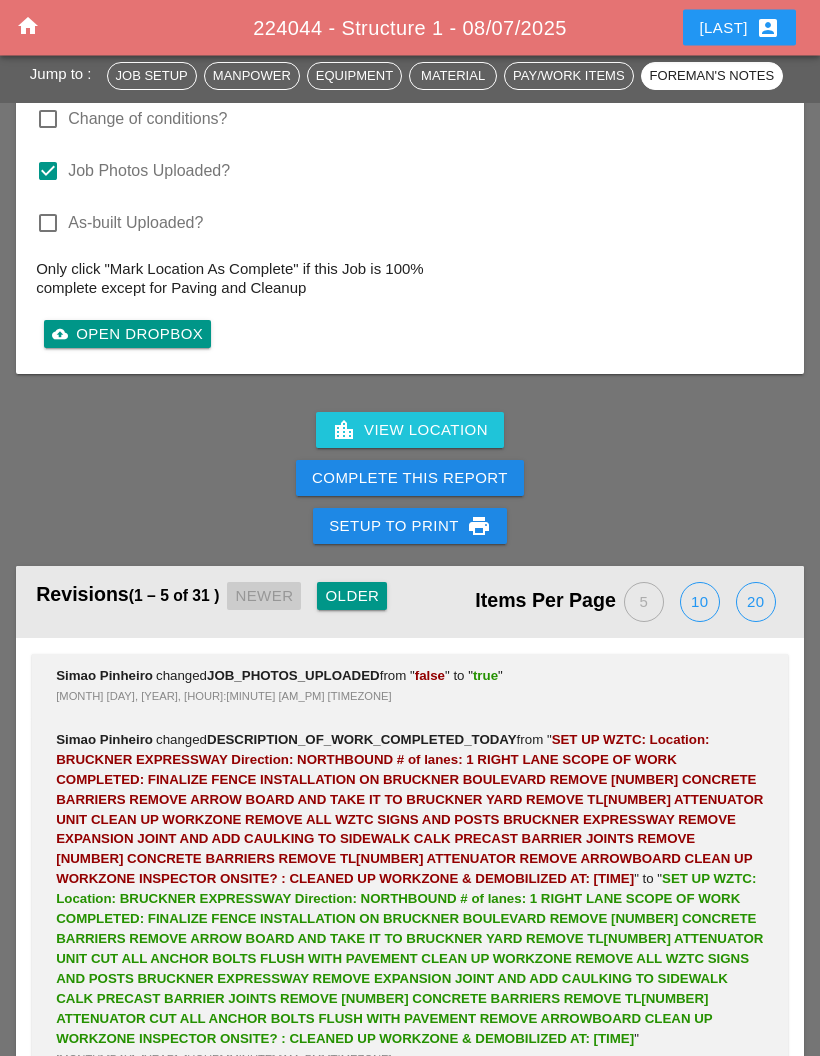 scroll, scrollTop: 3776, scrollLeft: 0, axis: vertical 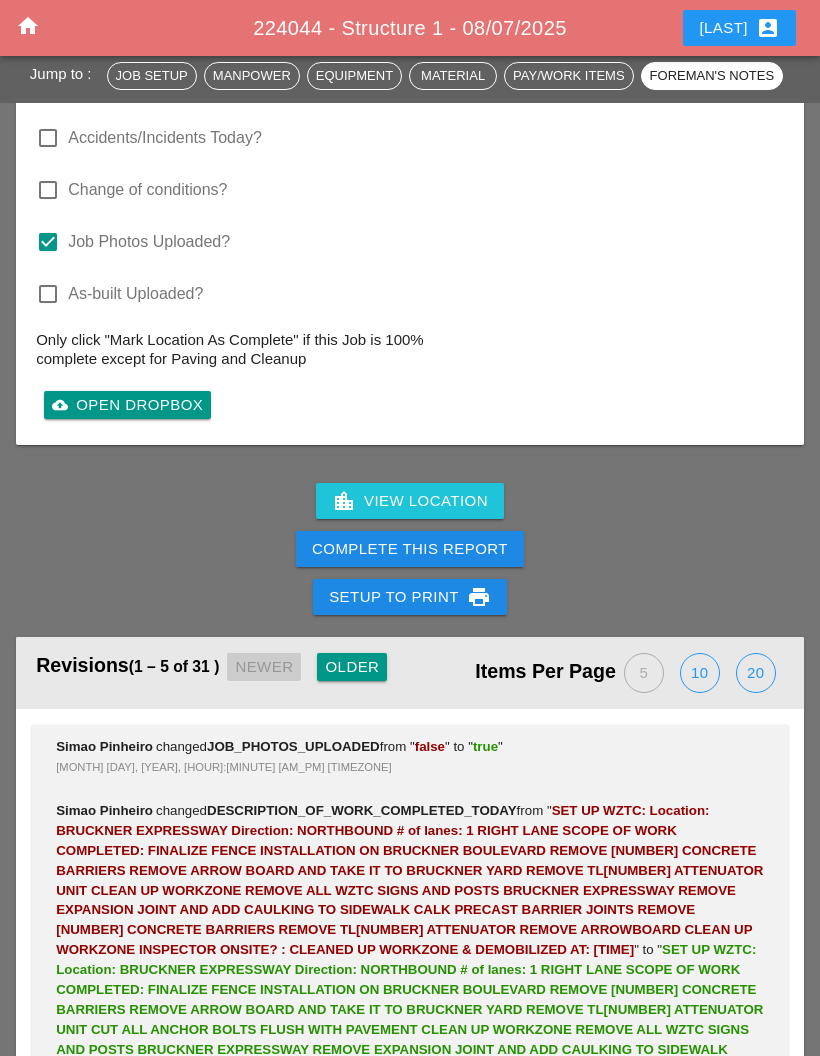 click on "Complete This Report" at bounding box center [410, 549] 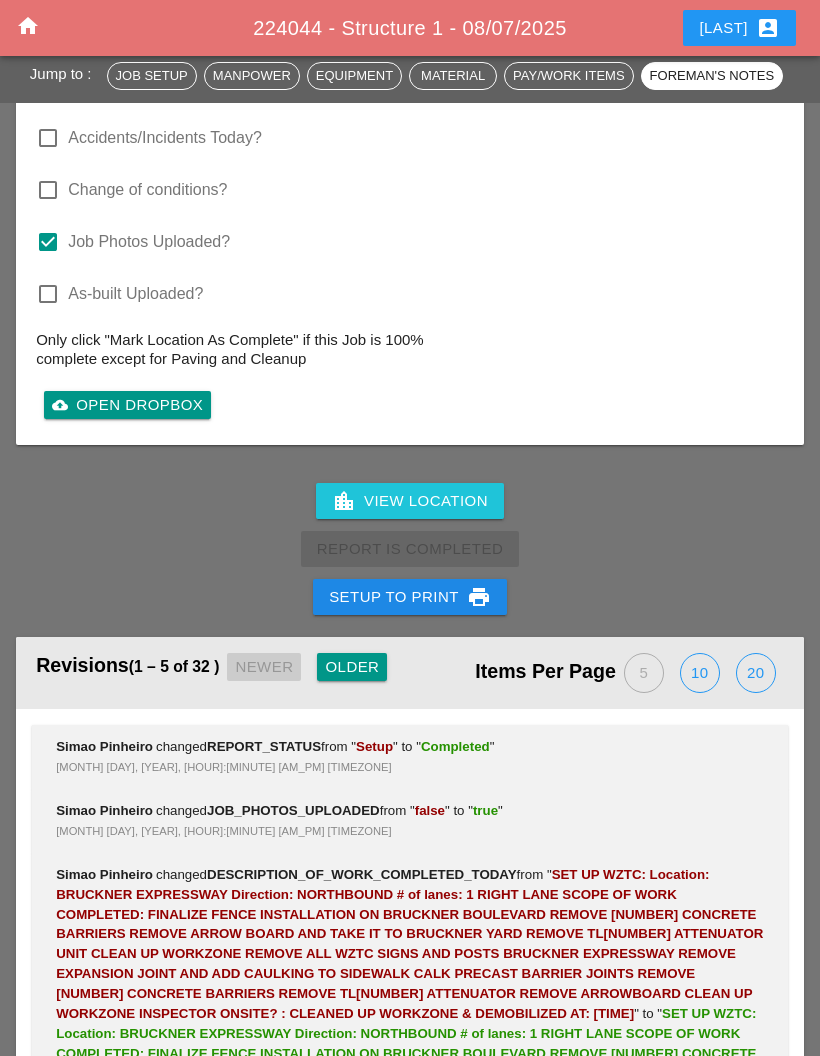 scroll, scrollTop: 0, scrollLeft: 0, axis: both 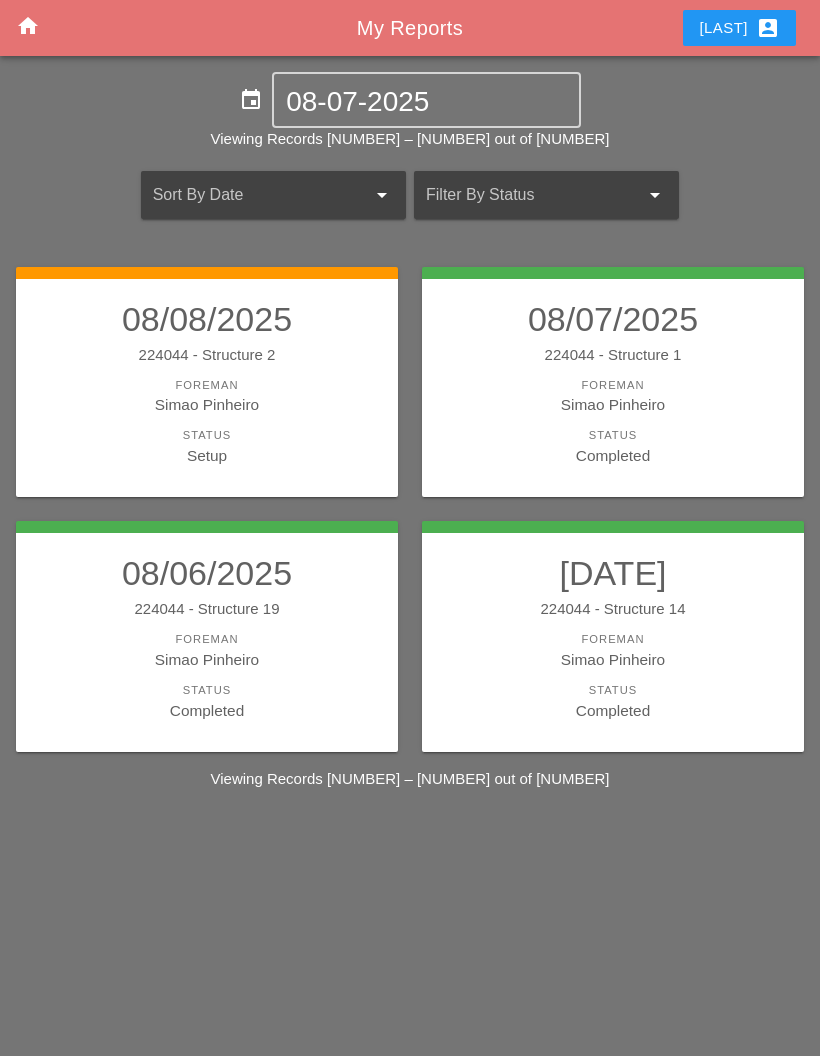 click on "Simao Pinheiro" at bounding box center [207, 404] 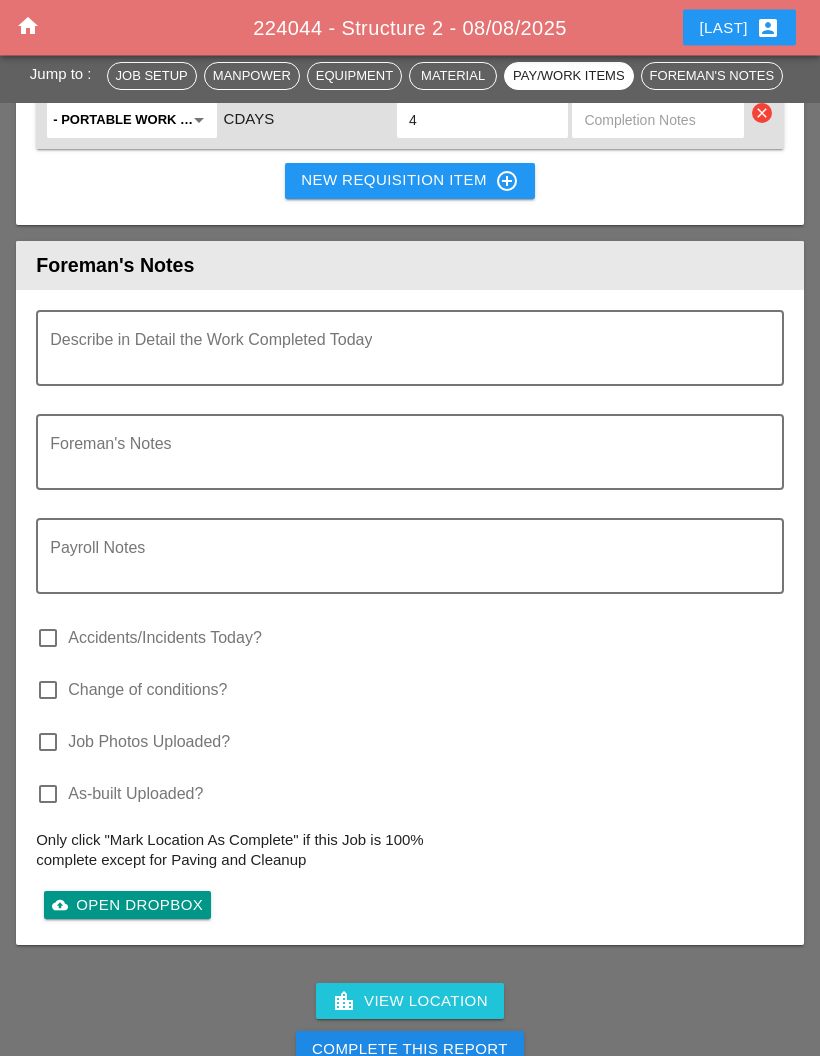 scroll, scrollTop: 3021, scrollLeft: 0, axis: vertical 